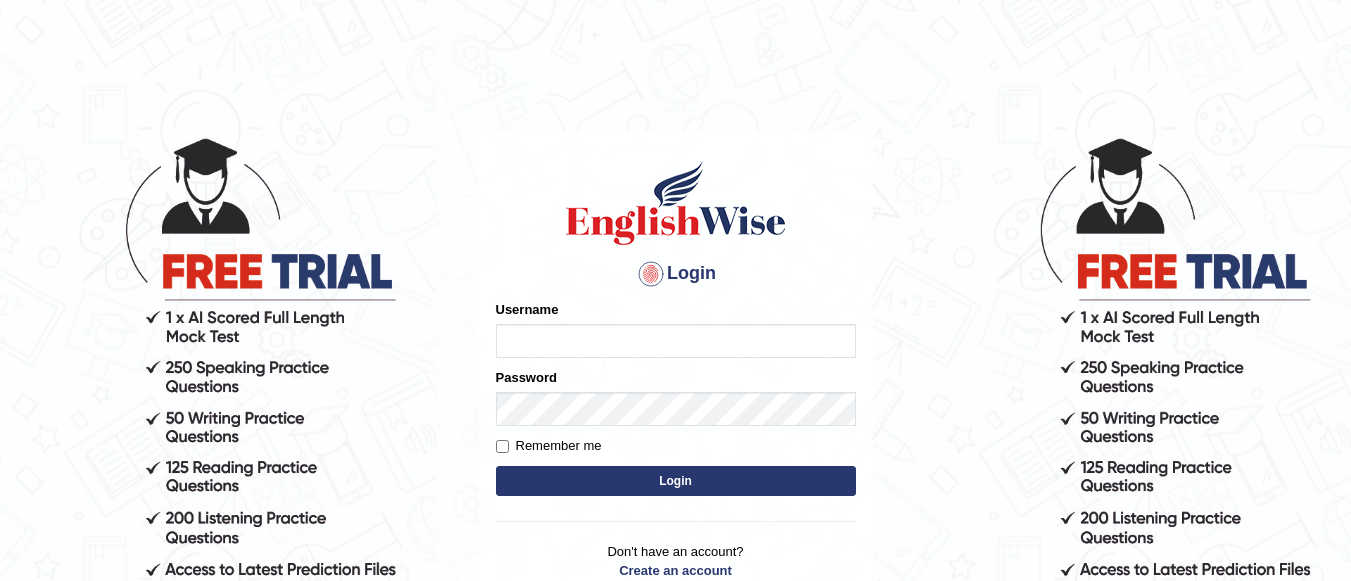 scroll, scrollTop: 0, scrollLeft: 0, axis: both 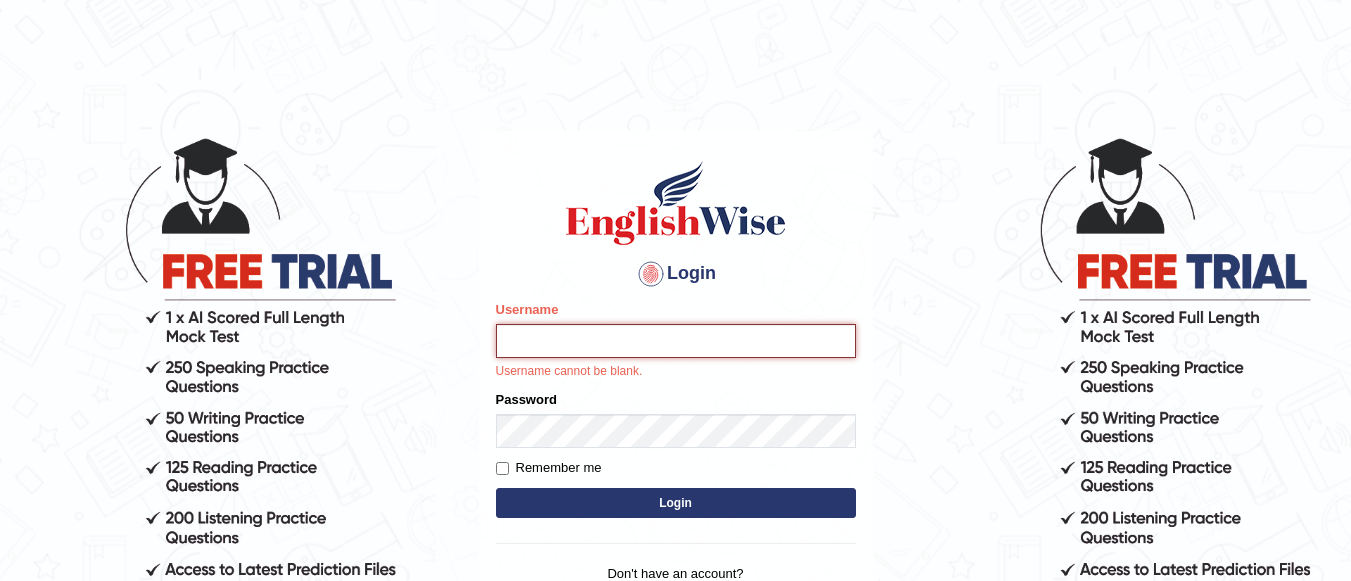 type on "Lovely_sidhu10" 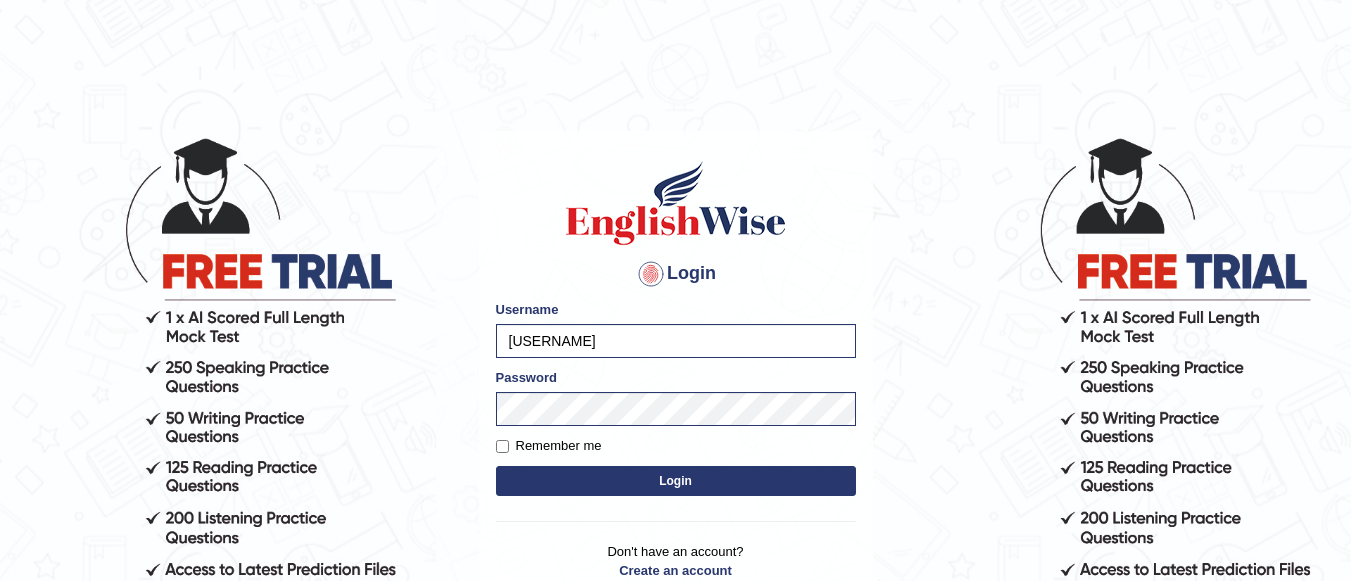 click on "Login" at bounding box center (676, 481) 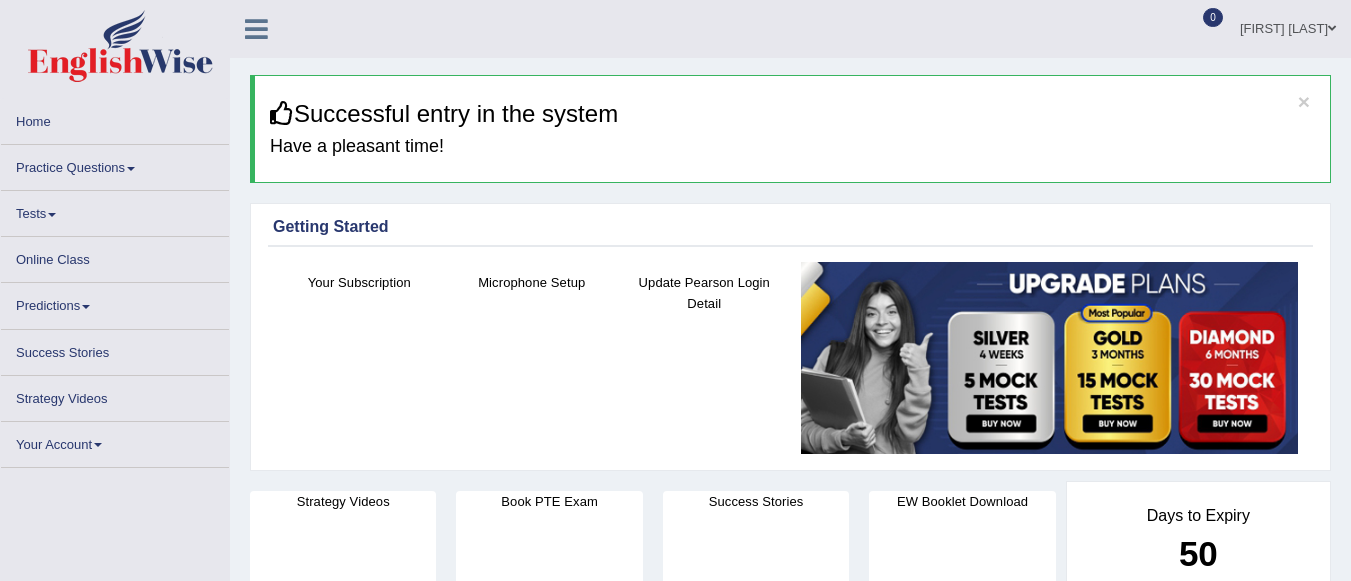 scroll, scrollTop: 0, scrollLeft: 0, axis: both 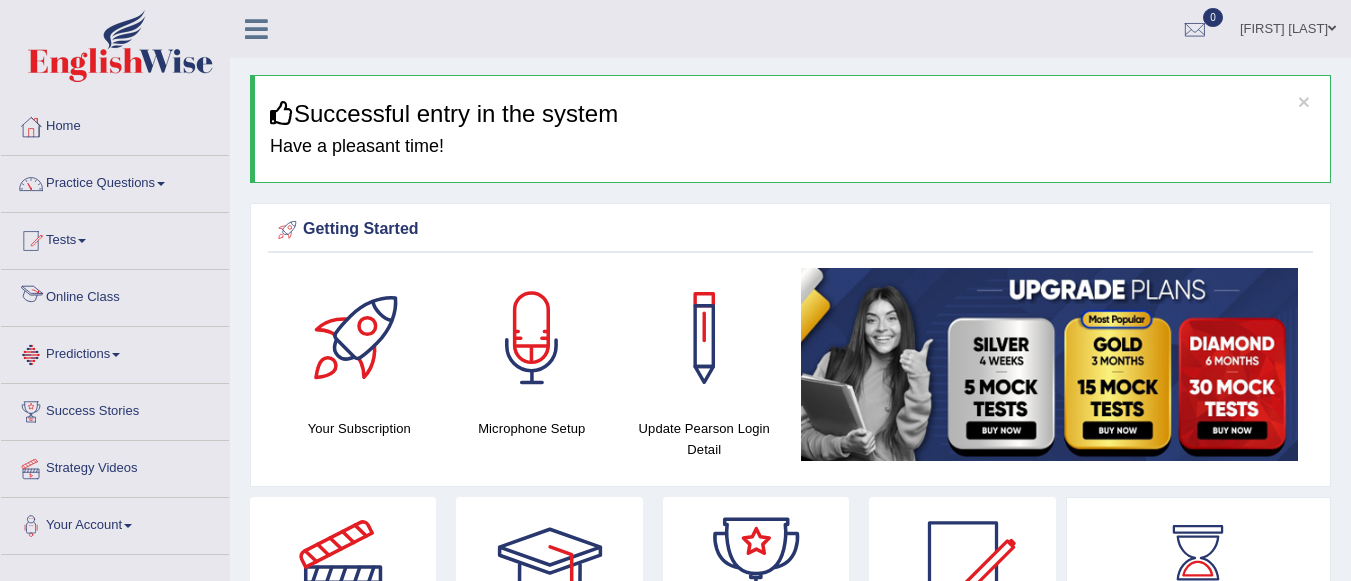 click on "Online Class" at bounding box center [115, 295] 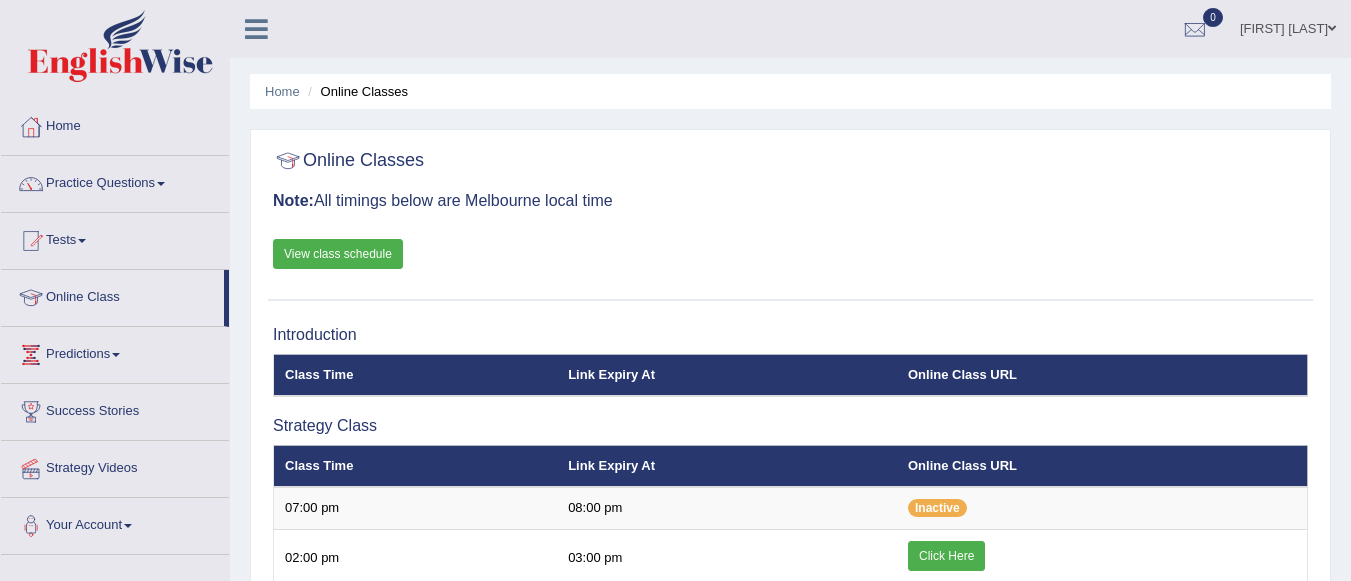 scroll, scrollTop: 0, scrollLeft: 0, axis: both 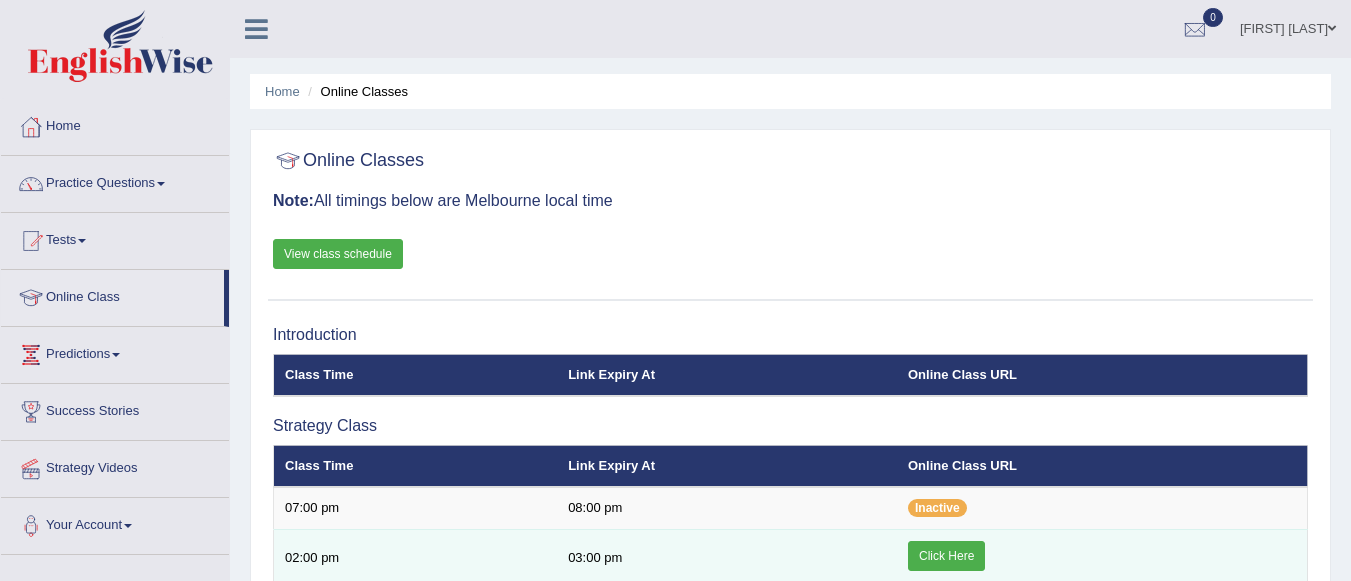 click on "Click Here" at bounding box center (946, 556) 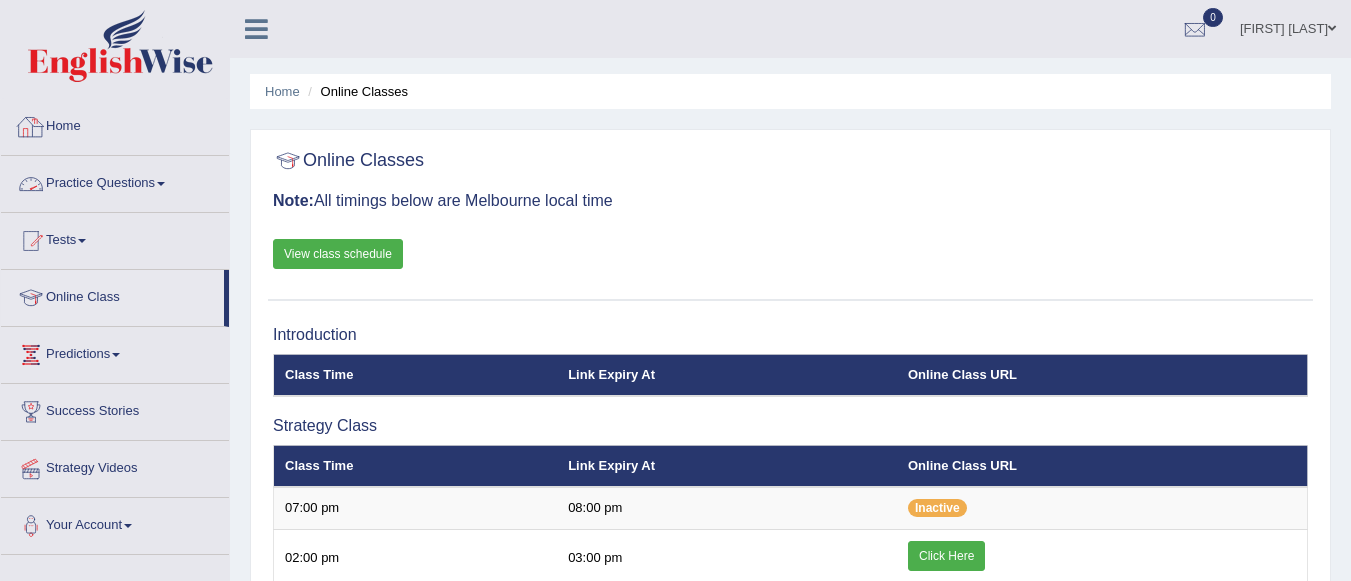 click on "Practice Questions" at bounding box center [115, 181] 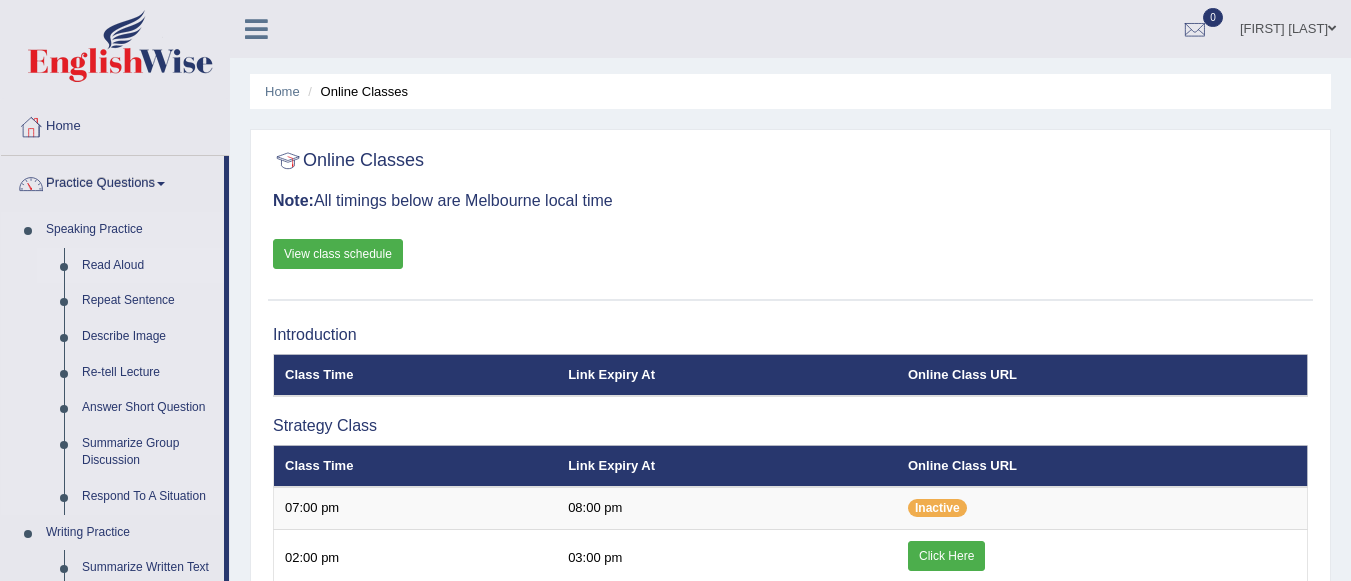 click on "Read Aloud" at bounding box center [148, 266] 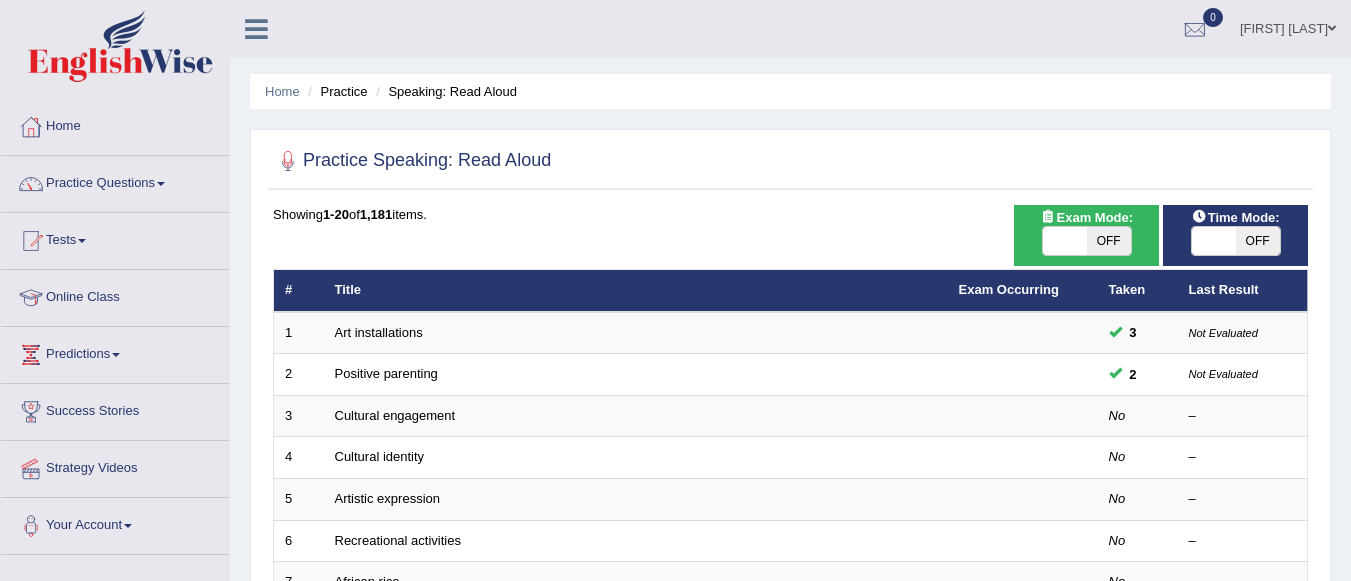 scroll, scrollTop: 0, scrollLeft: 0, axis: both 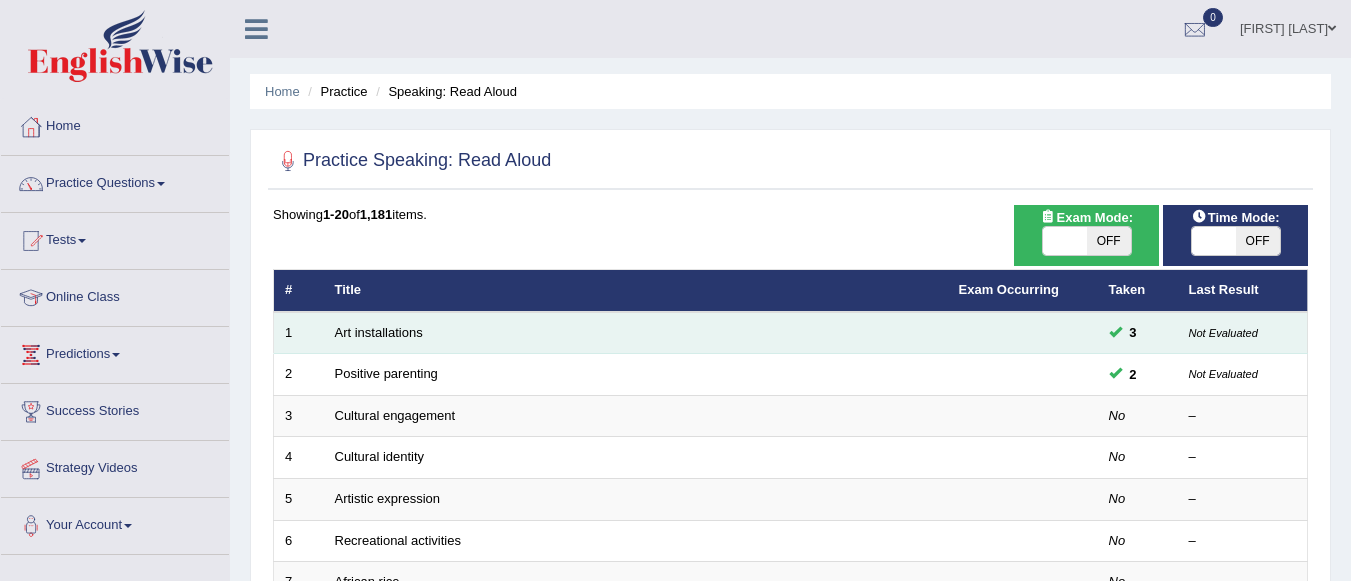 click on "Art installations" at bounding box center [636, 333] 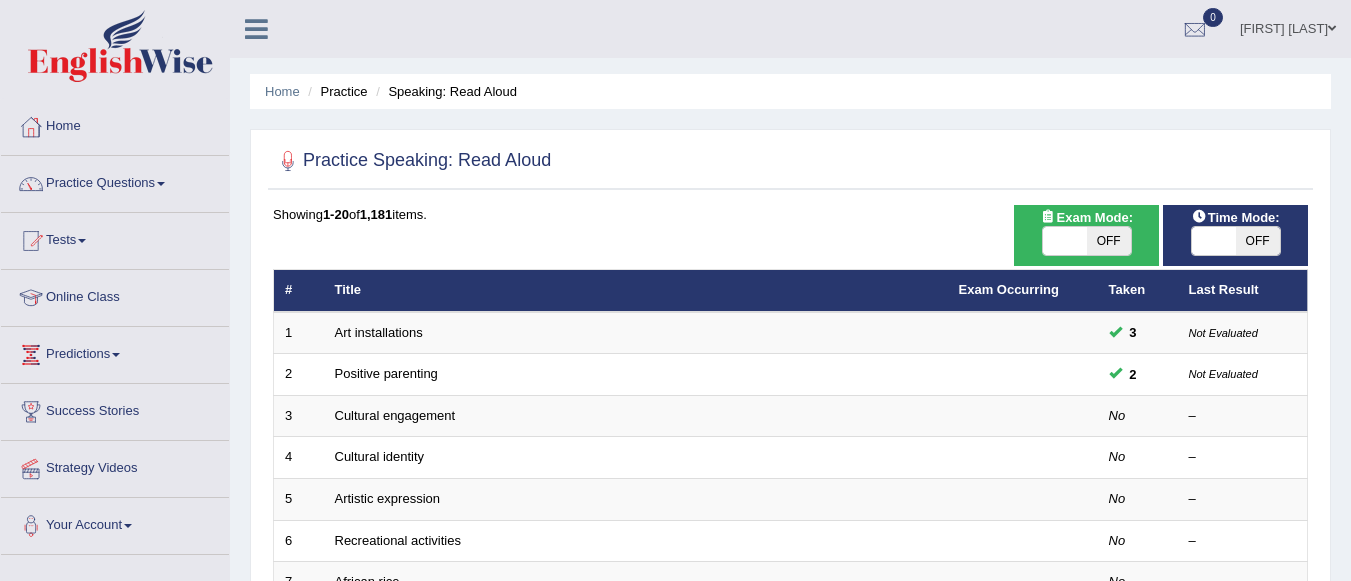 click on "OFF" at bounding box center [1109, 241] 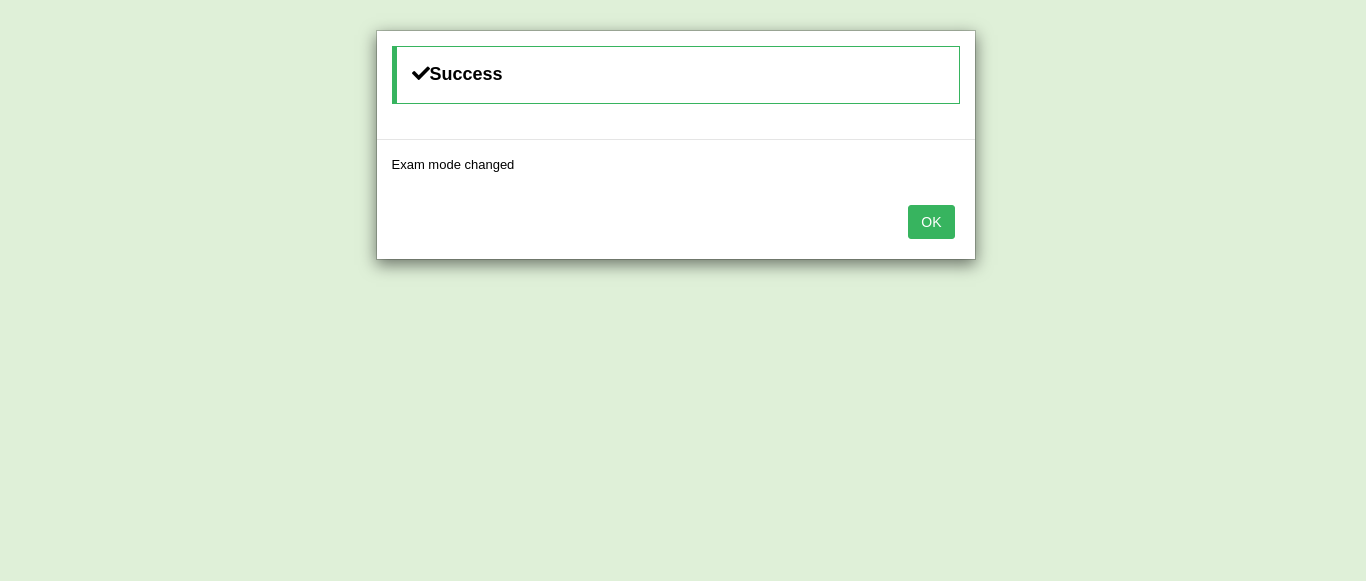 click on "OK" at bounding box center (931, 222) 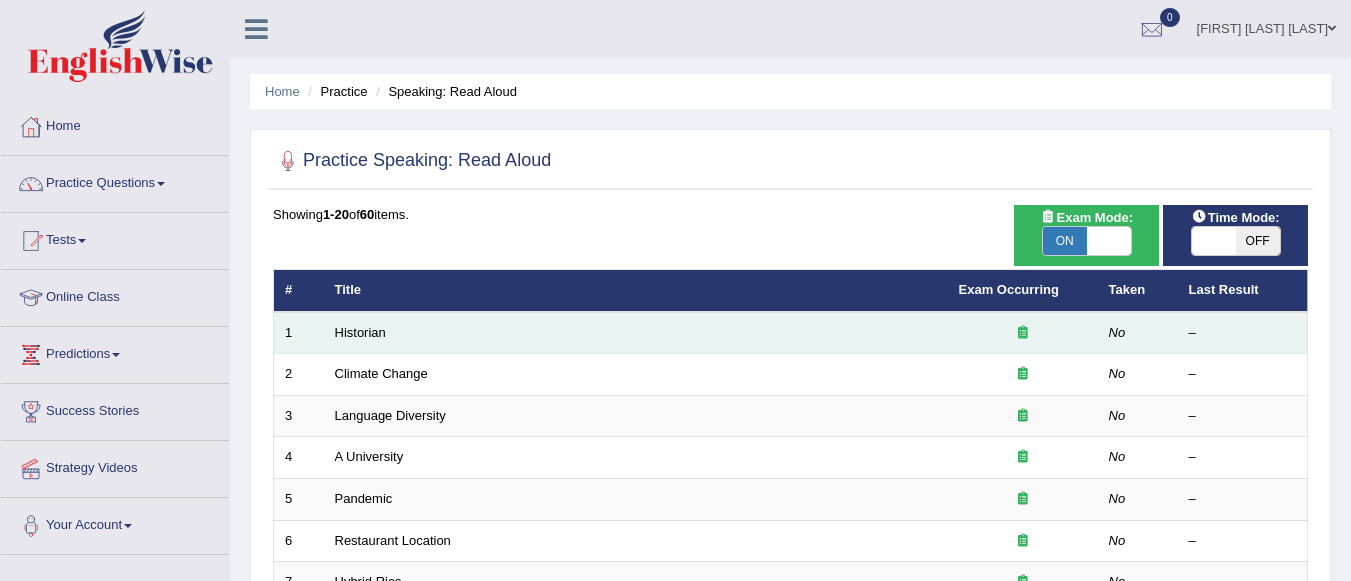 scroll, scrollTop: 0, scrollLeft: 0, axis: both 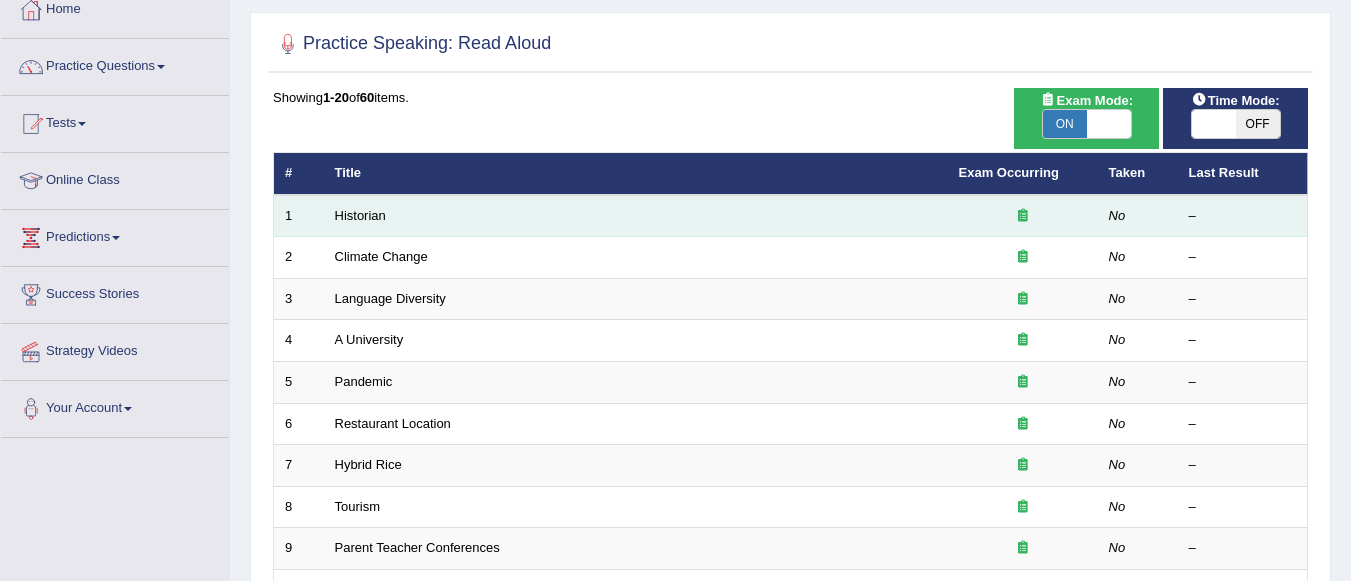 click at bounding box center [1023, 216] 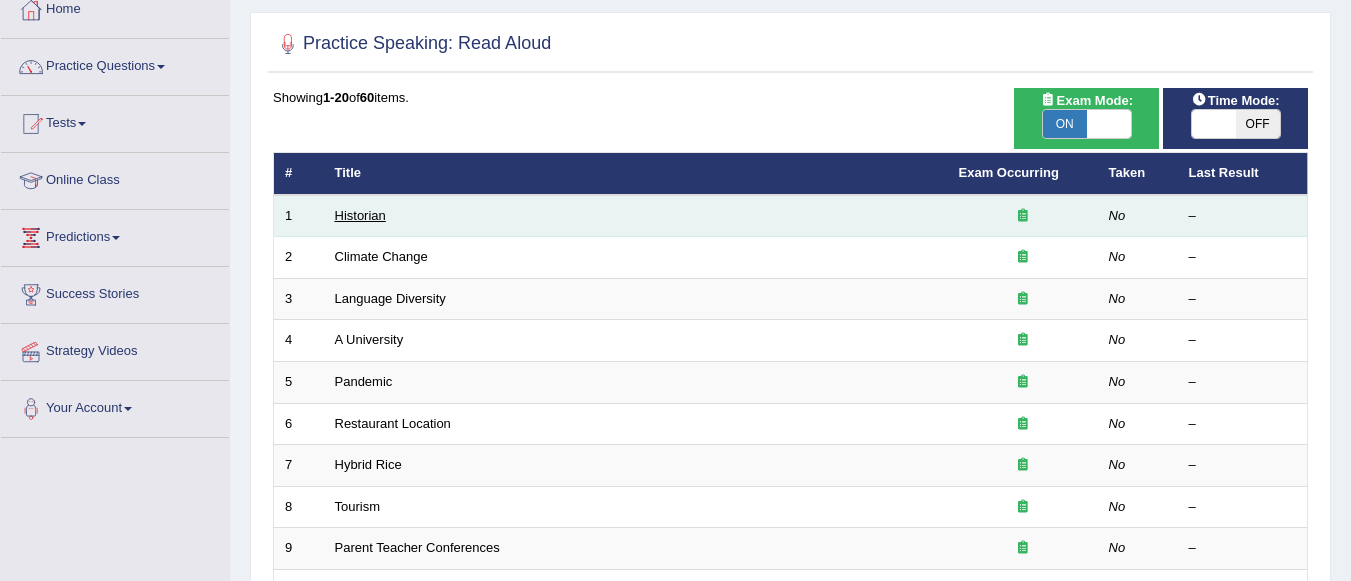 click on "Historian" at bounding box center (360, 215) 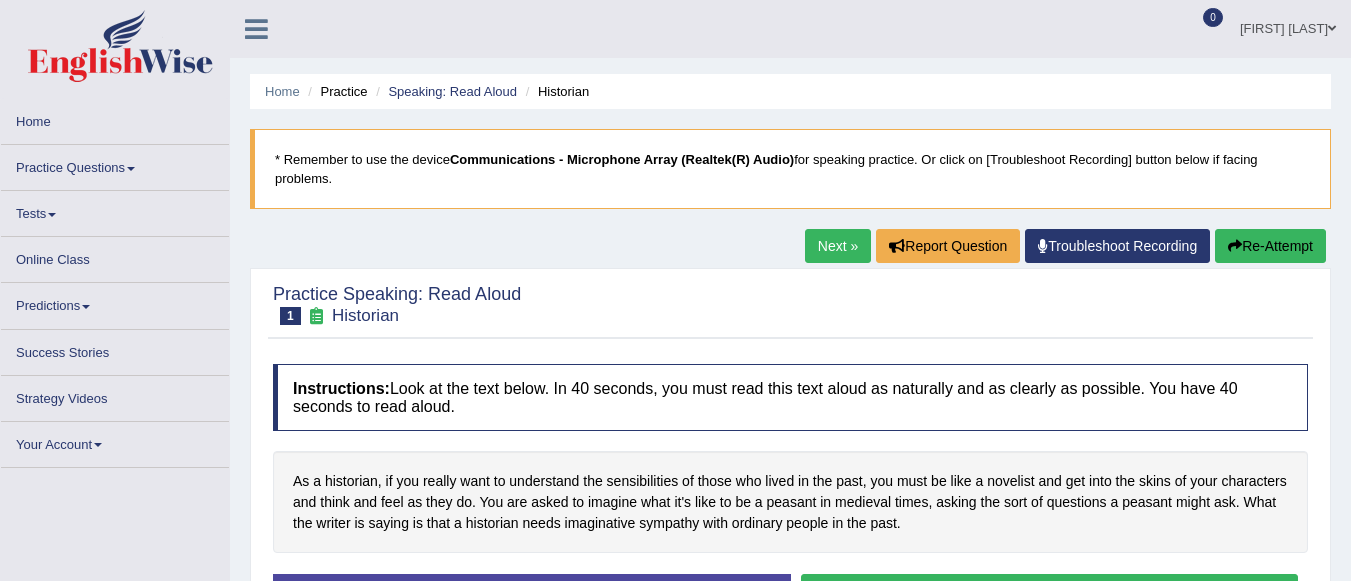 scroll, scrollTop: 0, scrollLeft: 0, axis: both 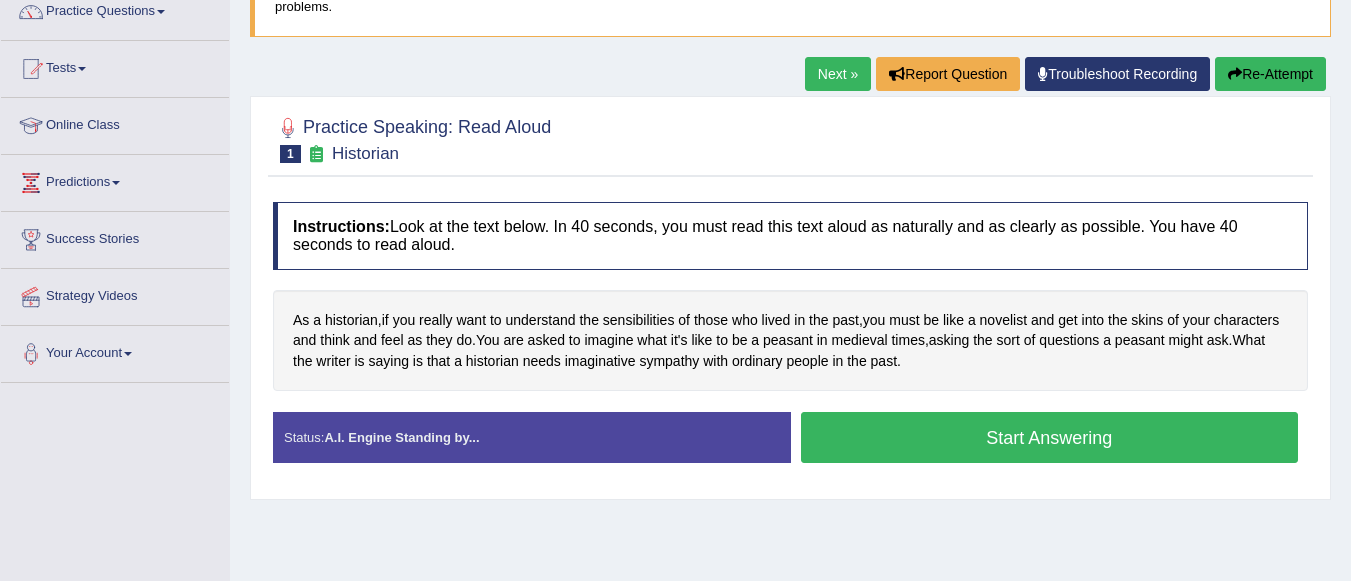 click on "Start Answering" at bounding box center [1050, 437] 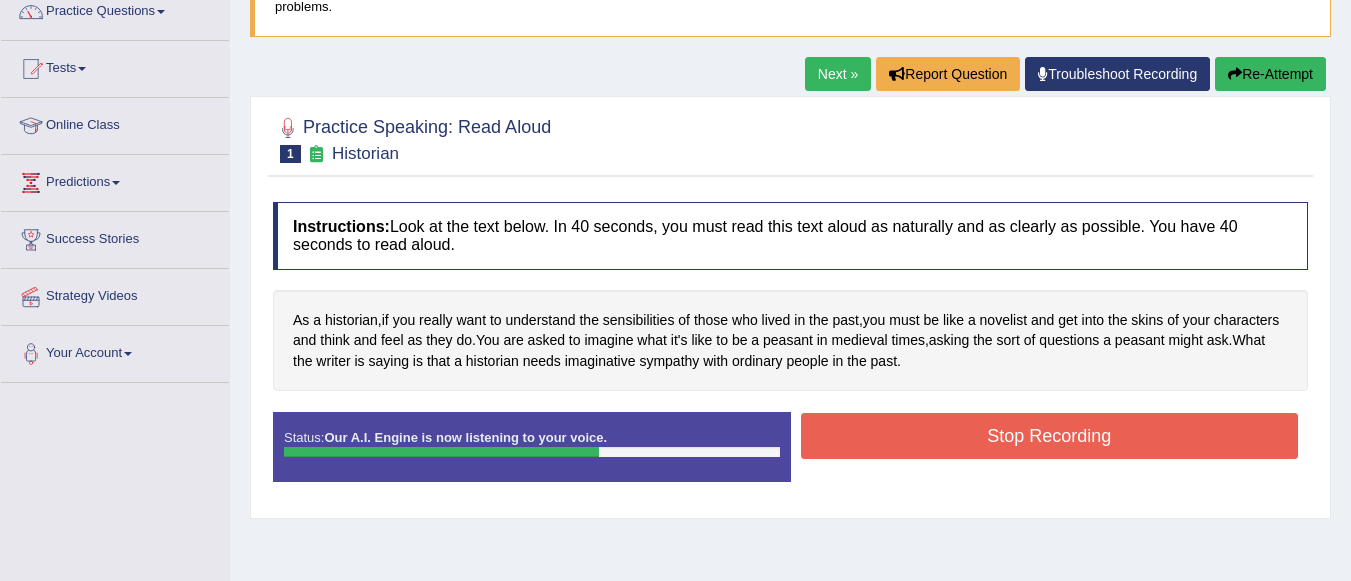 click on "Stop Recording" at bounding box center [1050, 436] 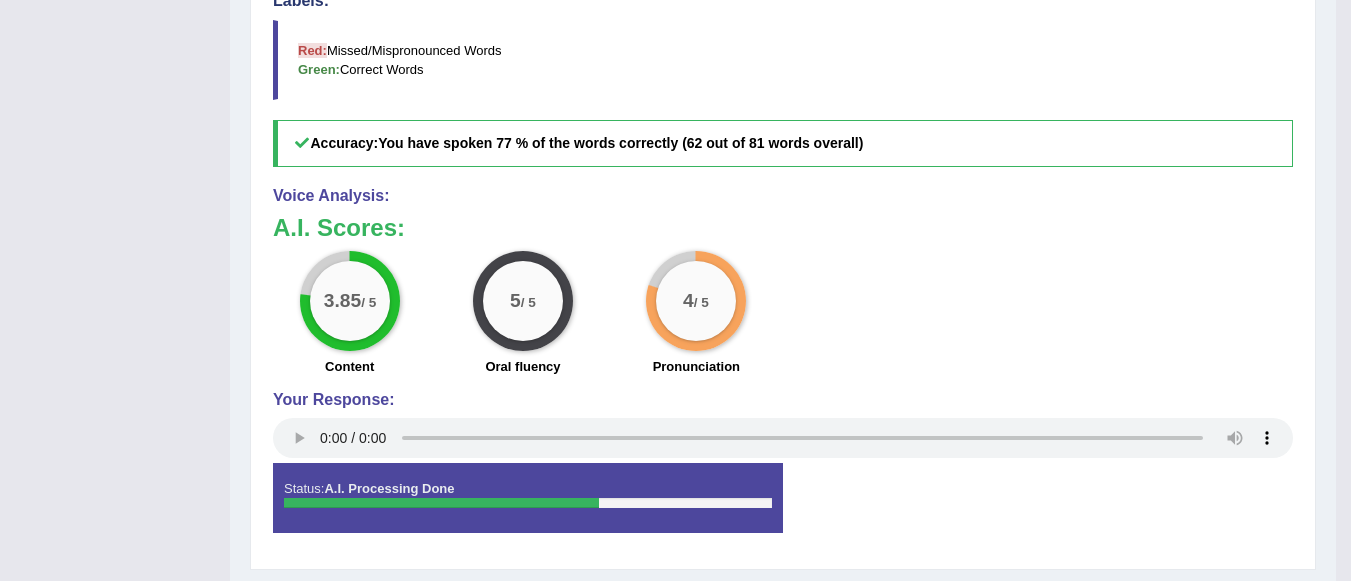 scroll, scrollTop: 804, scrollLeft: 0, axis: vertical 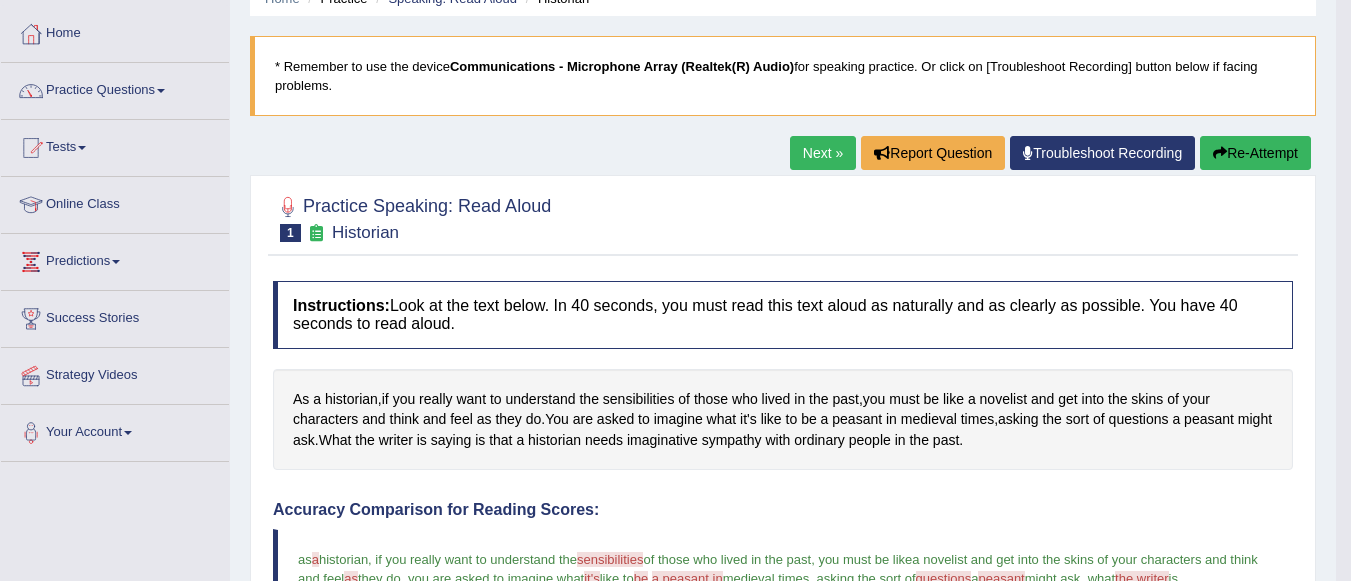 click at bounding box center (1220, 153) 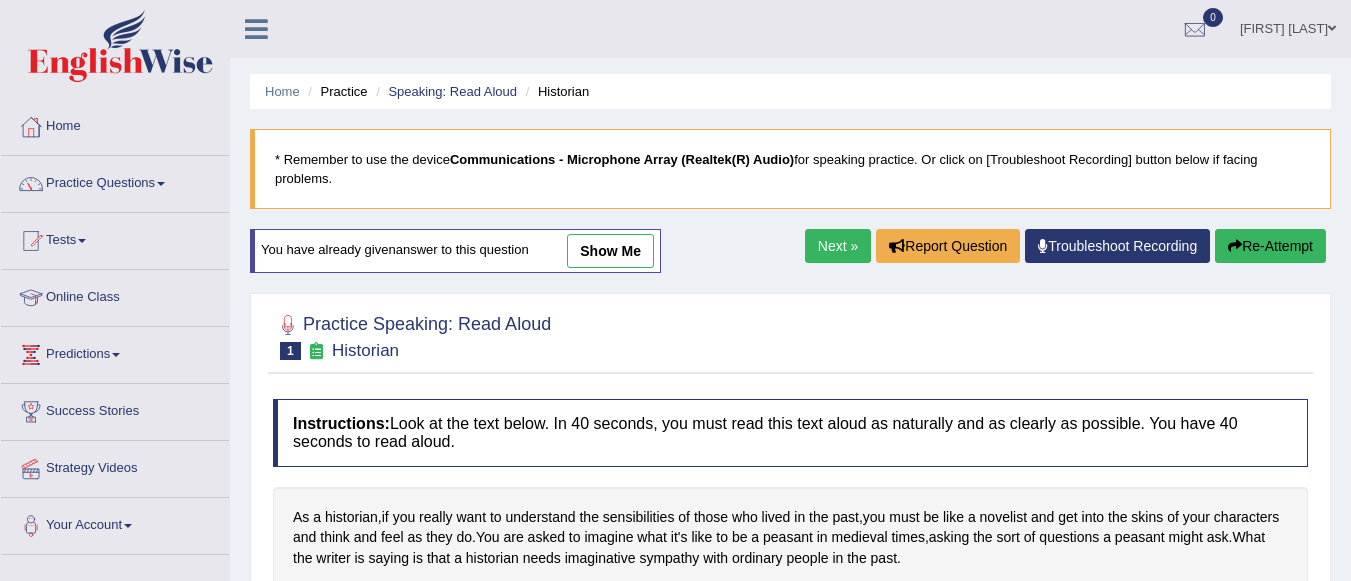 scroll, scrollTop: 93, scrollLeft: 0, axis: vertical 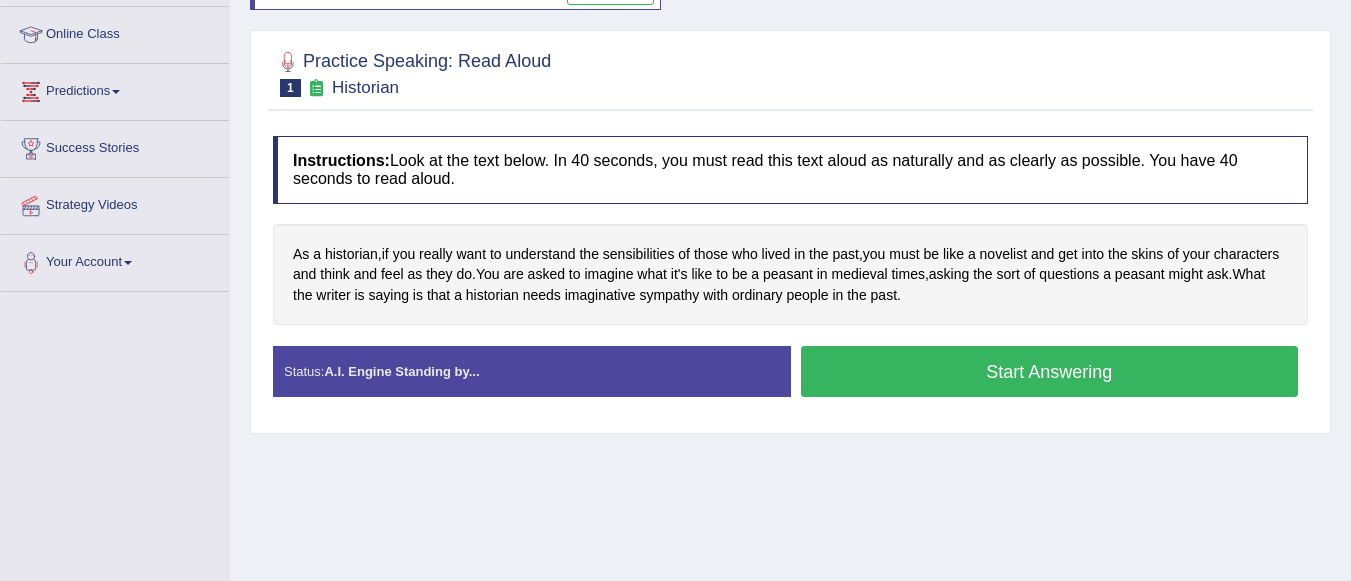 click on "Start Answering" at bounding box center (1050, 371) 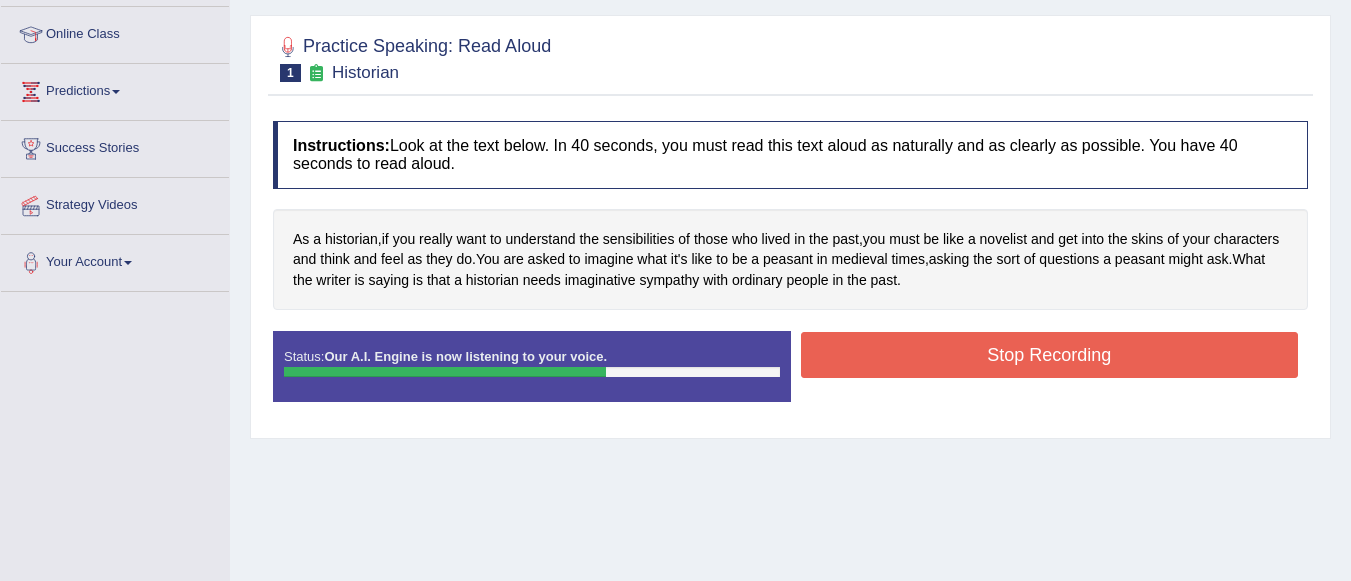 click on "Stop Recording" at bounding box center (1050, 355) 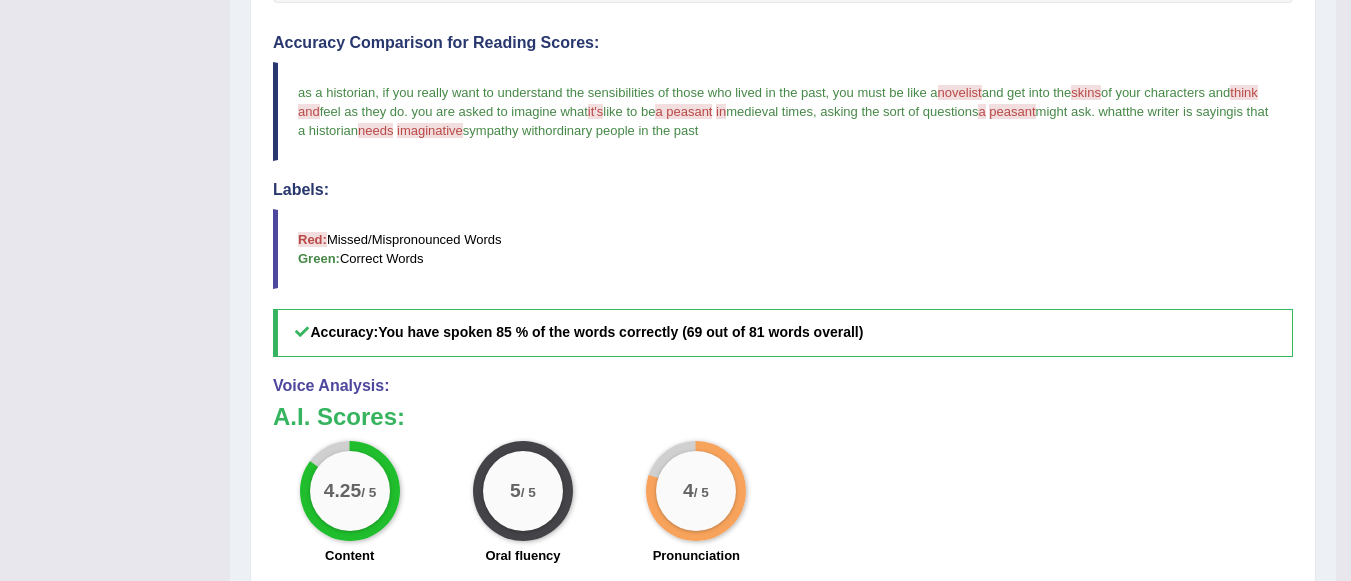 scroll, scrollTop: 573, scrollLeft: 0, axis: vertical 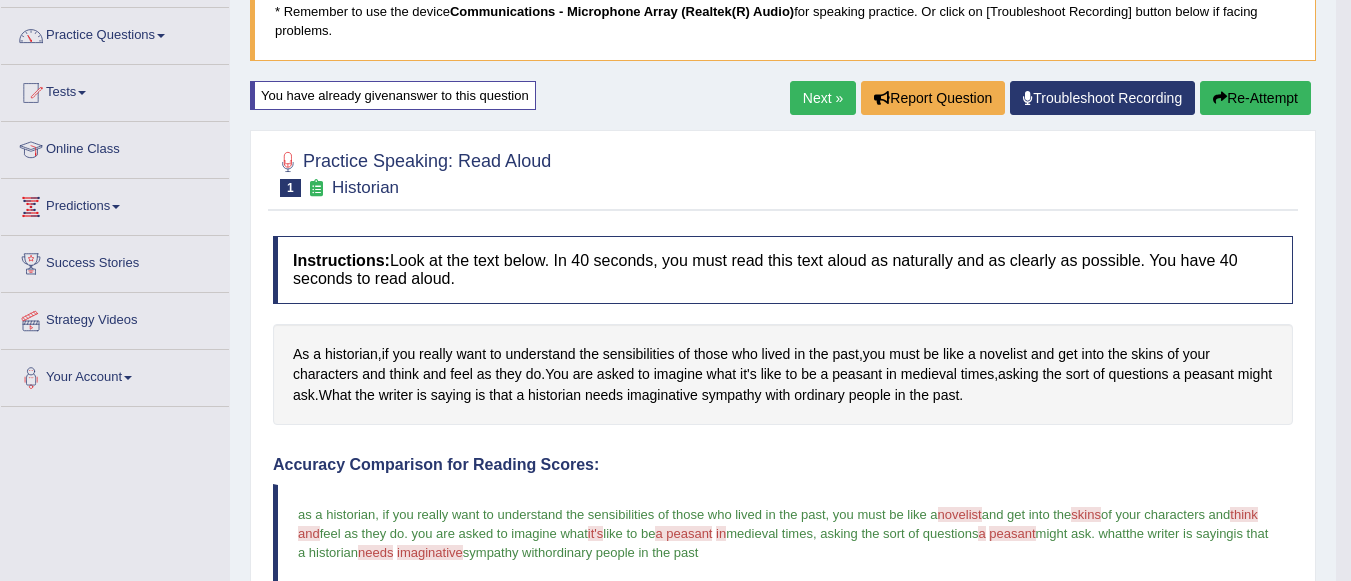 click on "Next »" at bounding box center (823, 98) 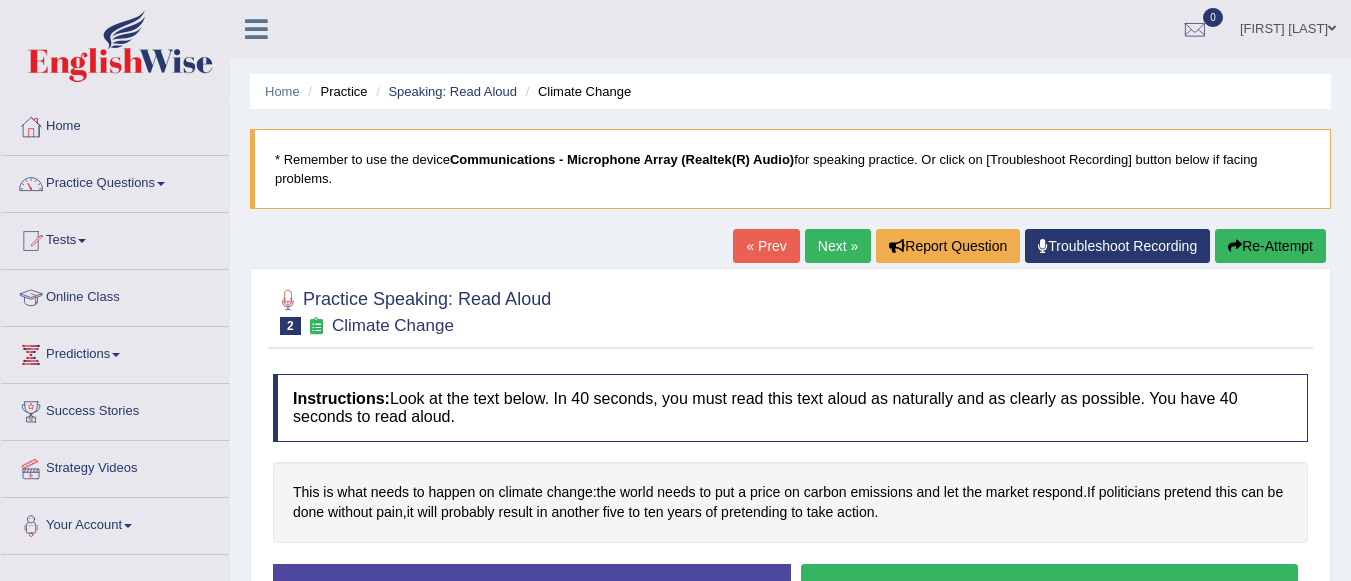 scroll, scrollTop: 0, scrollLeft: 0, axis: both 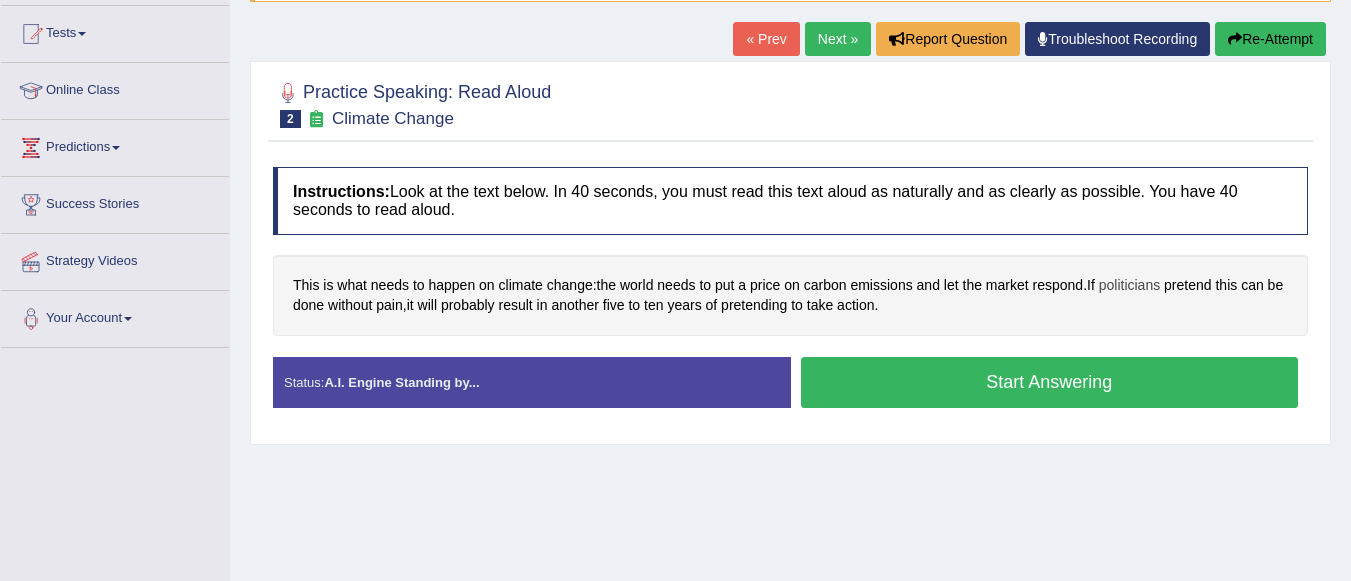click on "politicians" at bounding box center (1129, 285) 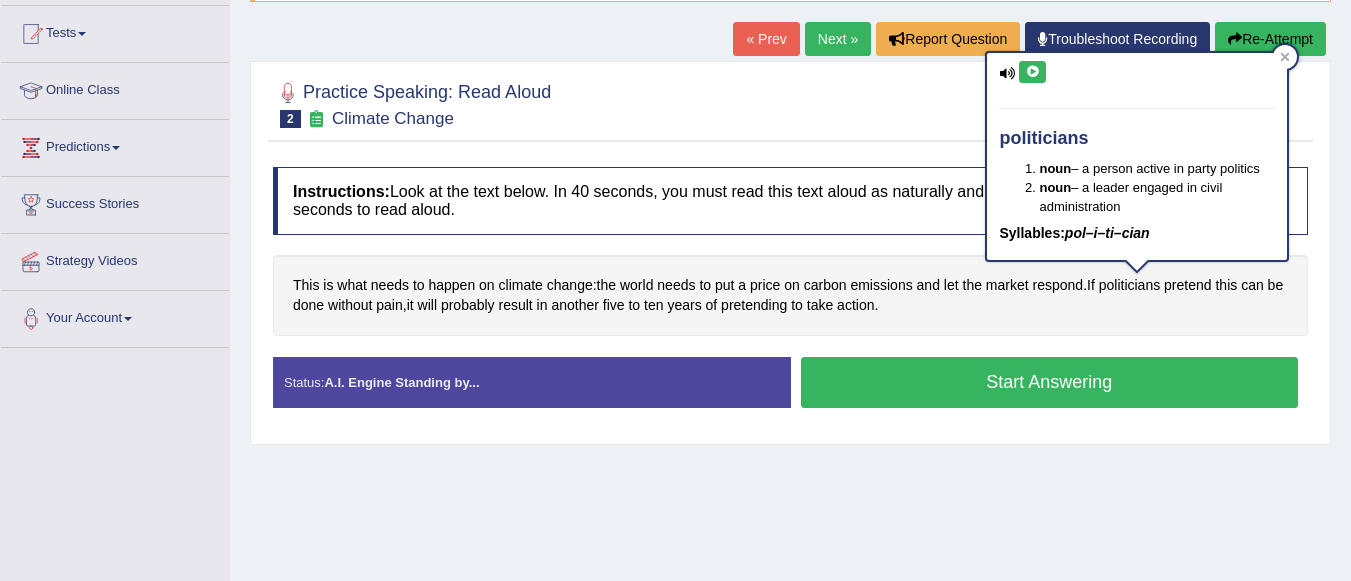 click at bounding box center [1032, 72] 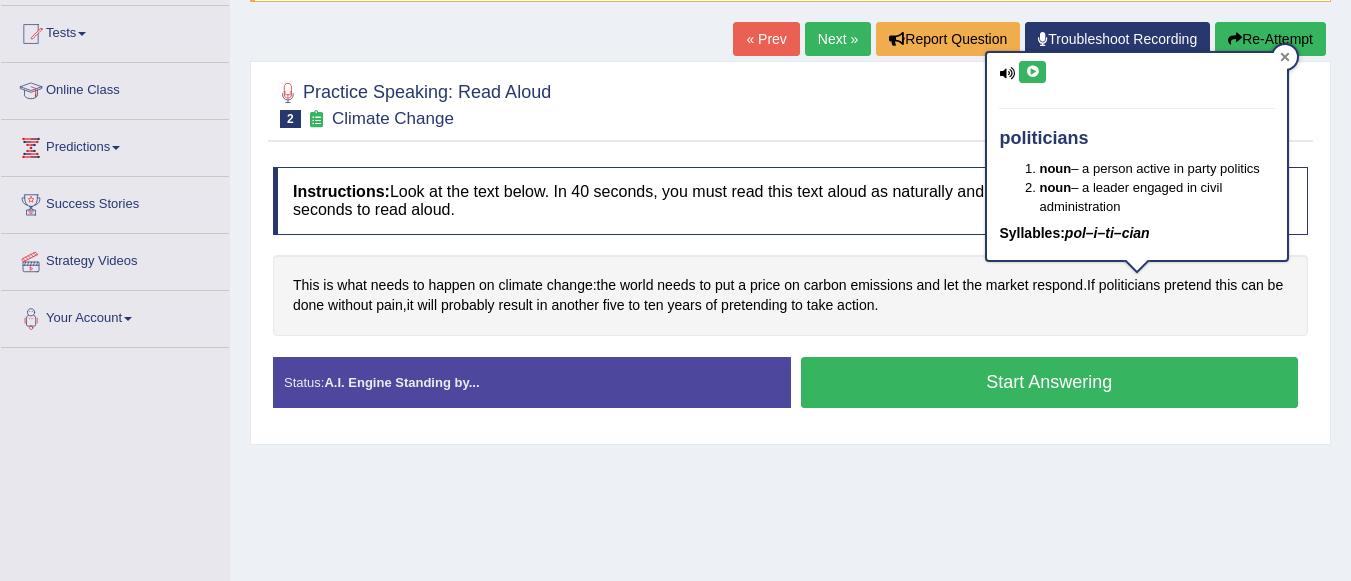 click at bounding box center (1285, 57) 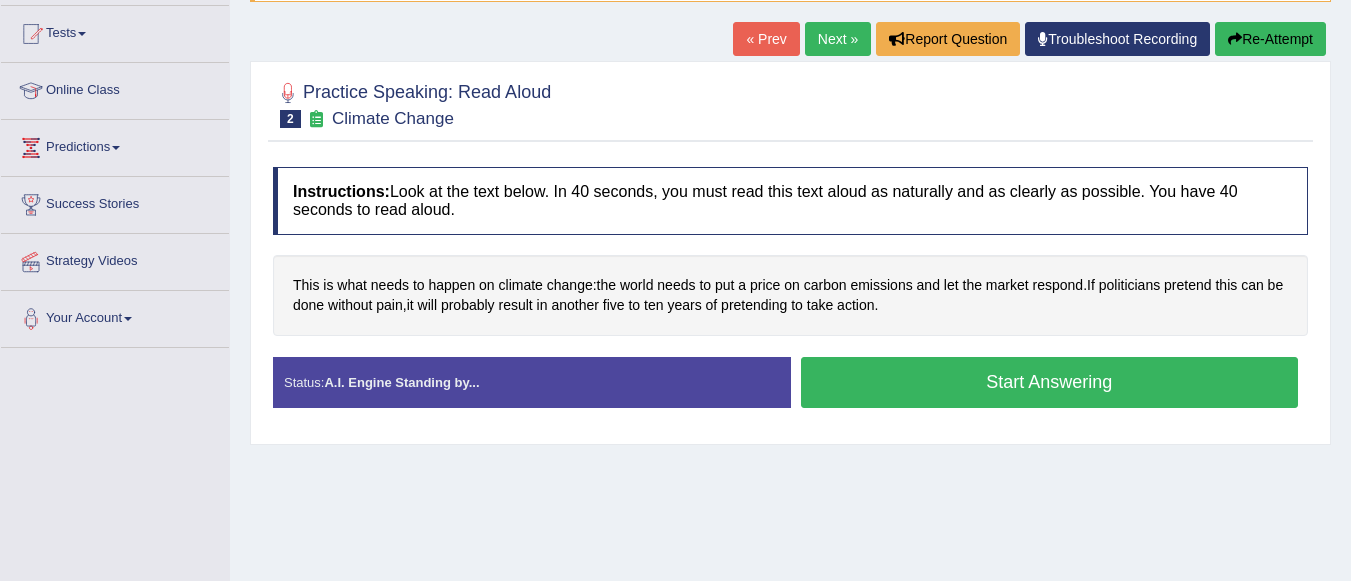 click on "Start Answering" at bounding box center [1050, 382] 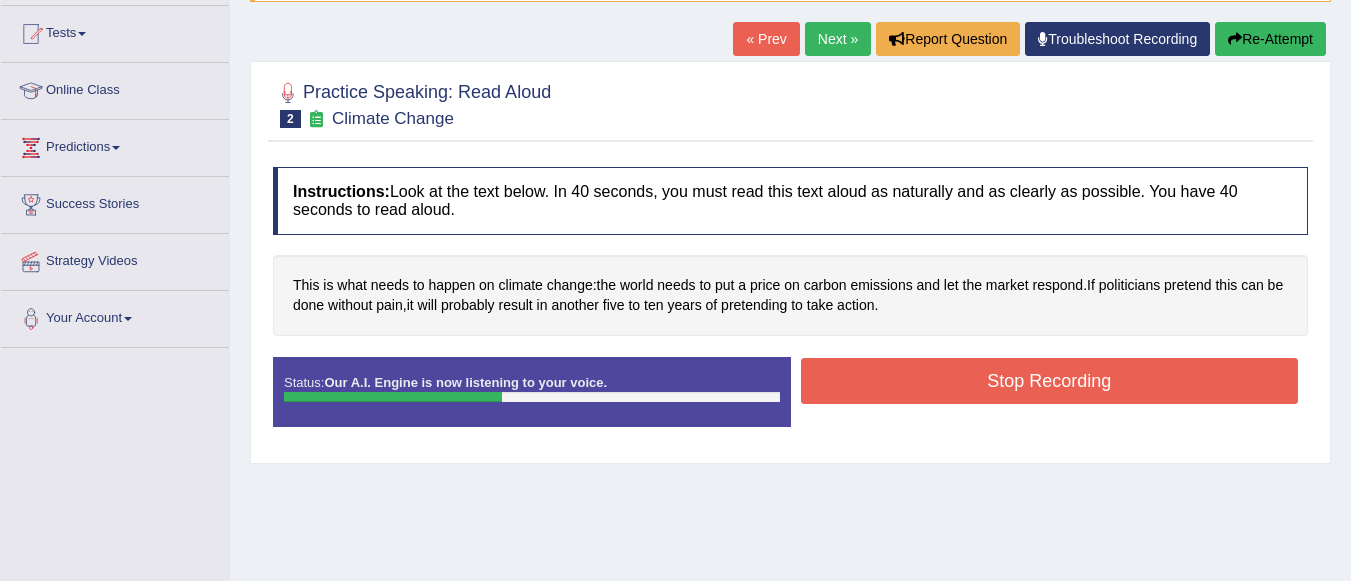 click on "Stop Recording" at bounding box center [1050, 381] 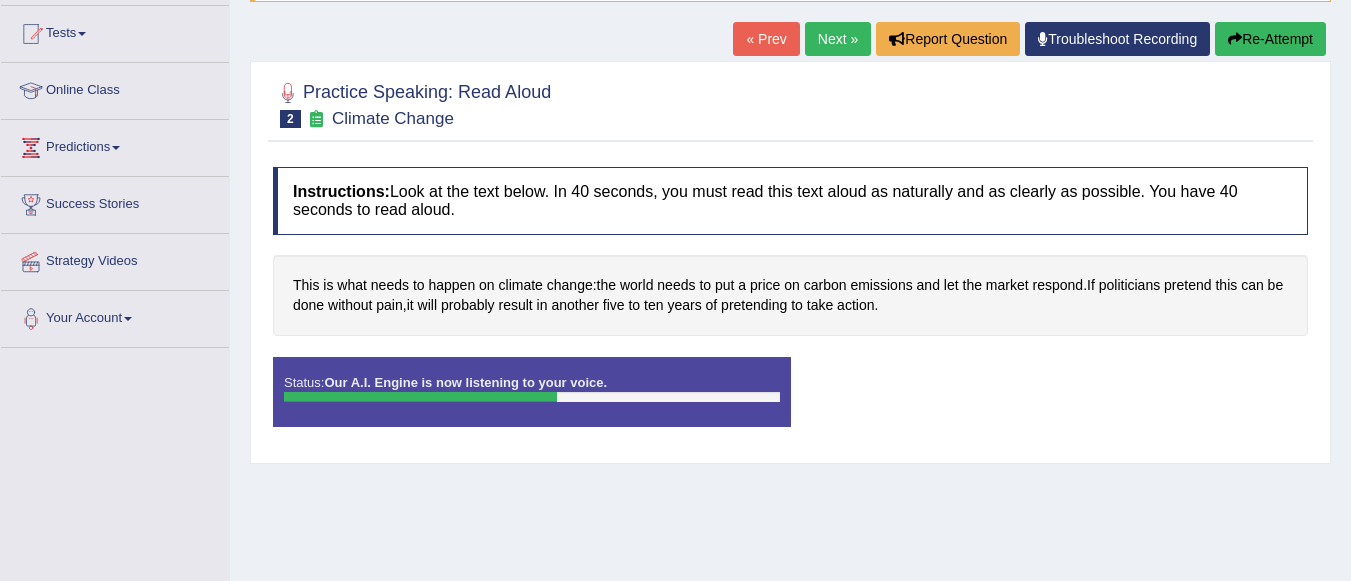 click on "Status:  Our A.I. Engine is now listening to your voice. Start Answering Stop Recording" at bounding box center [790, 402] 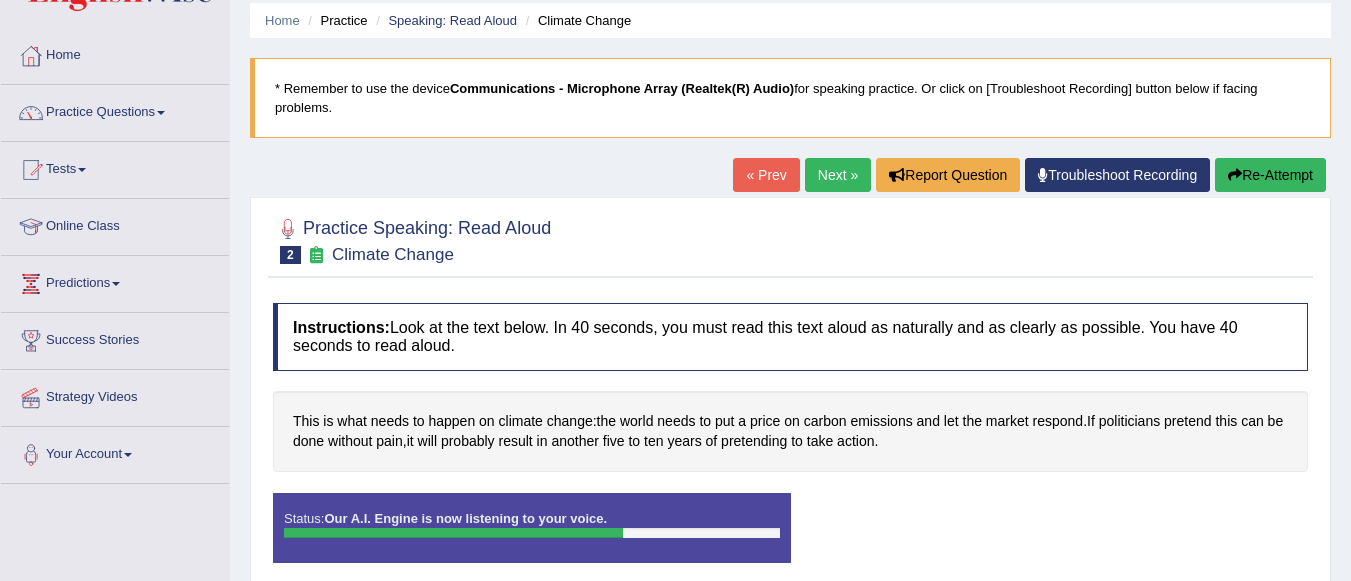 scroll, scrollTop: 64, scrollLeft: 0, axis: vertical 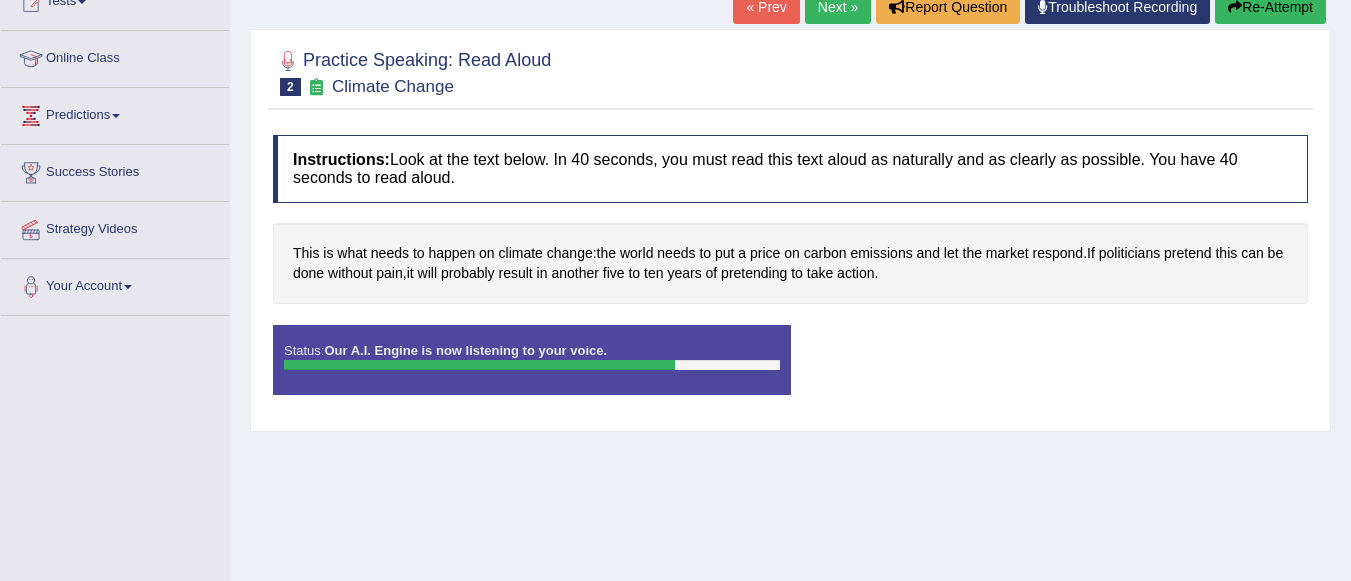 click on "Instructions:  Look at the text below. In 40 seconds, you must read this text aloud as naturally and as clearly as possible. You have 40 seconds to read aloud.
This   is   what   needs   to   happen   on   climate   change :  the   world   needs   to   put   a   price   on   carbon   emissions   and   let   the   market   respond .  If   politicians   pretend   this   can   be   done   without   pain ,  it   will   probably   result   in   another   five   to   ten   years   of   pretending   to   take   action . Created with Highcharts 7.1.2 Too low Too high Time Pitch meter: 0 10 20 30 40 Created with Highcharts 7.1.2 Great Too slow Too fast Time Speech pace meter: 0 10 20 30 40 Accuracy Comparison for Reading Scores: Labels:
Red:  Missed/Mispronounced Words
Green:  Correct Words
Accuracy:  Voice Analysis: Your Response: Status:  Our A.I. Engine is now listening to your voice. Start Answering Stop Recording" at bounding box center [790, 272] 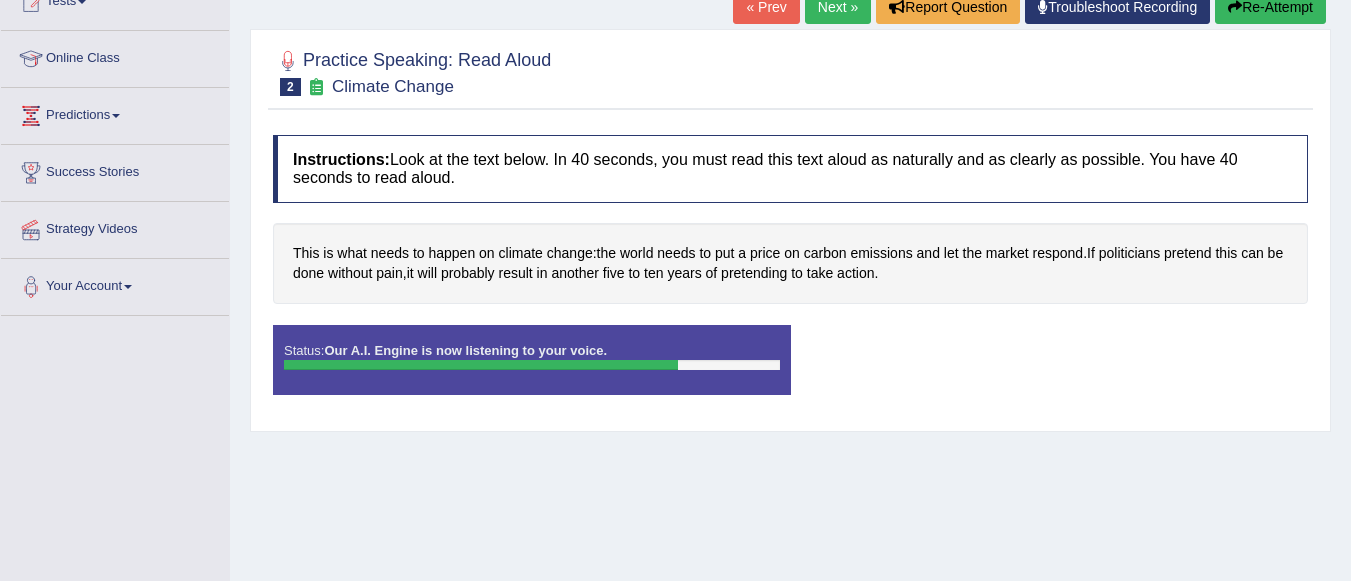 click on "Instructions:  Look at the text below. In 40 seconds, you must read this text aloud as naturally and as clearly as possible. You have 40 seconds to read aloud.
This   is   what   needs   to   happen   on   climate   change :  the   world   needs   to   put   a   price   on   carbon   emissions   and   let   the   market   respond .  If   politicians   pretend   this   can   be   done   without   pain ,  it   will   probably   result   in   another   five   to   ten   years   of   pretending   to   take   action . Created with Highcharts 7.1.2 Too low Too high Time Pitch meter: 0 10 20 30 40 Created with Highcharts 7.1.2 Great Too slow Too fast Time Speech pace meter: 0 10 20 30 40 Accuracy Comparison for Reading Scores: Labels:
Red:  Missed/Mispronounced Words
Green:  Correct Words
Accuracy:  Voice Analysis: Your Response: Status:  Our A.I. Engine is now listening to your voice. Start Answering Stop Recording" at bounding box center (790, 272) 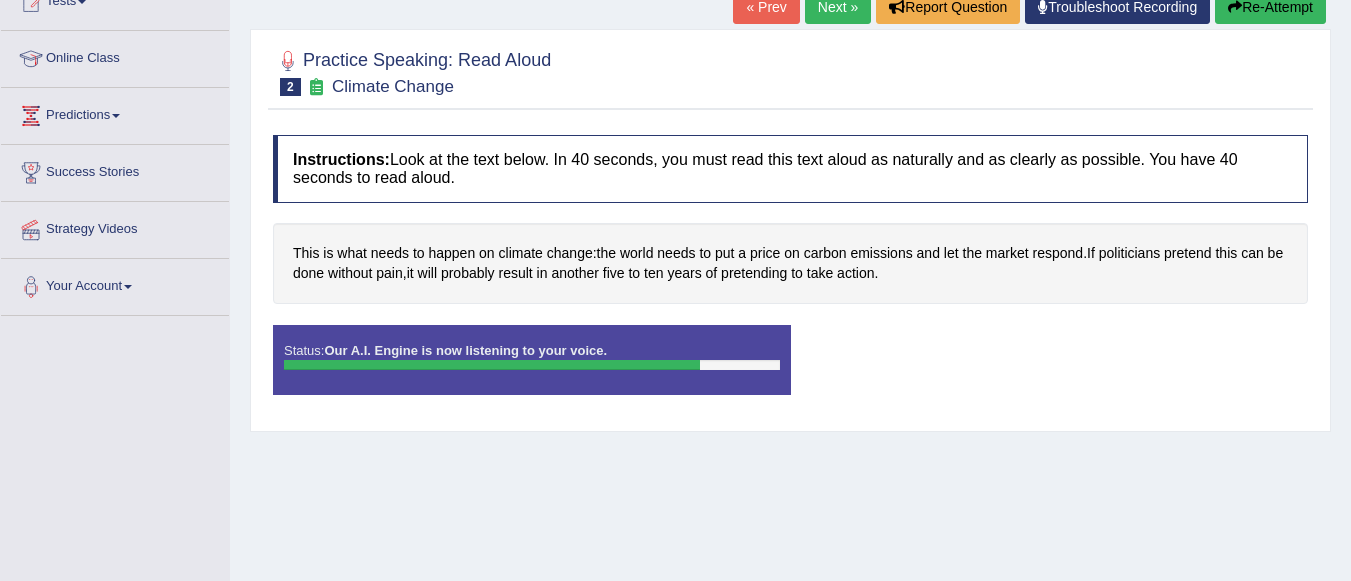 click at bounding box center [492, 365] 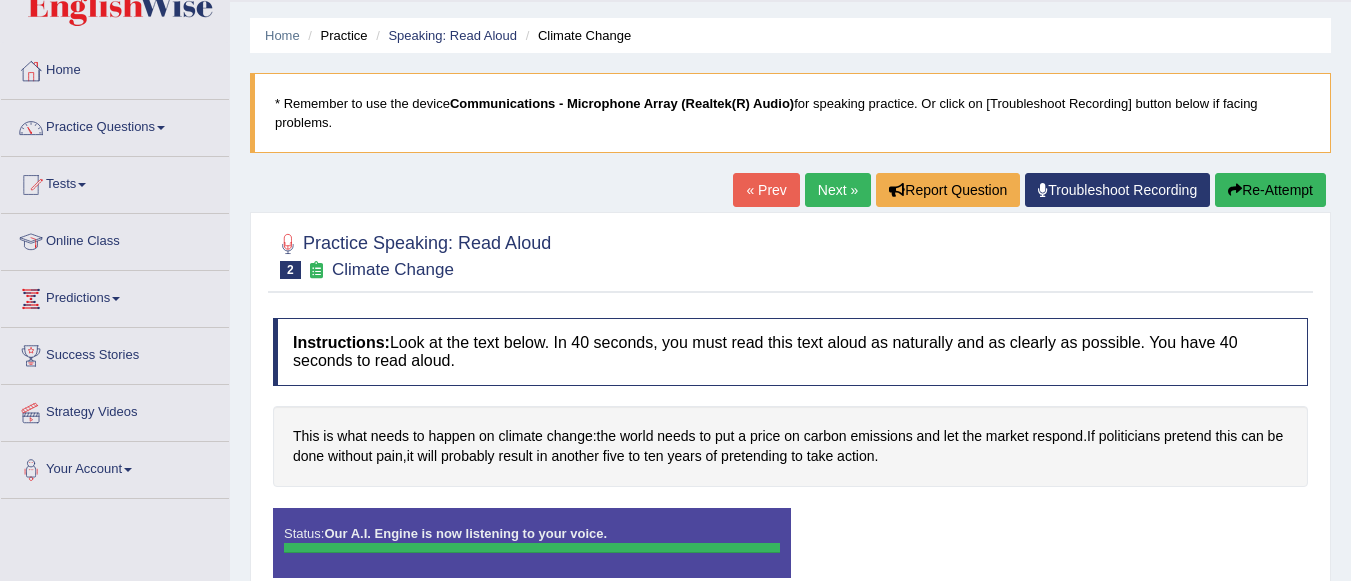 scroll, scrollTop: 6, scrollLeft: 0, axis: vertical 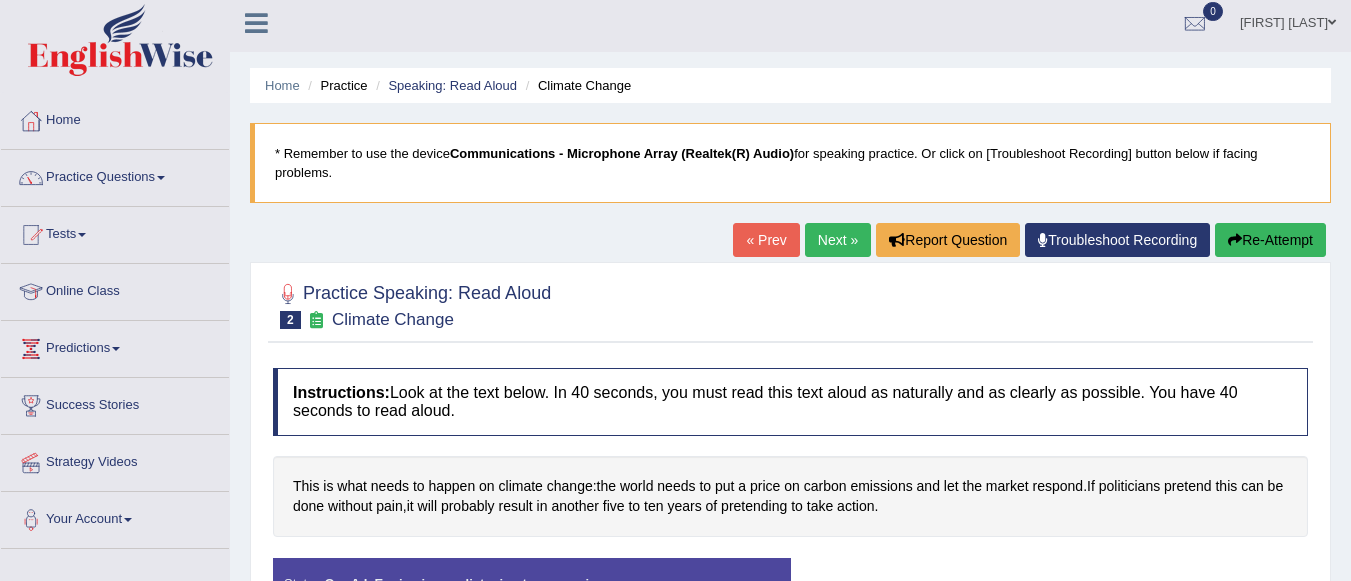 click on "Re-Attempt" at bounding box center [1270, 240] 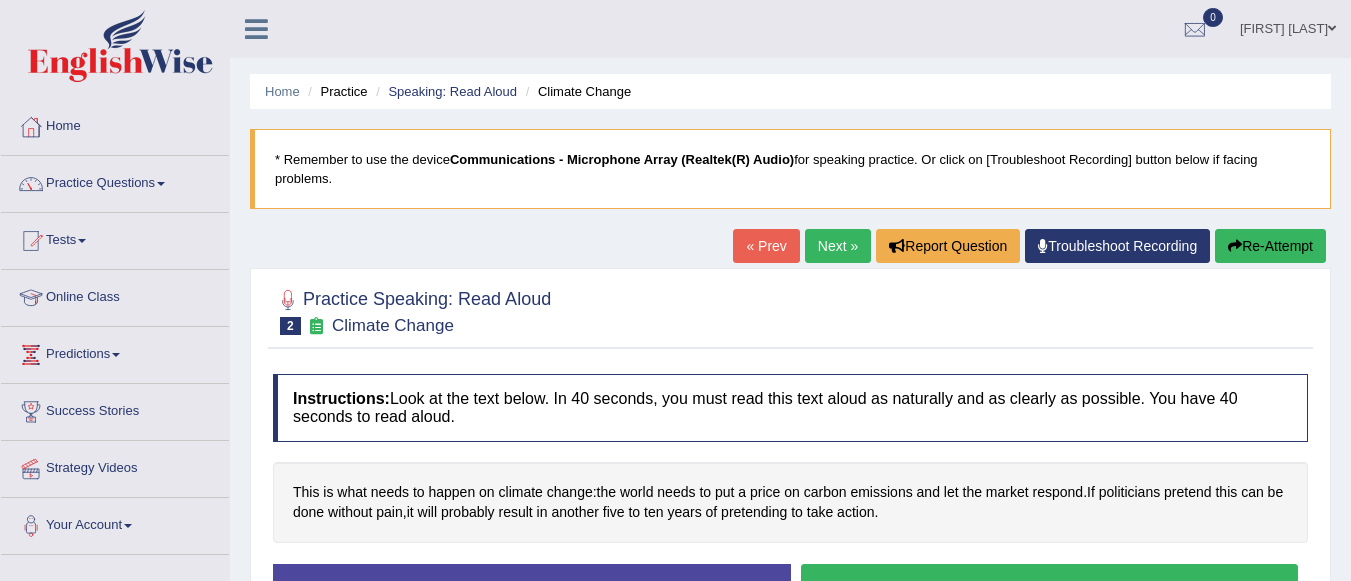 scroll, scrollTop: 6, scrollLeft: 0, axis: vertical 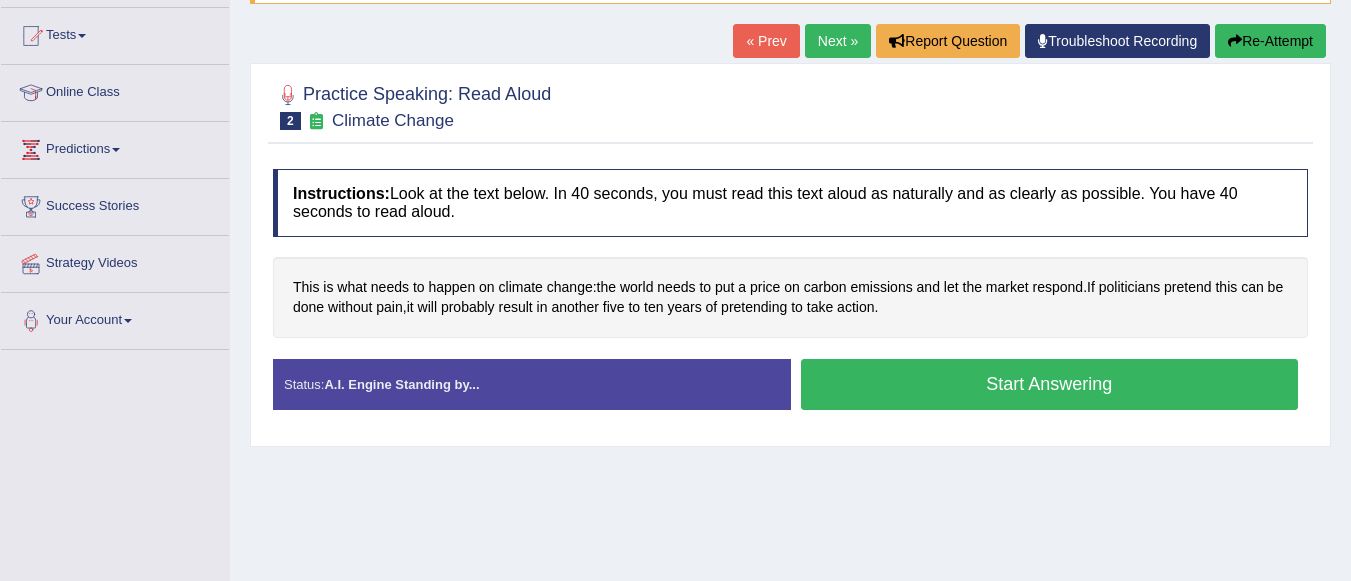 click on "Start Answering" at bounding box center (1050, 384) 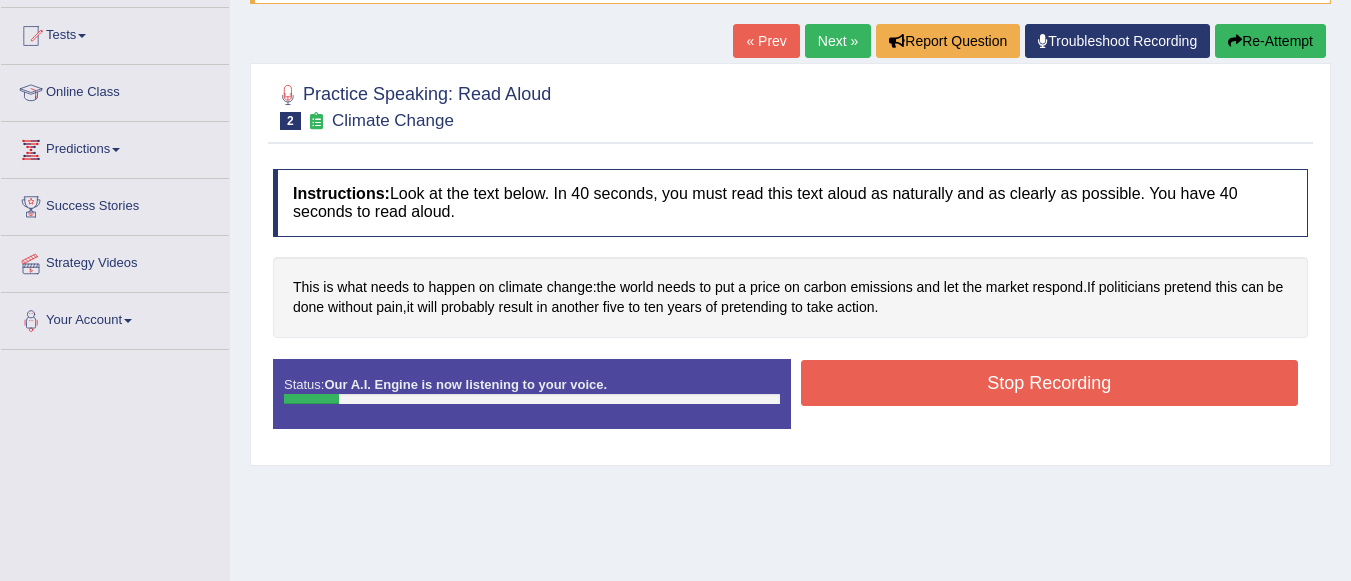 click on "Re-Attempt" at bounding box center [1270, 41] 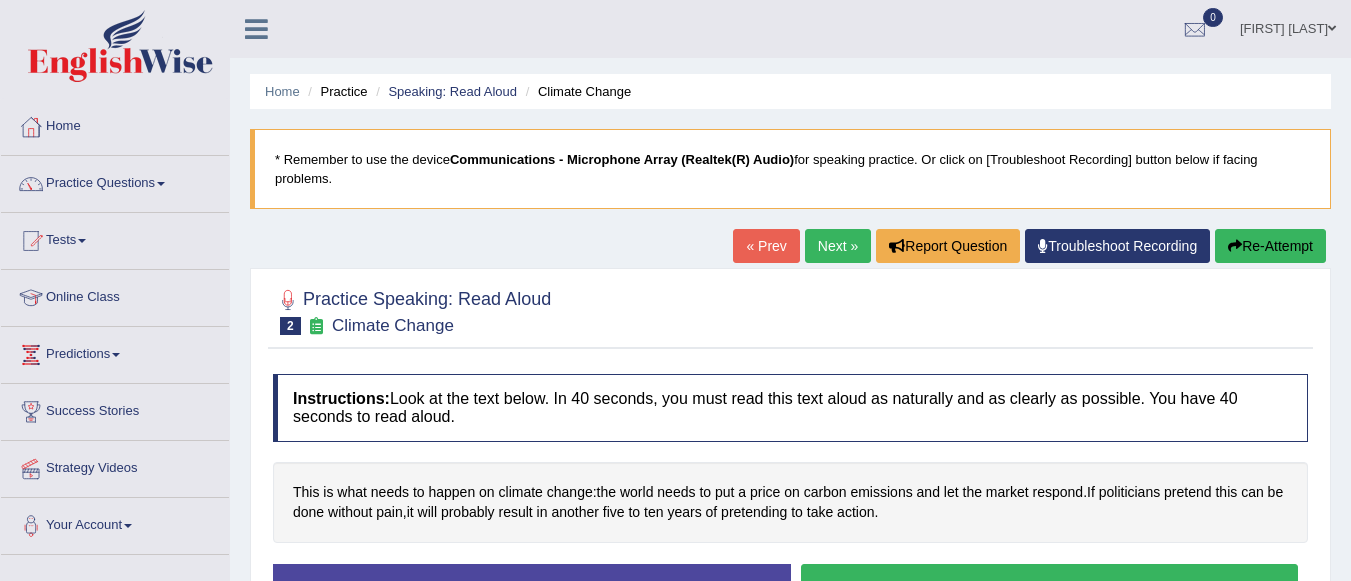 scroll, scrollTop: 205, scrollLeft: 0, axis: vertical 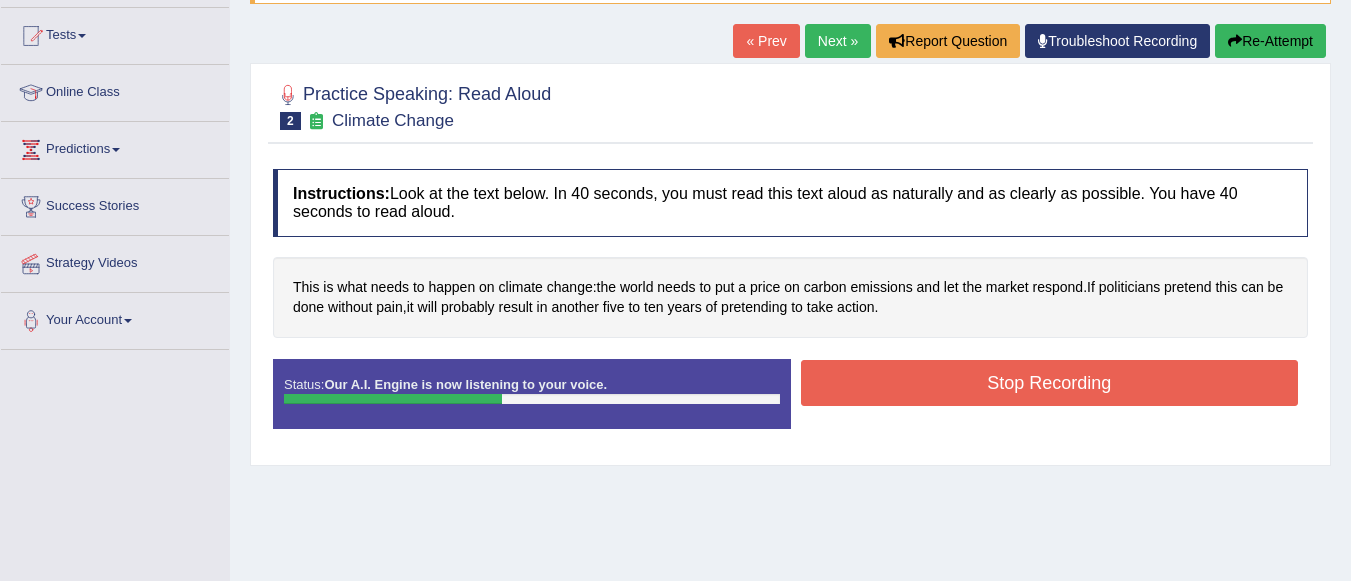 click on "Stop Recording" at bounding box center [1050, 383] 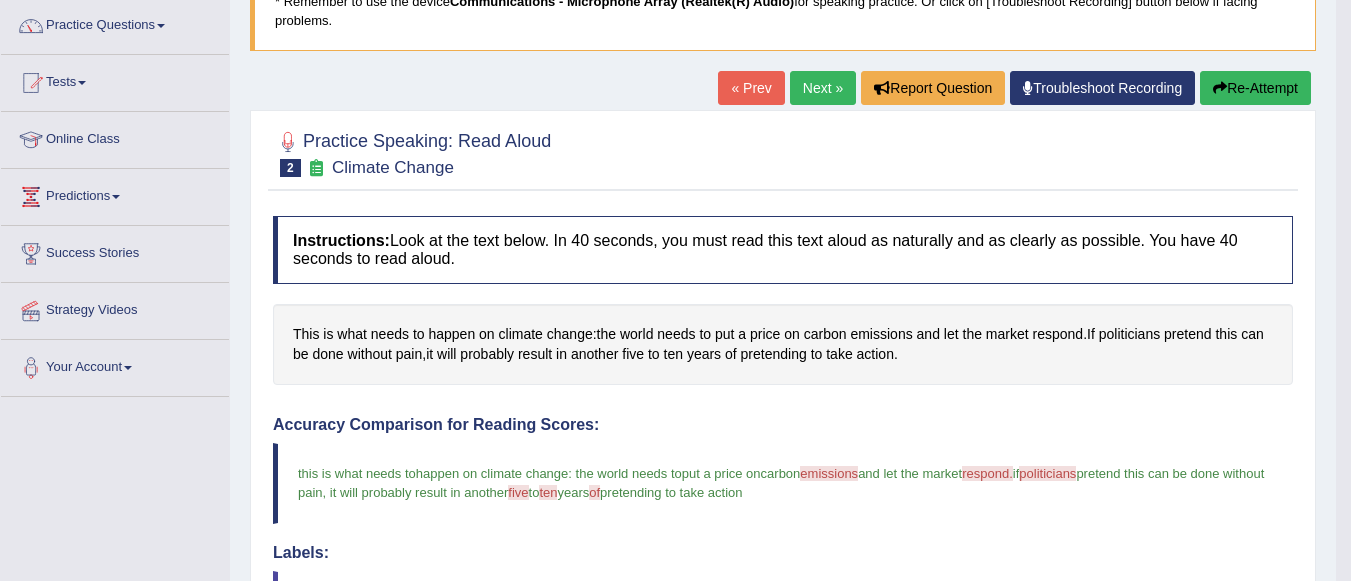scroll, scrollTop: 0, scrollLeft: 0, axis: both 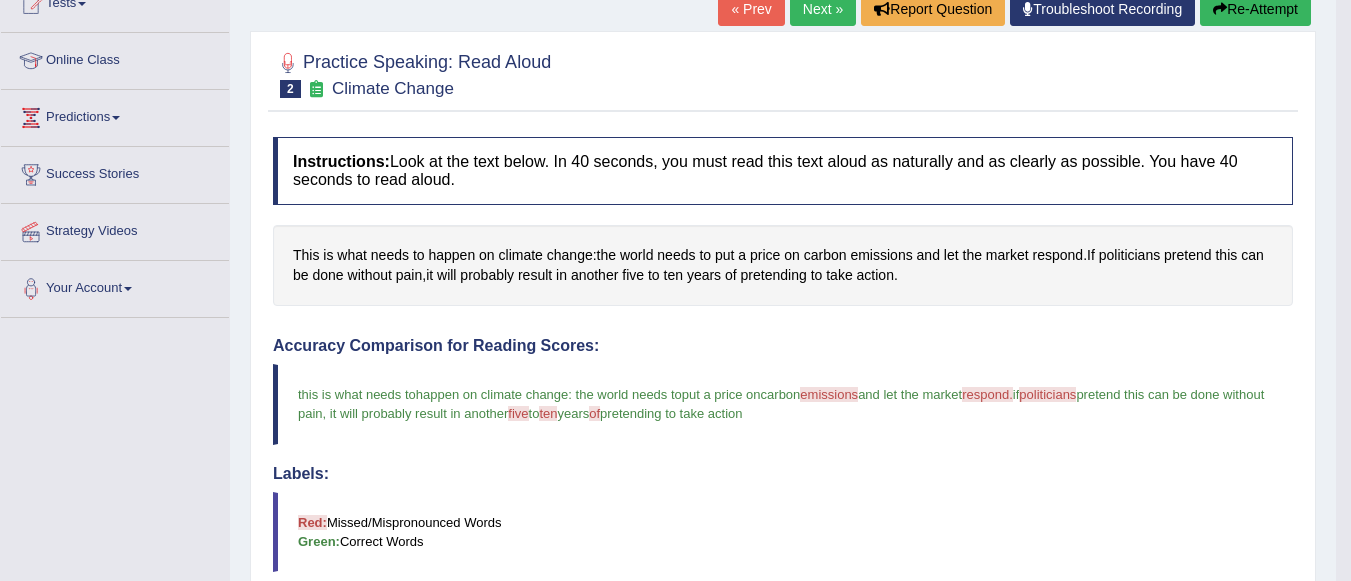 click on "Re-Attempt" at bounding box center [1255, 9] 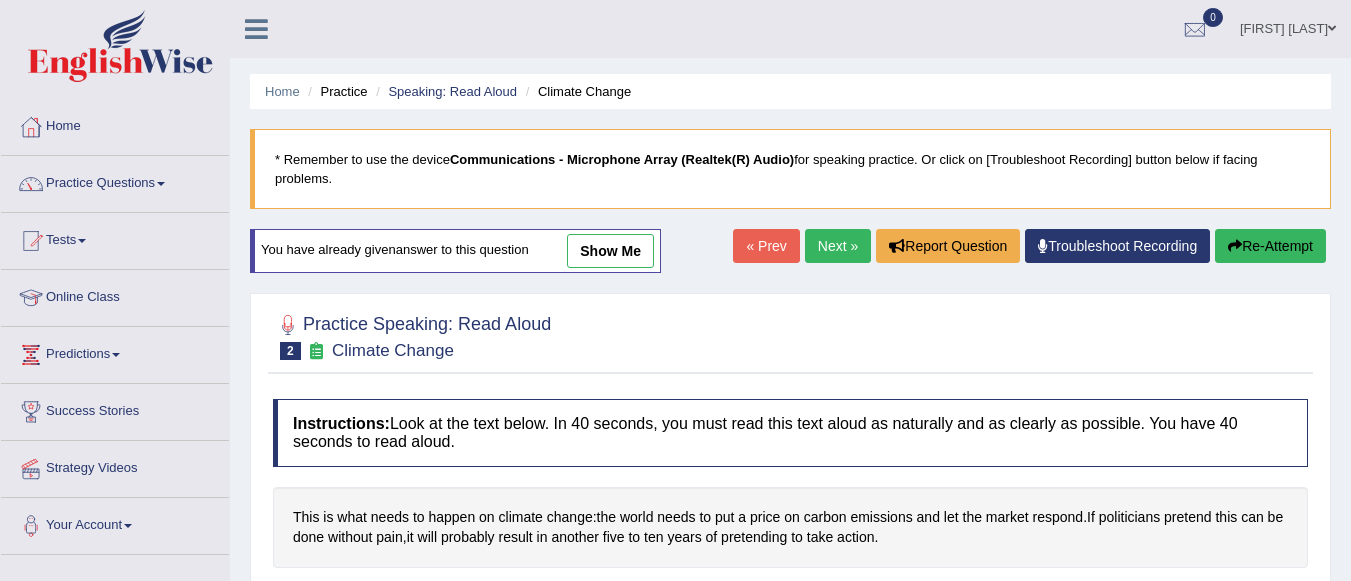 scroll, scrollTop: 237, scrollLeft: 0, axis: vertical 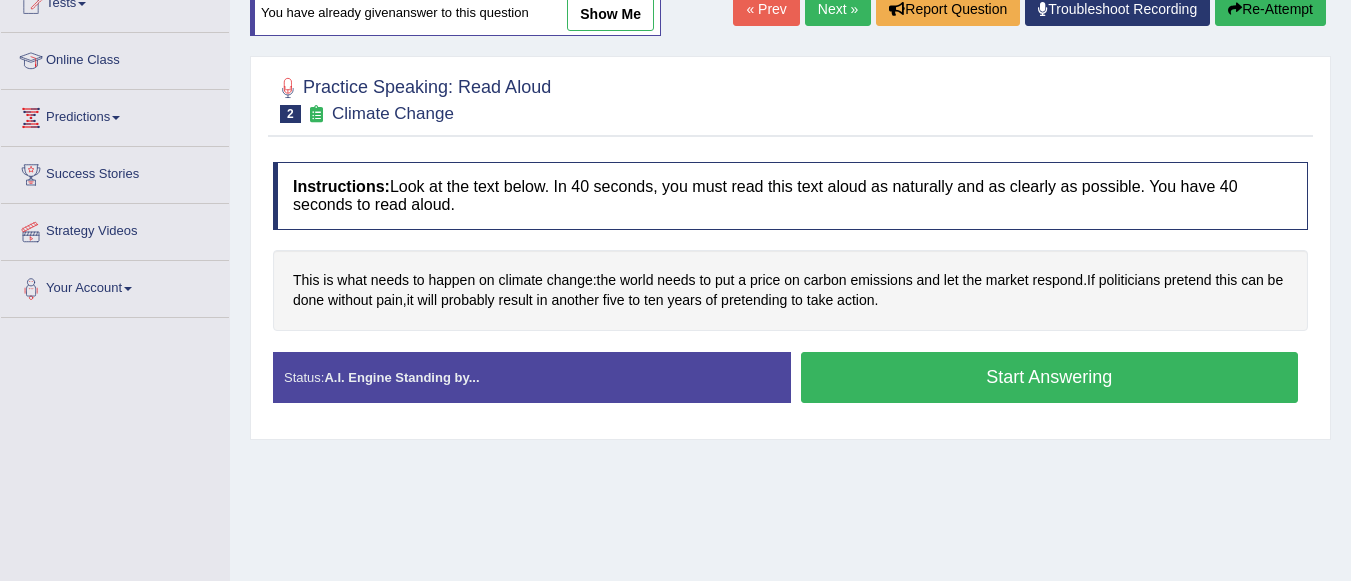 click on "Start Answering" at bounding box center [1050, 377] 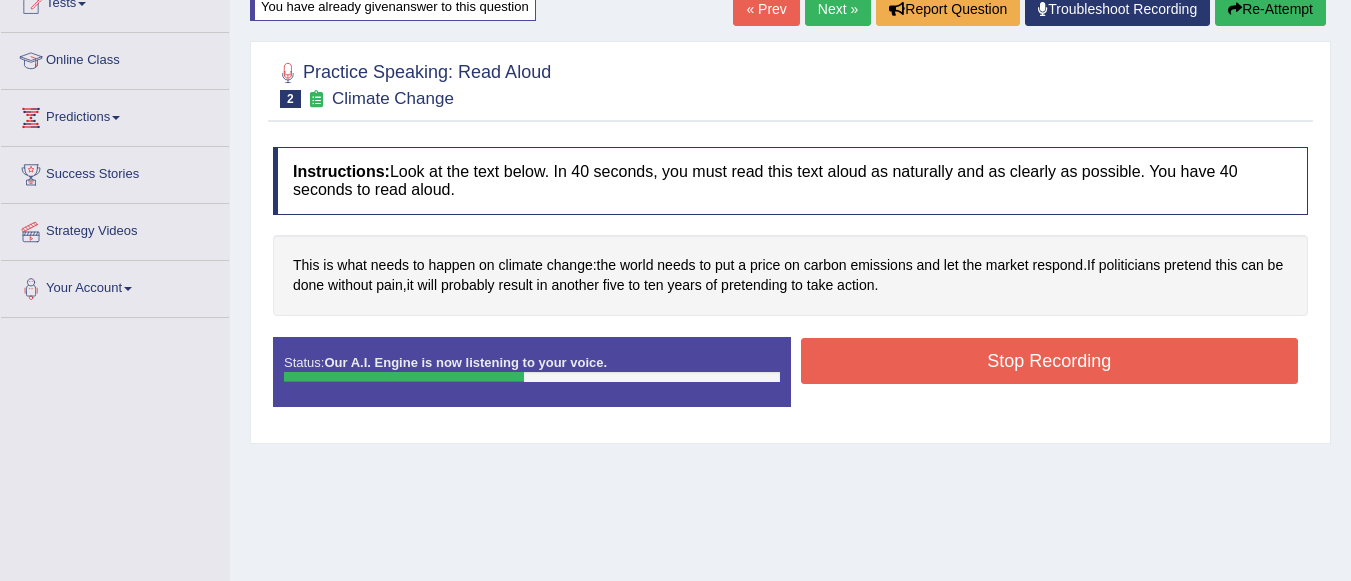 click on "Stop Recording" at bounding box center [1050, 361] 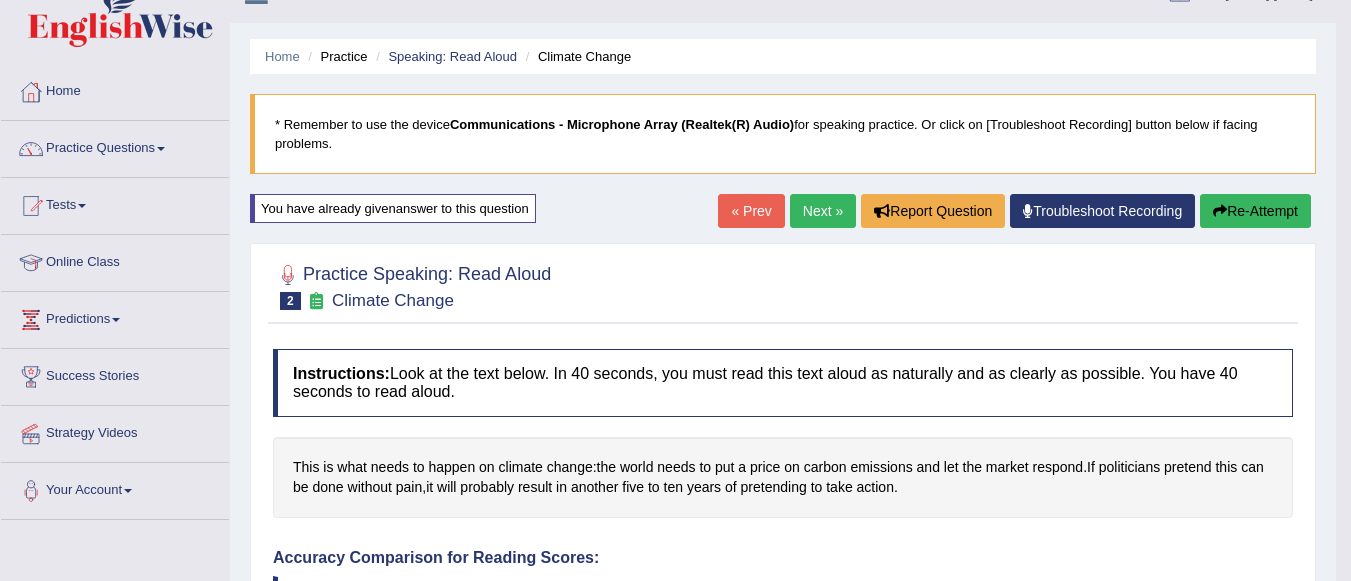 scroll, scrollTop: 0, scrollLeft: 0, axis: both 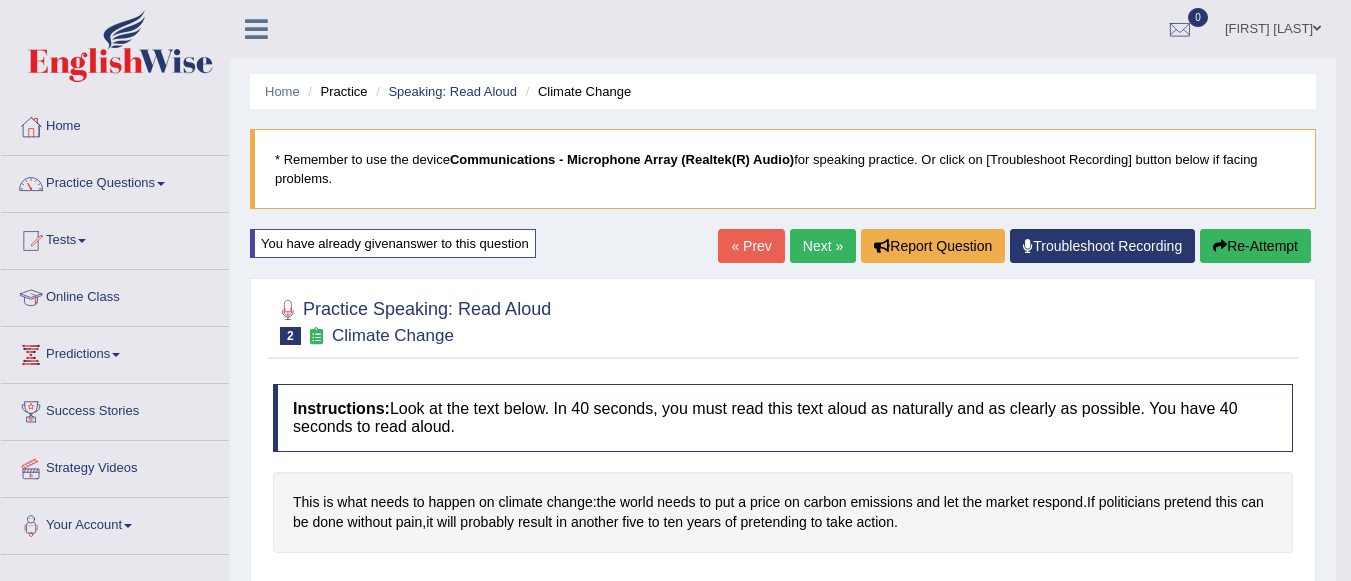 click on "Next »" at bounding box center (823, 246) 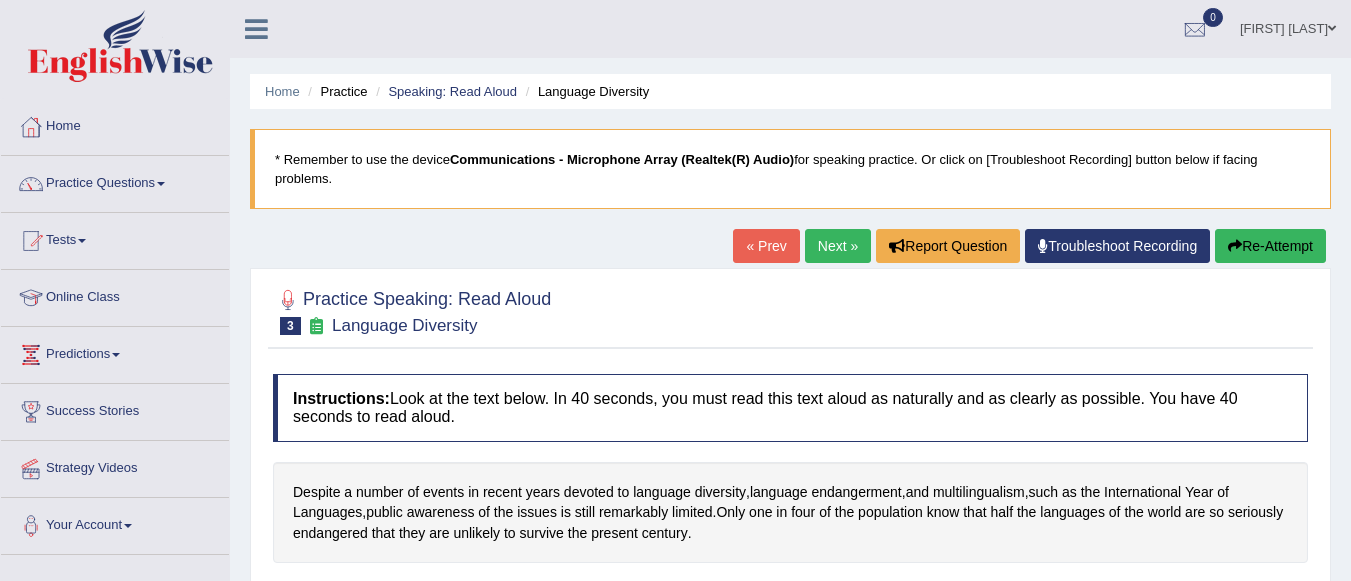 scroll, scrollTop: 0, scrollLeft: 0, axis: both 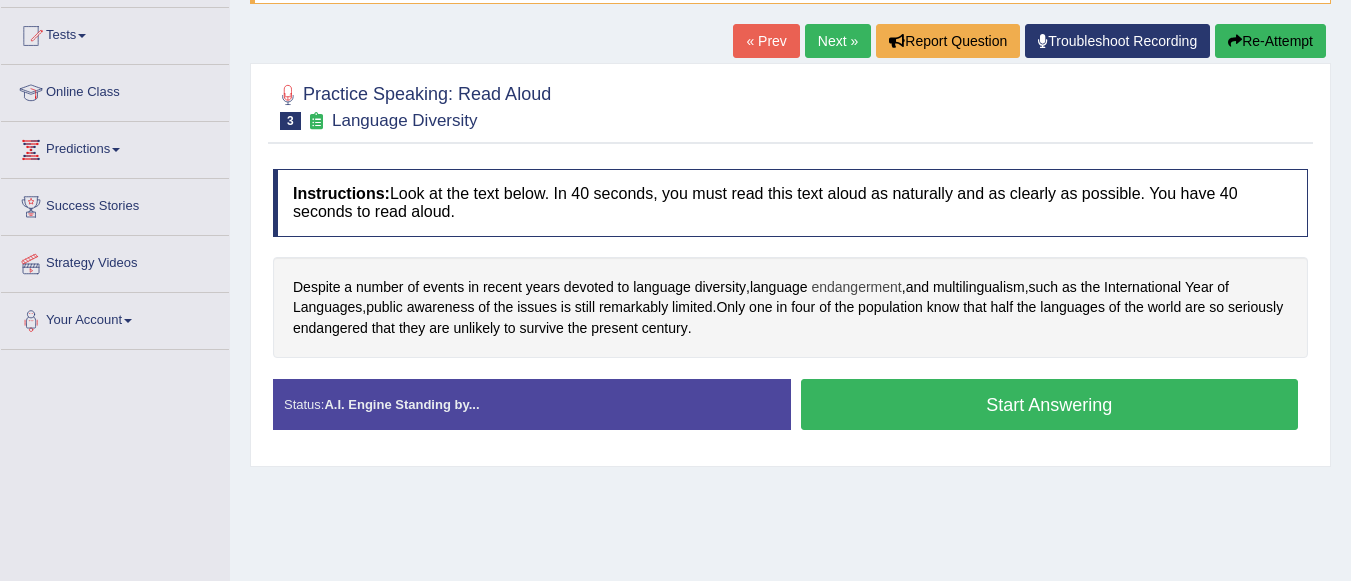 click on "endangerment" at bounding box center (856, 287) 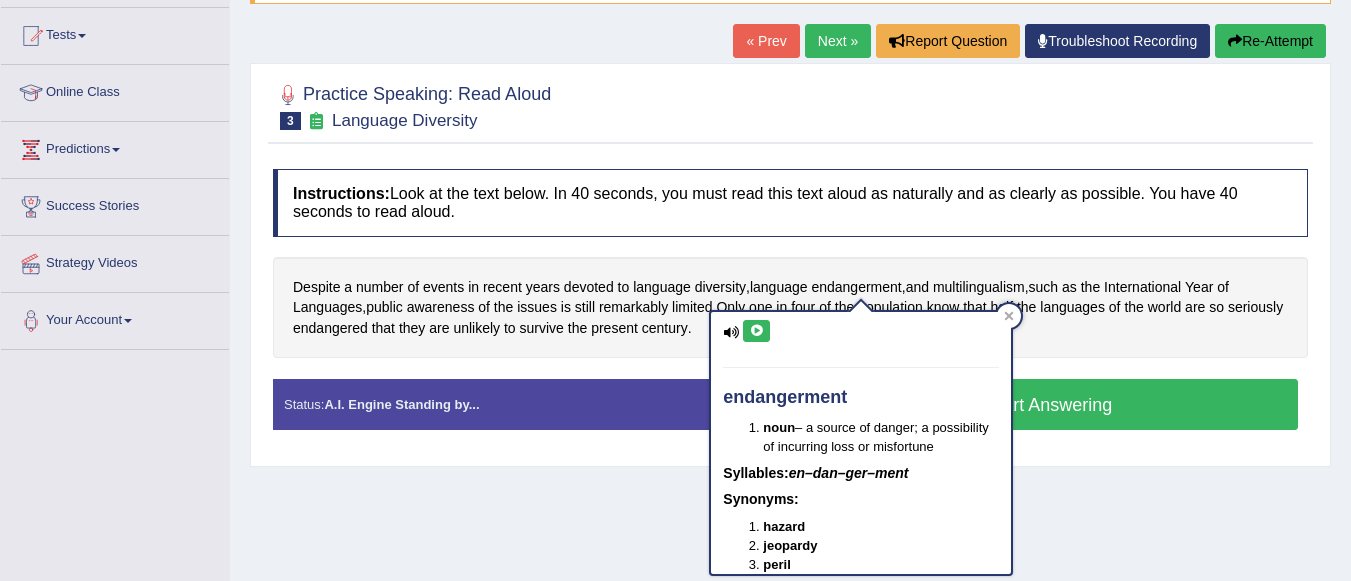 click at bounding box center [756, 331] 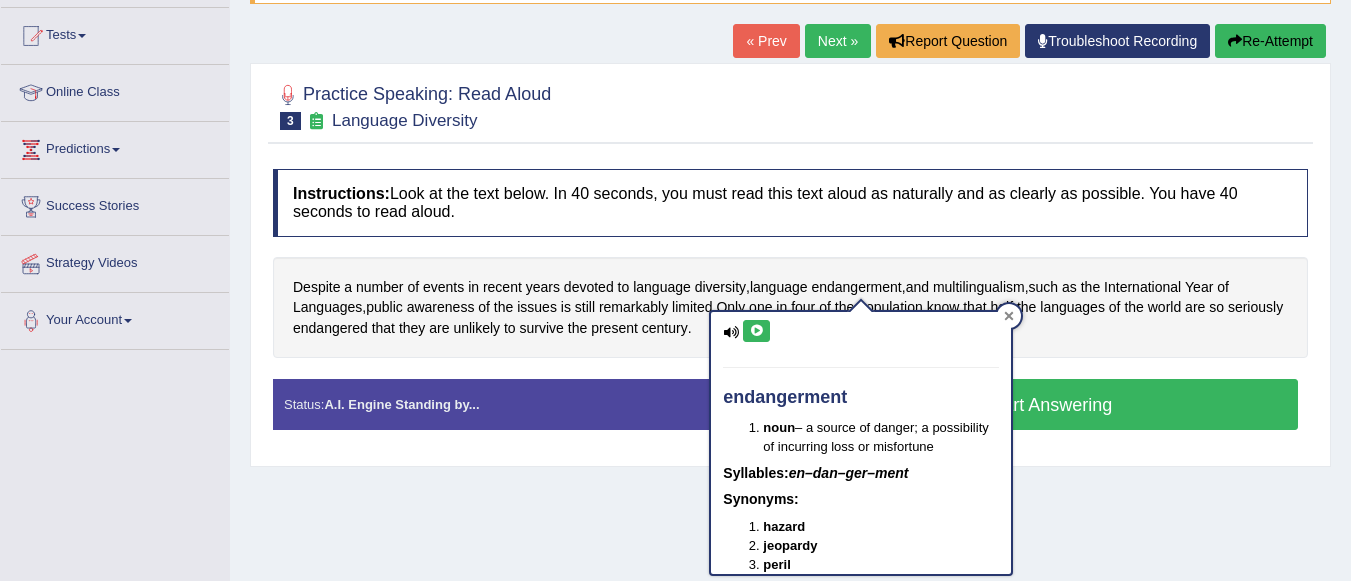 click at bounding box center [1009, 316] 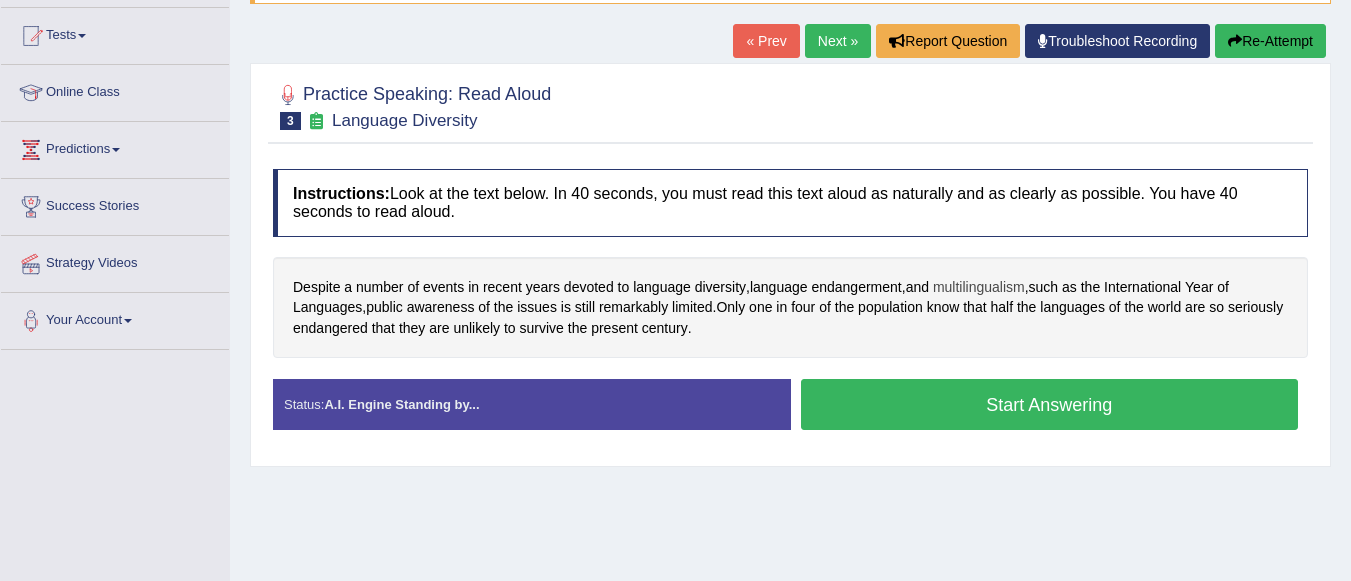 click on "multilingualism" at bounding box center (979, 287) 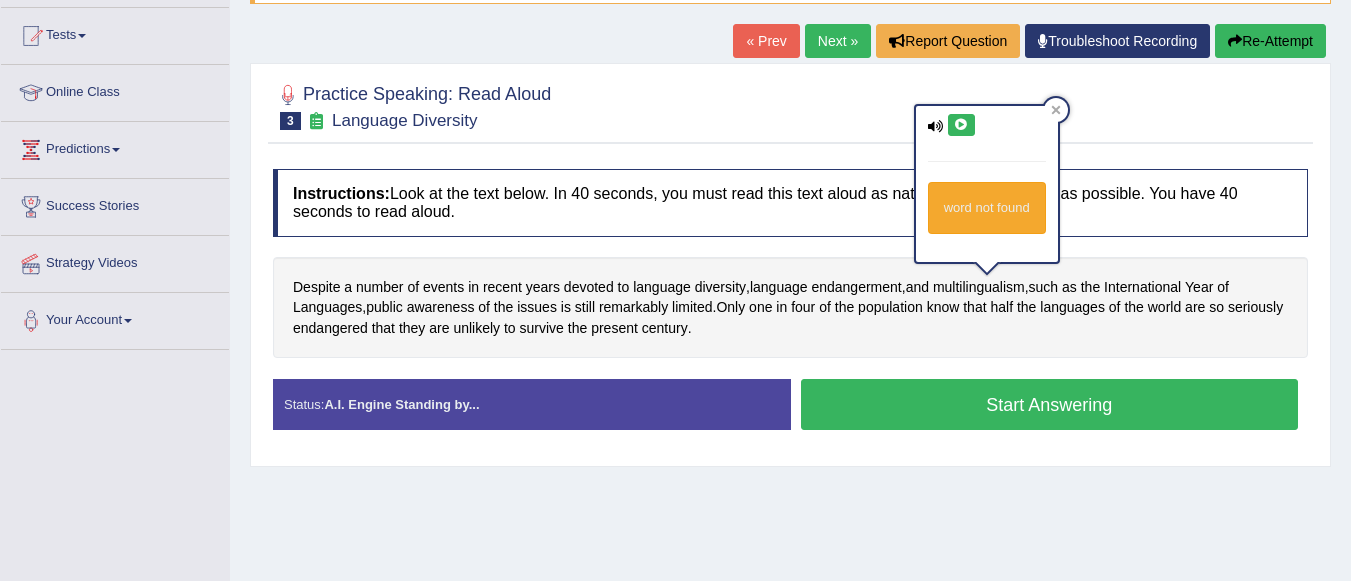 click at bounding box center (961, 125) 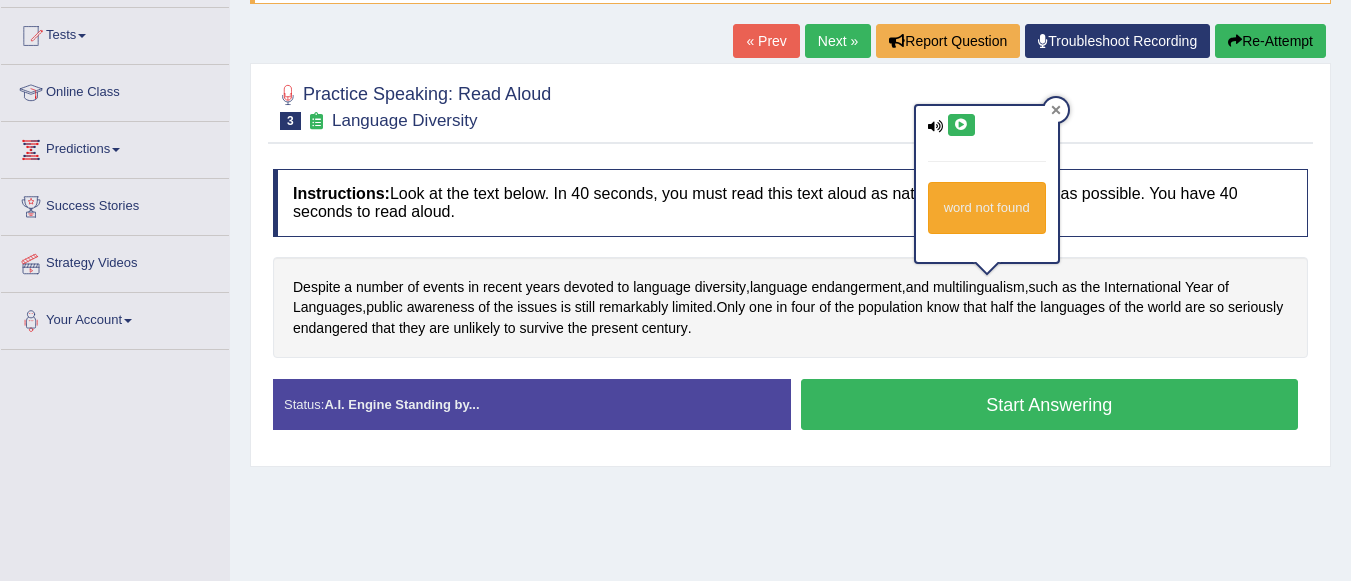 click 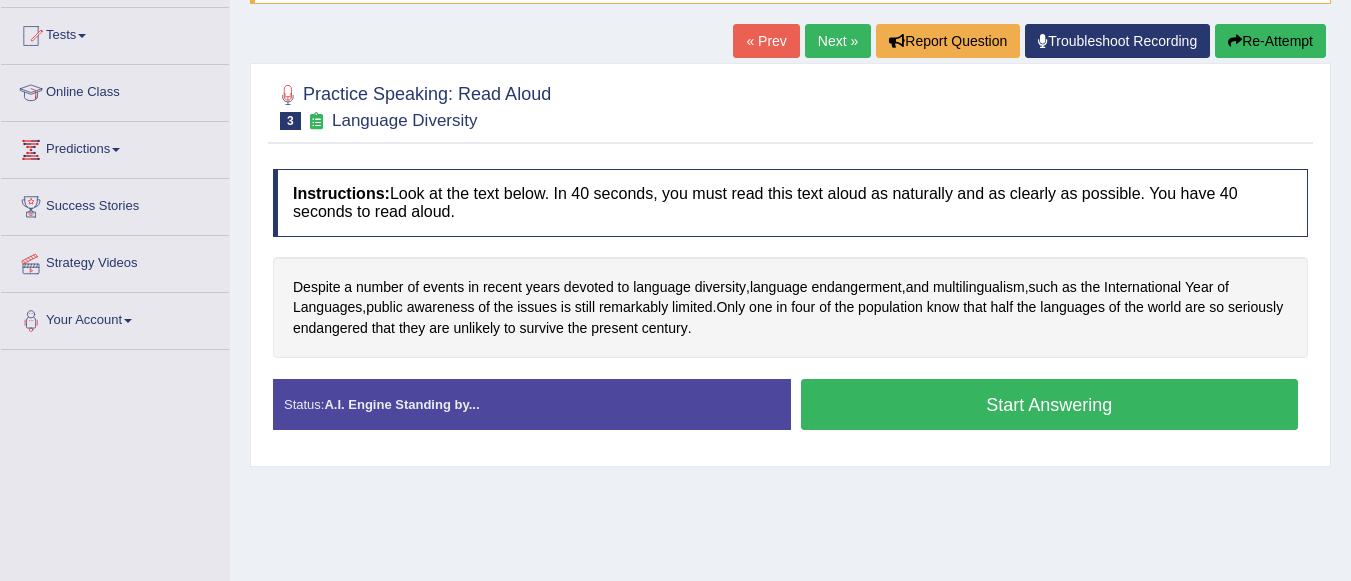 click on "Start Answering" at bounding box center [1050, 404] 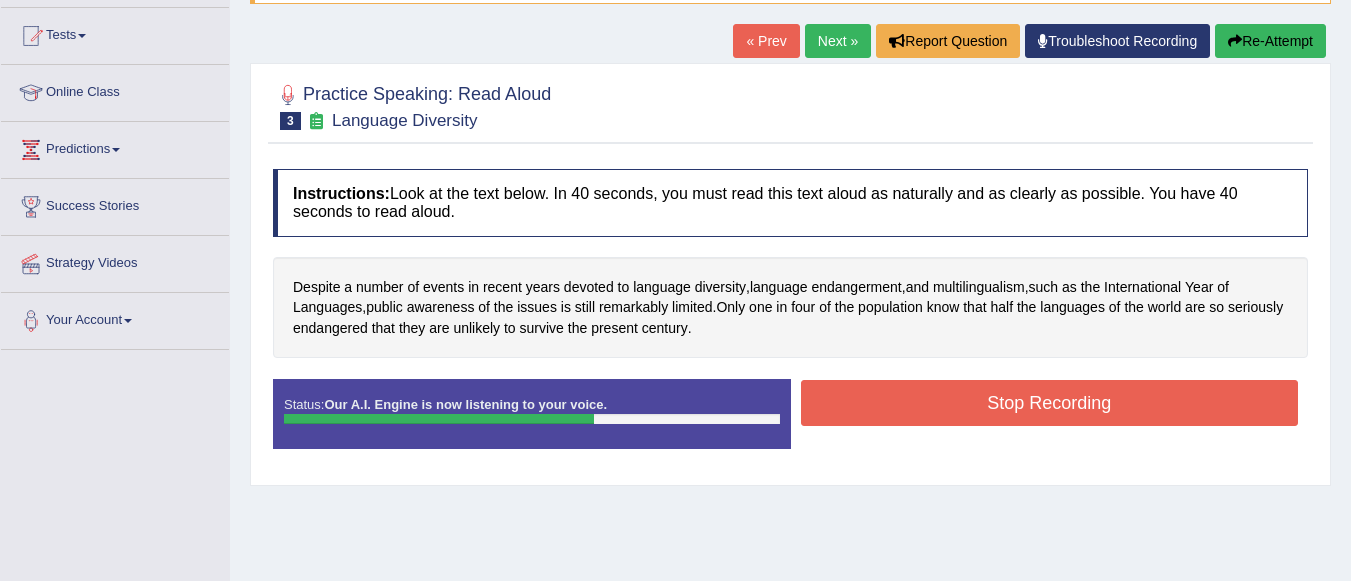 click on "Stop Recording" at bounding box center (1050, 403) 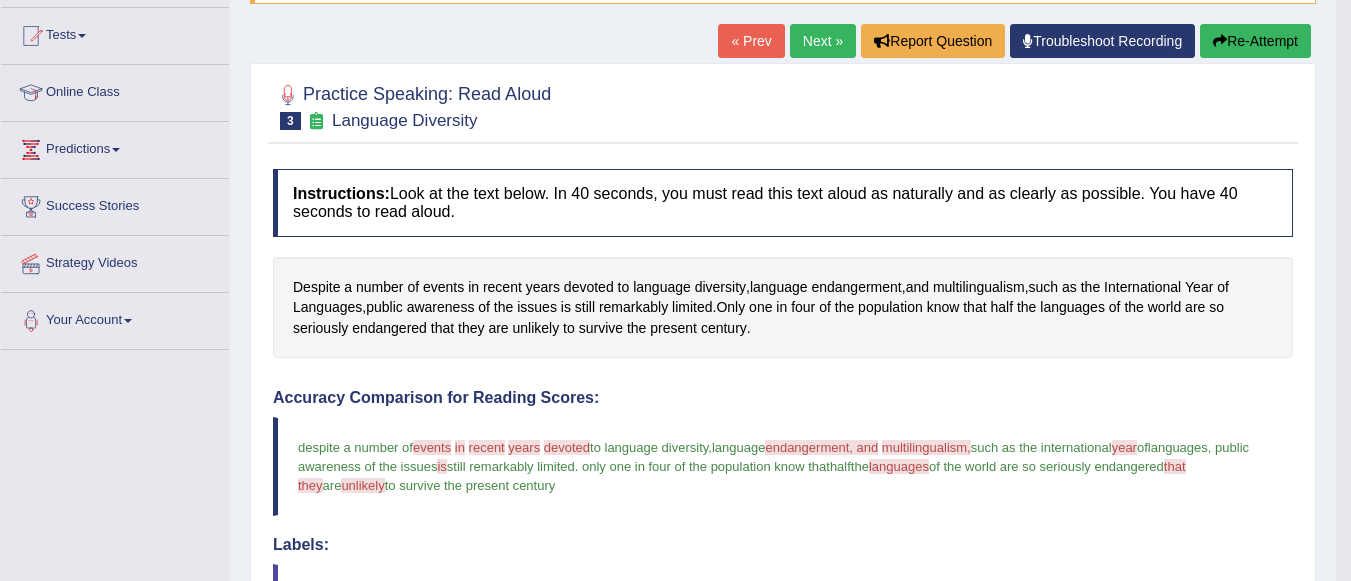 drag, startPoint x: 1359, startPoint y: 190, endPoint x: 1356, endPoint y: 245, distance: 55.081757 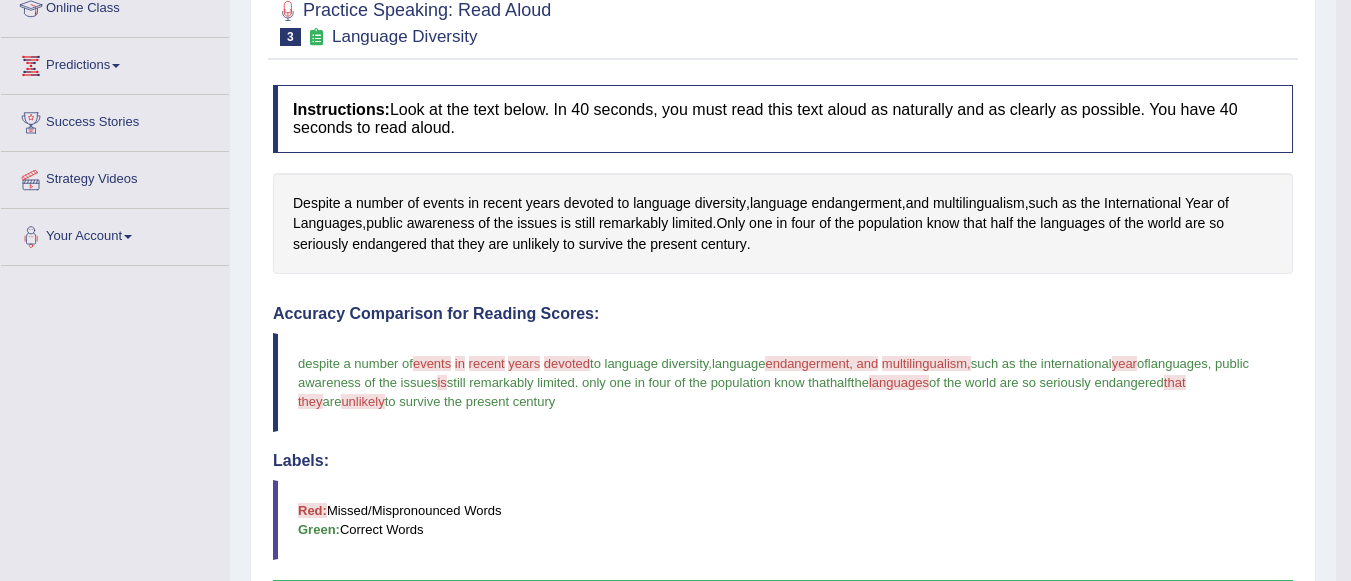 scroll, scrollTop: 286, scrollLeft: 0, axis: vertical 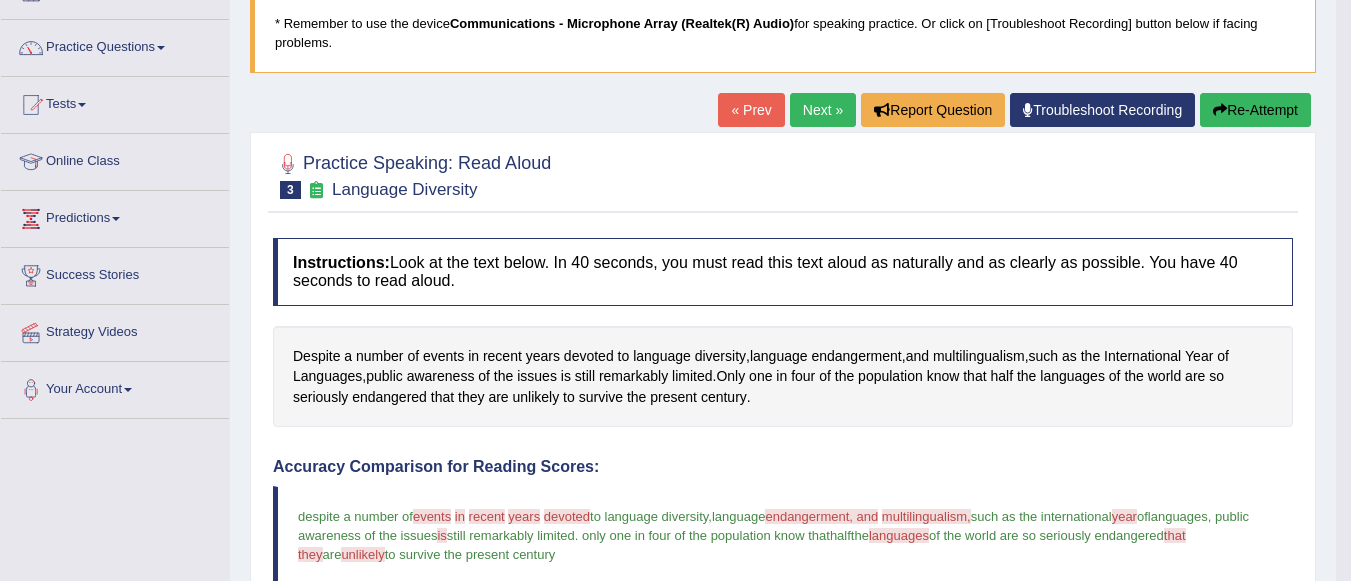 click on "Re-Attempt" at bounding box center (1255, 110) 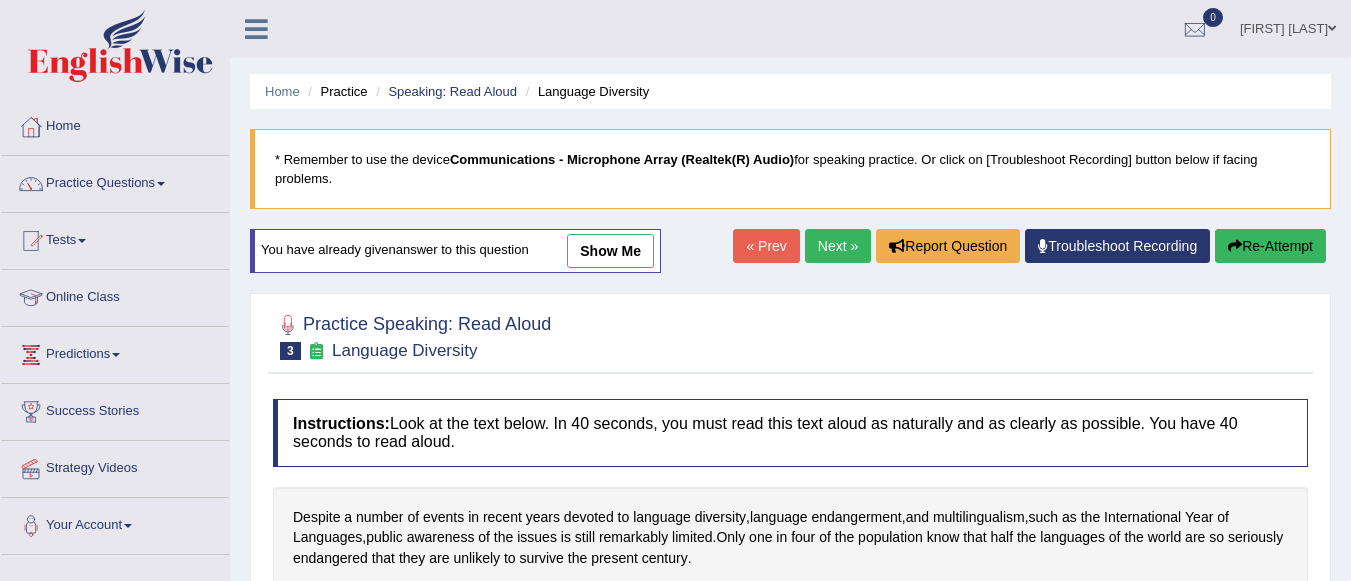 scroll, scrollTop: 136, scrollLeft: 0, axis: vertical 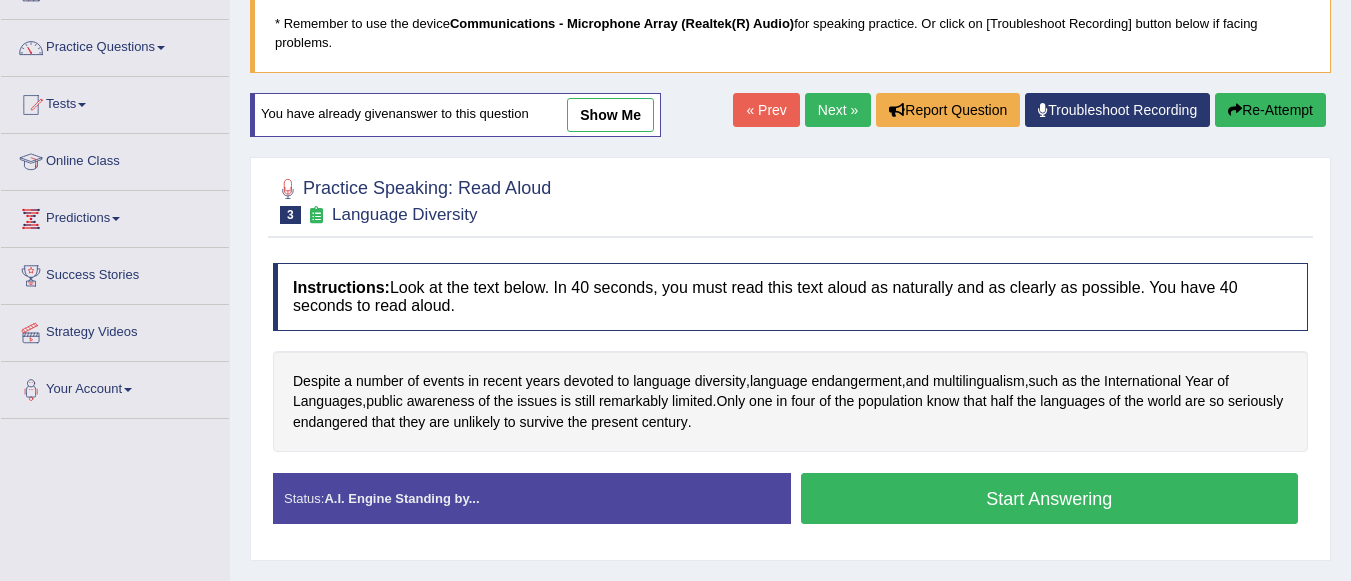 click on "Start Answering" at bounding box center [1050, 498] 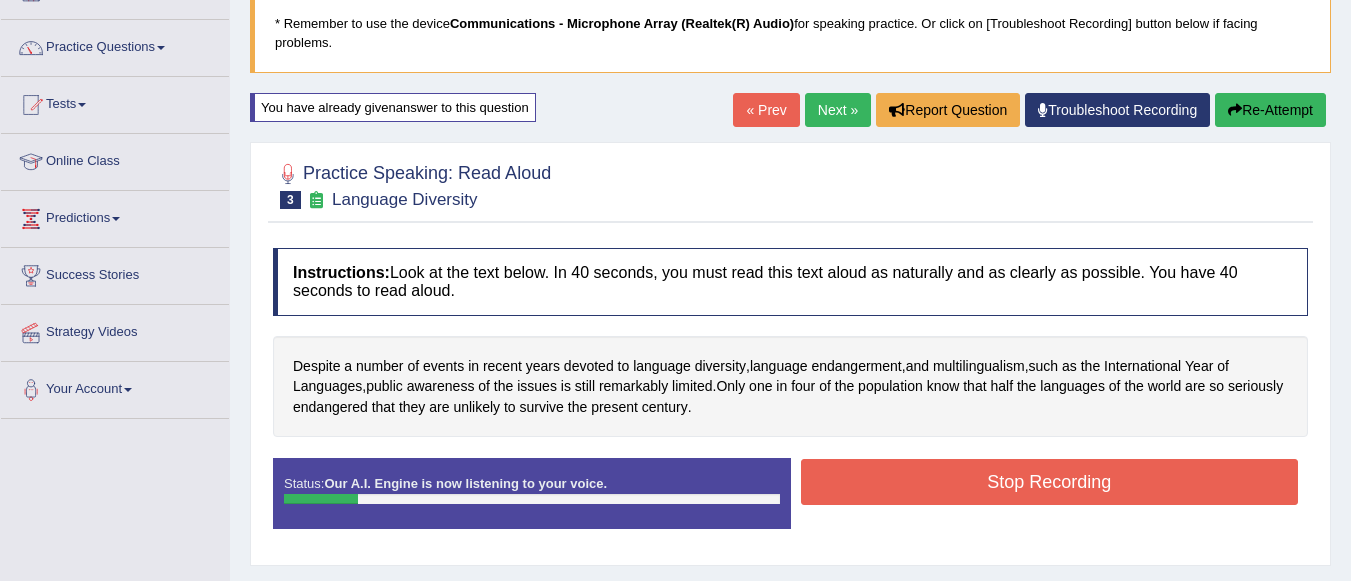 click at bounding box center (1235, 110) 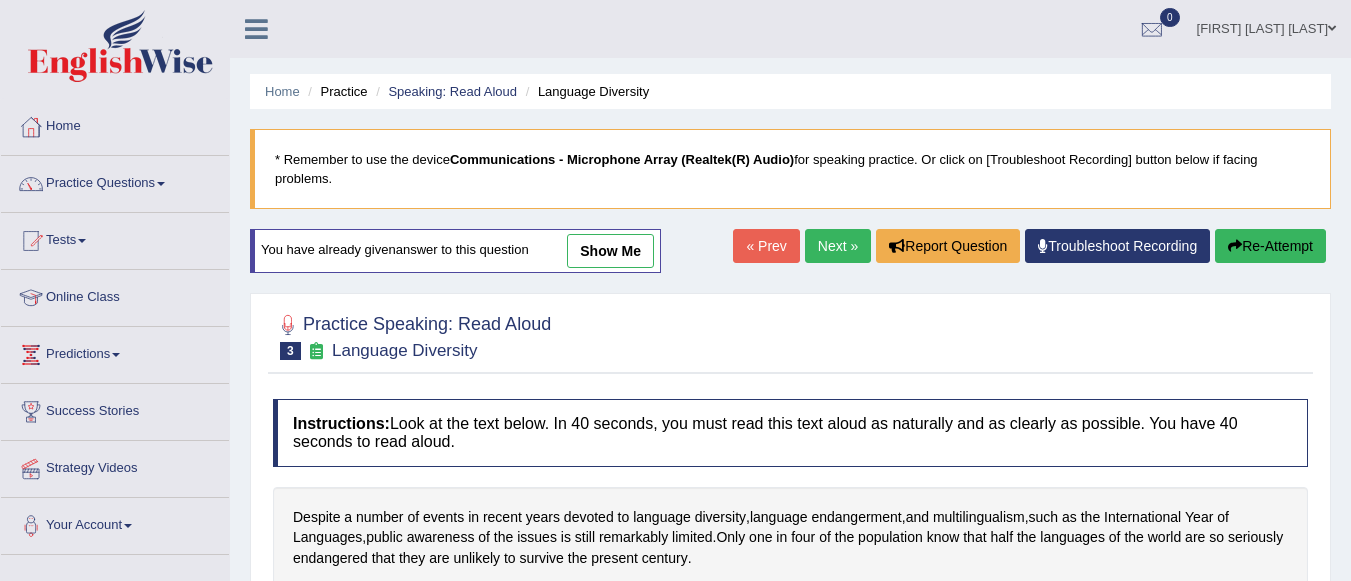 scroll, scrollTop: 136, scrollLeft: 0, axis: vertical 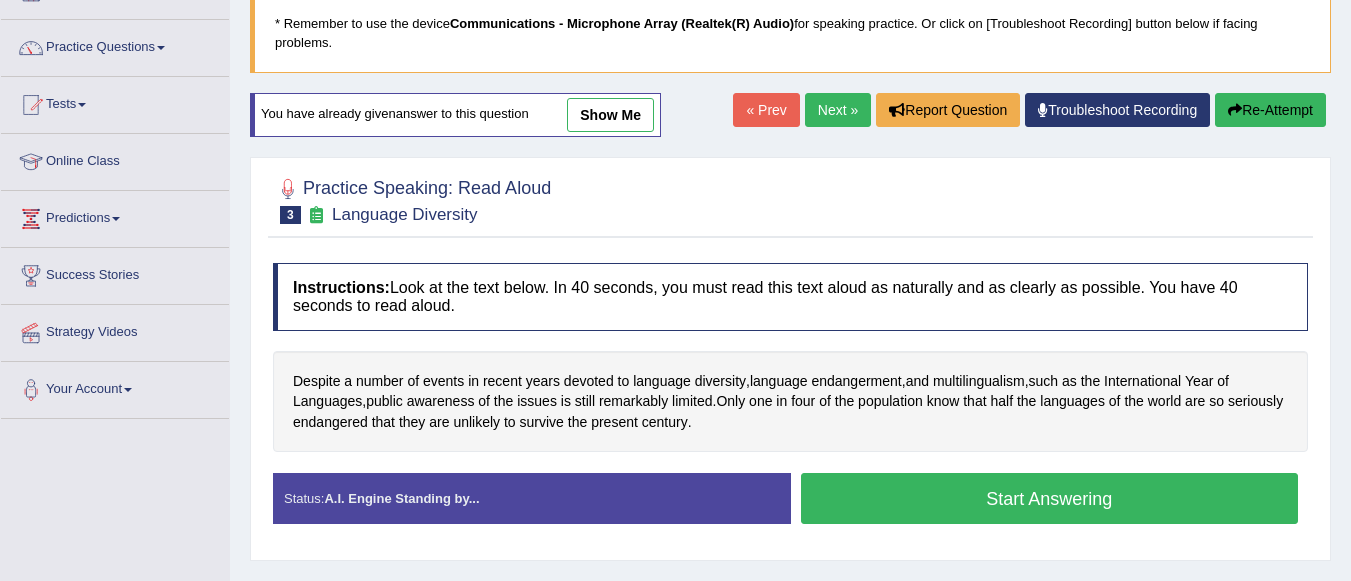 click on "Start Answering" at bounding box center (1050, 498) 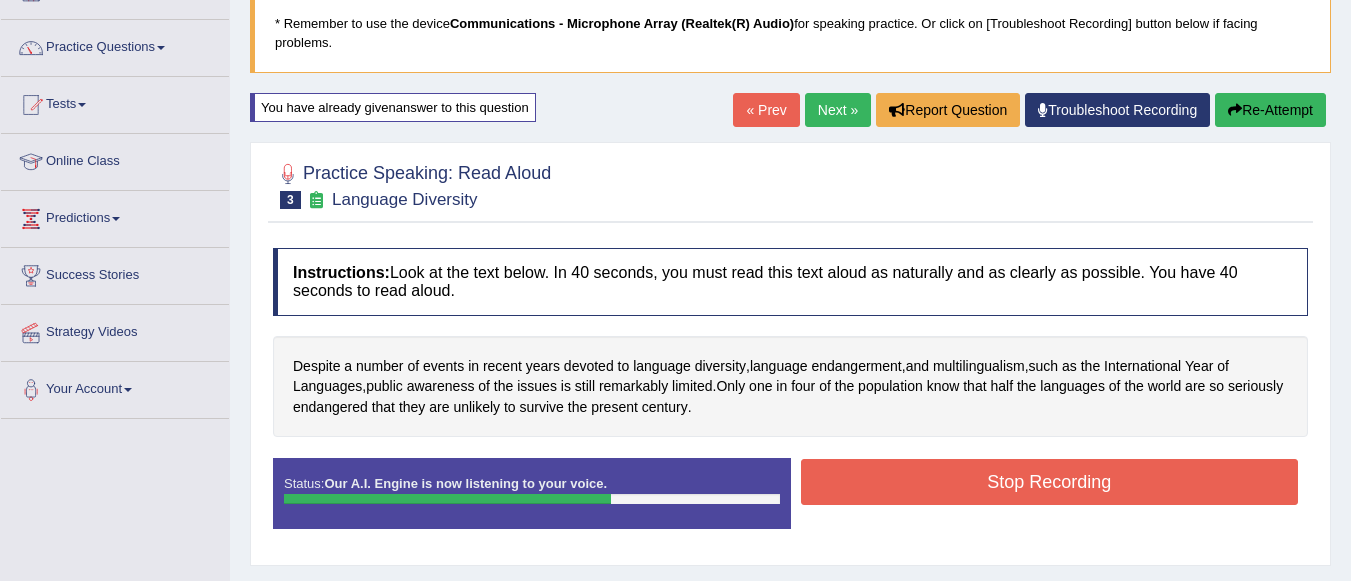 click on "Stop Recording" at bounding box center [1050, 482] 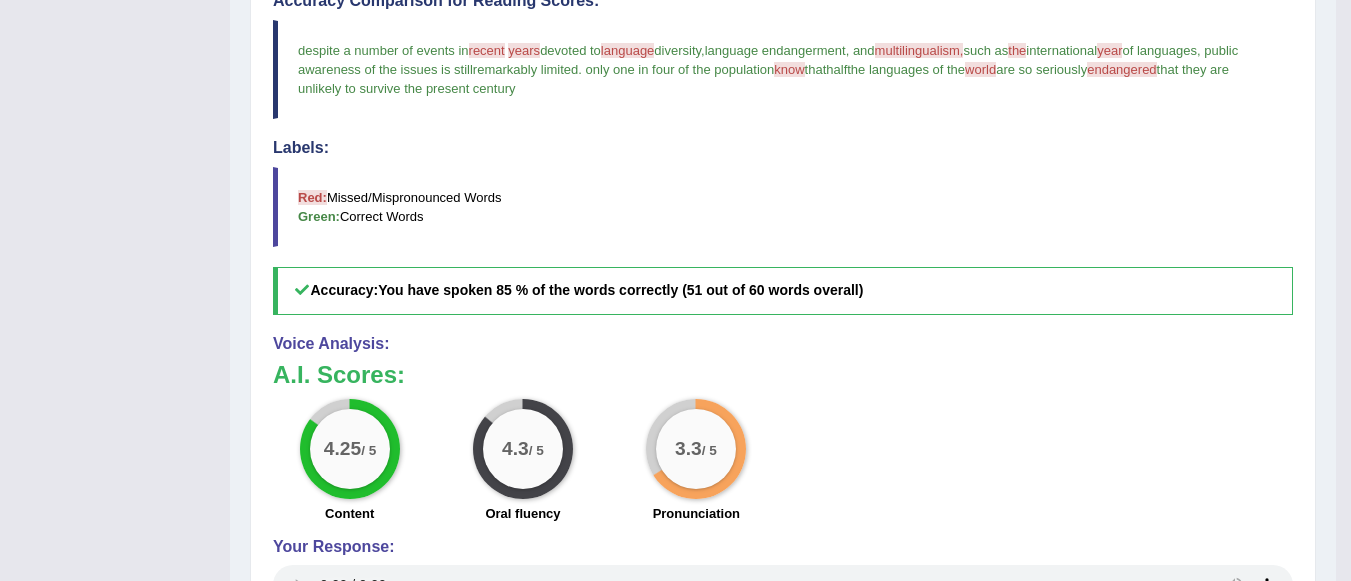 scroll, scrollTop: 627, scrollLeft: 0, axis: vertical 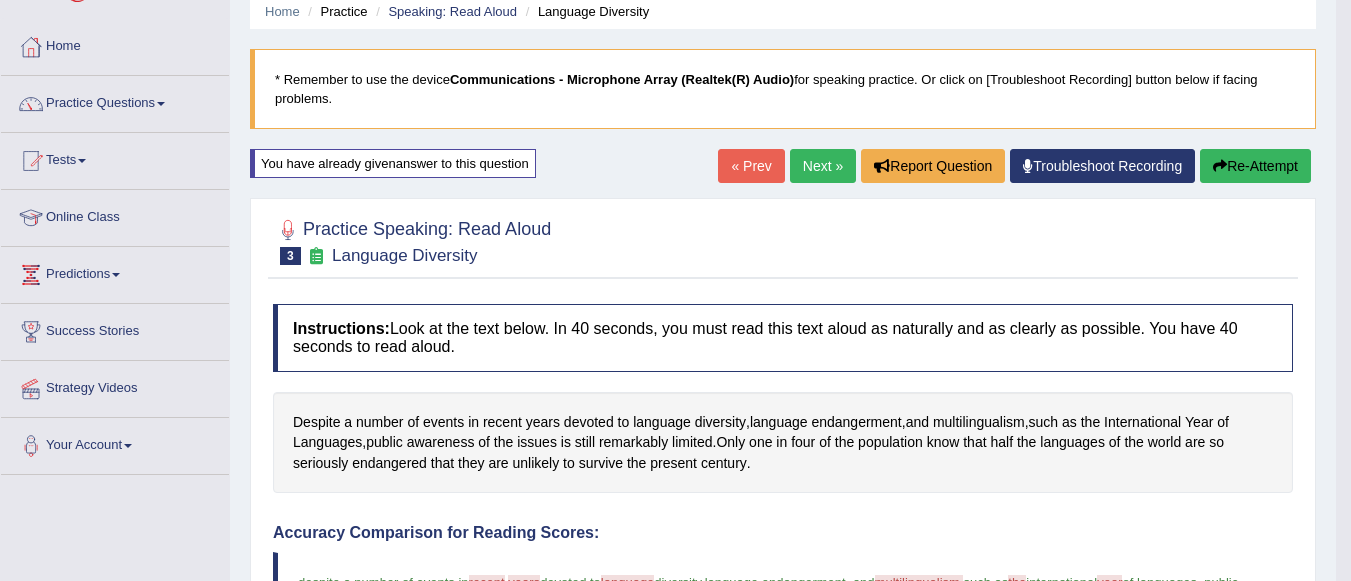 click on "Next »" at bounding box center [823, 166] 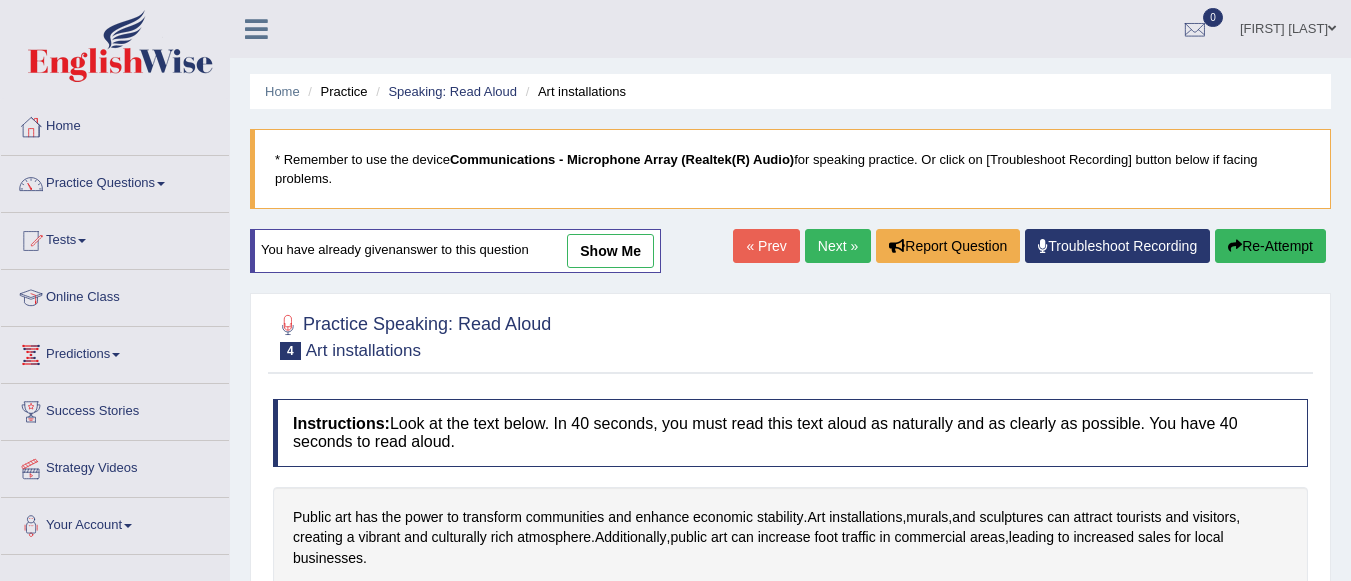 scroll, scrollTop: 0, scrollLeft: 0, axis: both 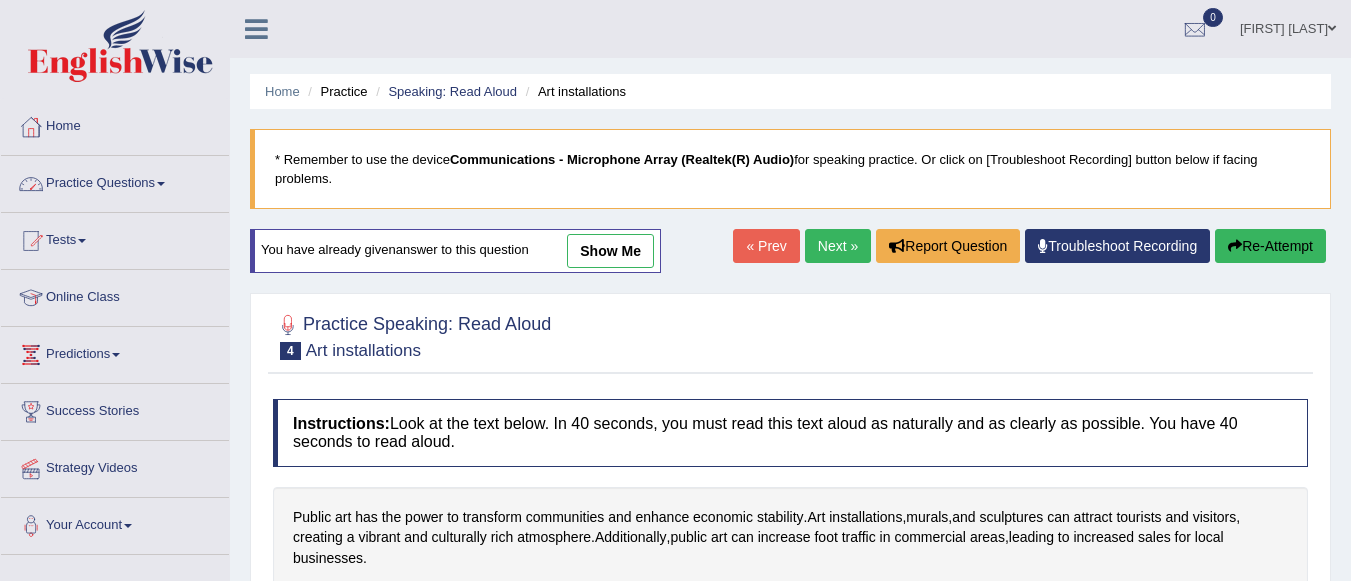 click on "Practice Questions" at bounding box center [115, 181] 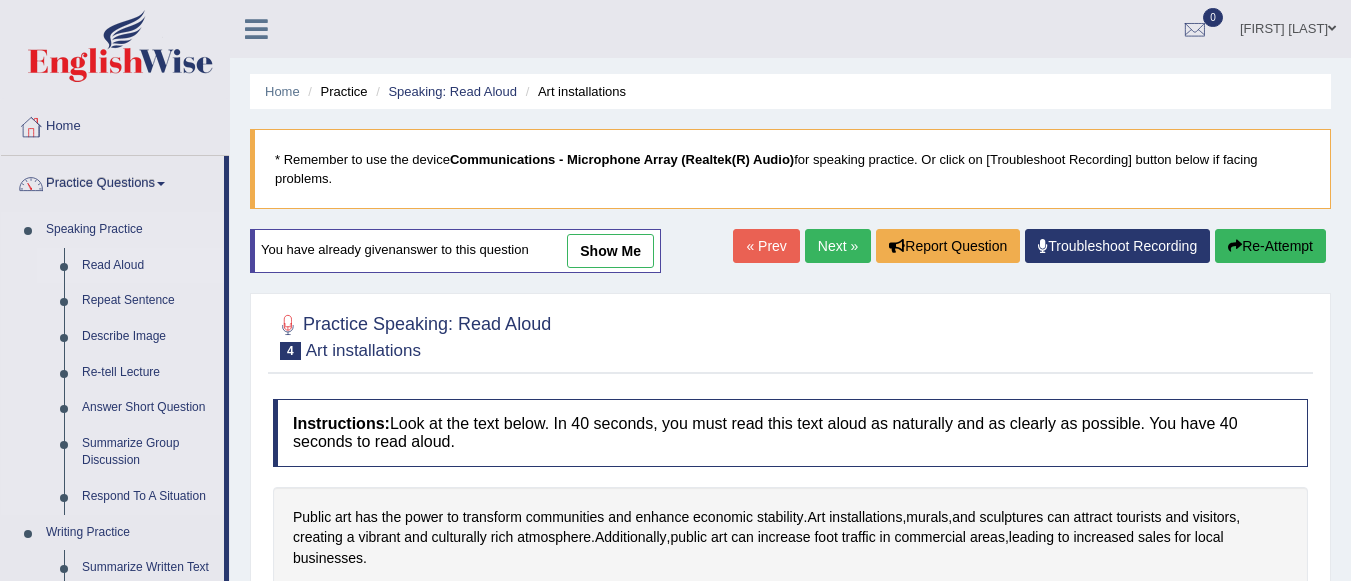 click on "Read Aloud" at bounding box center [148, 266] 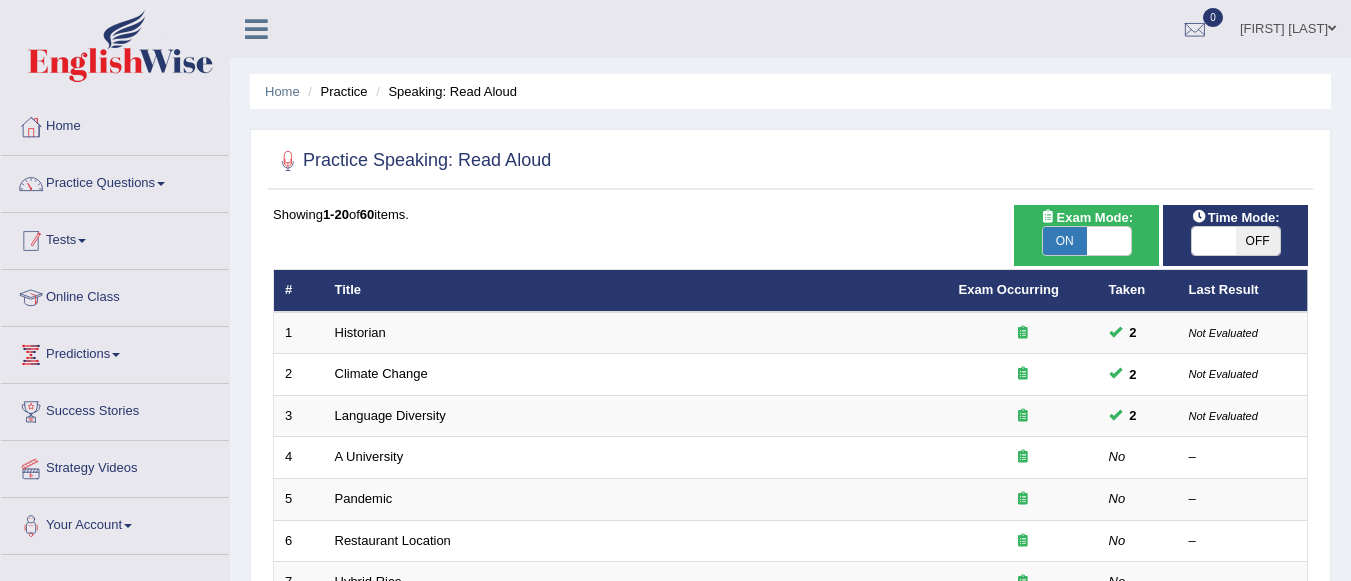 scroll, scrollTop: 0, scrollLeft: 0, axis: both 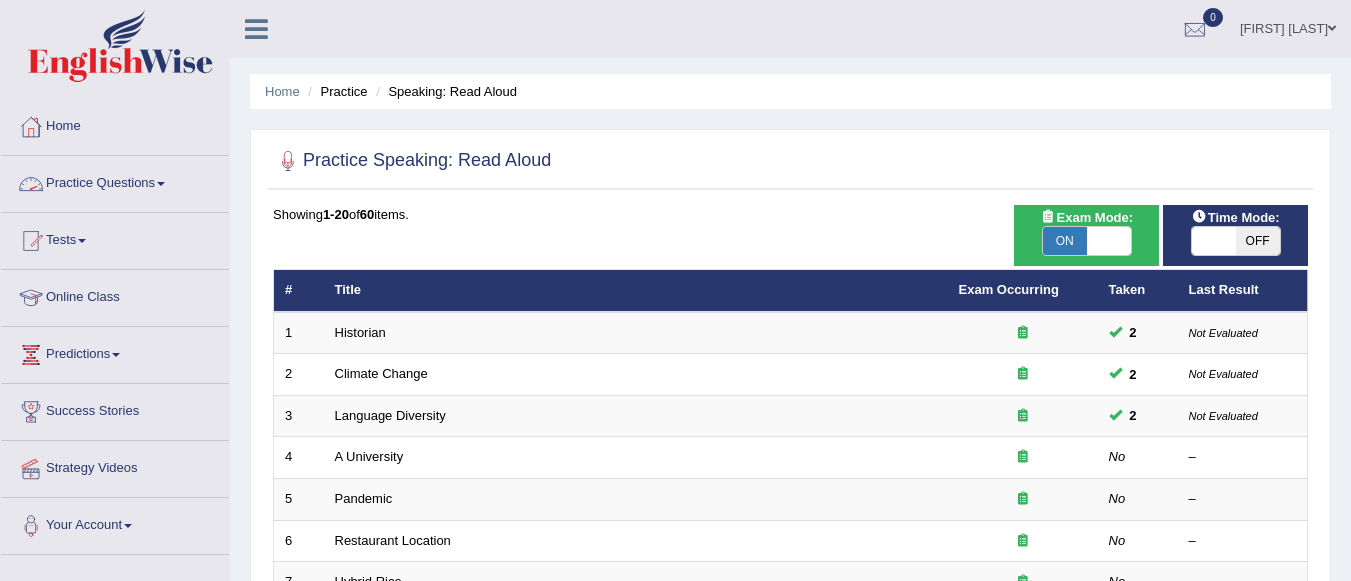 click on "Practice Questions" at bounding box center (115, 181) 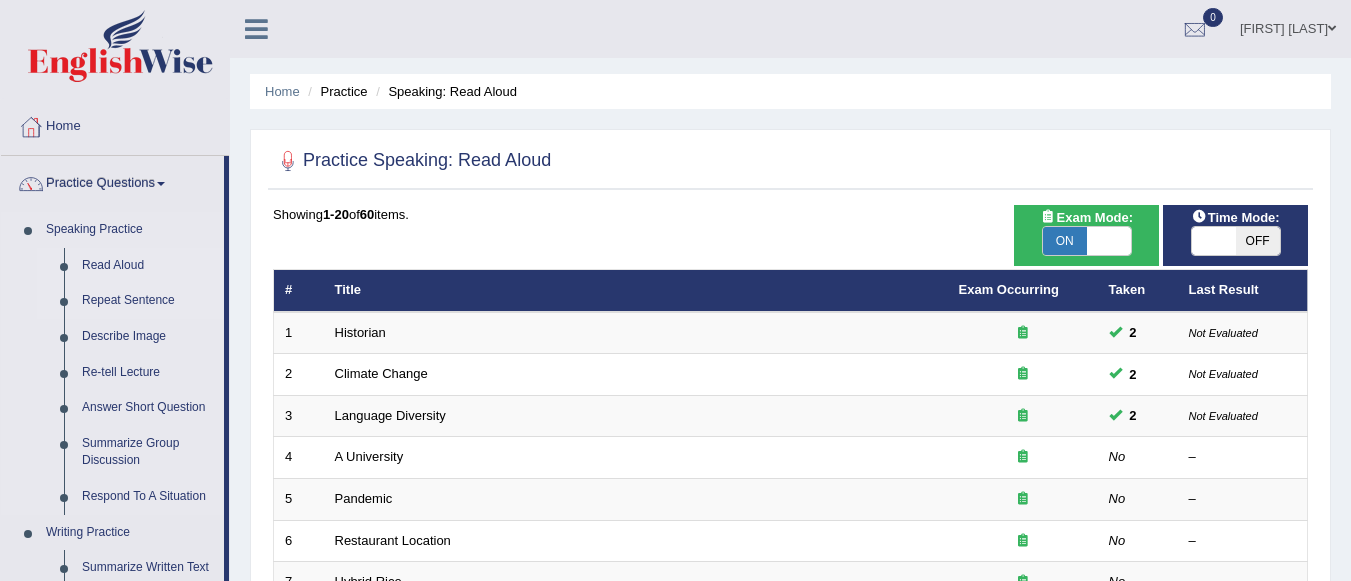 click on "Repeat Sentence" at bounding box center (148, 301) 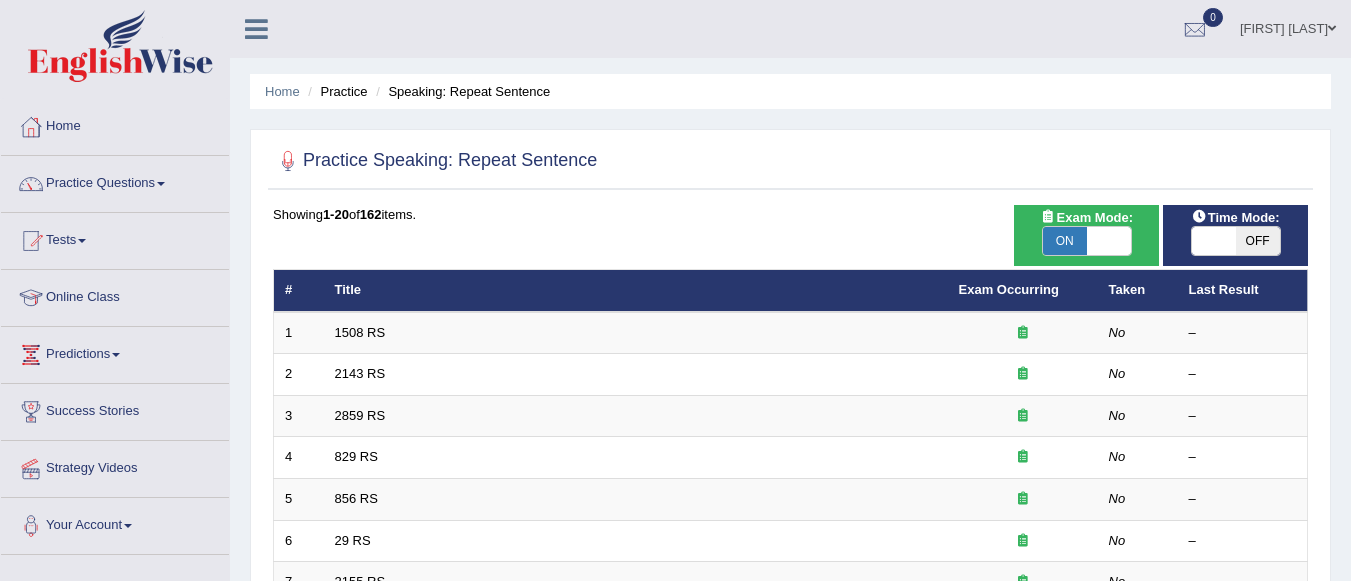 scroll, scrollTop: 0, scrollLeft: 0, axis: both 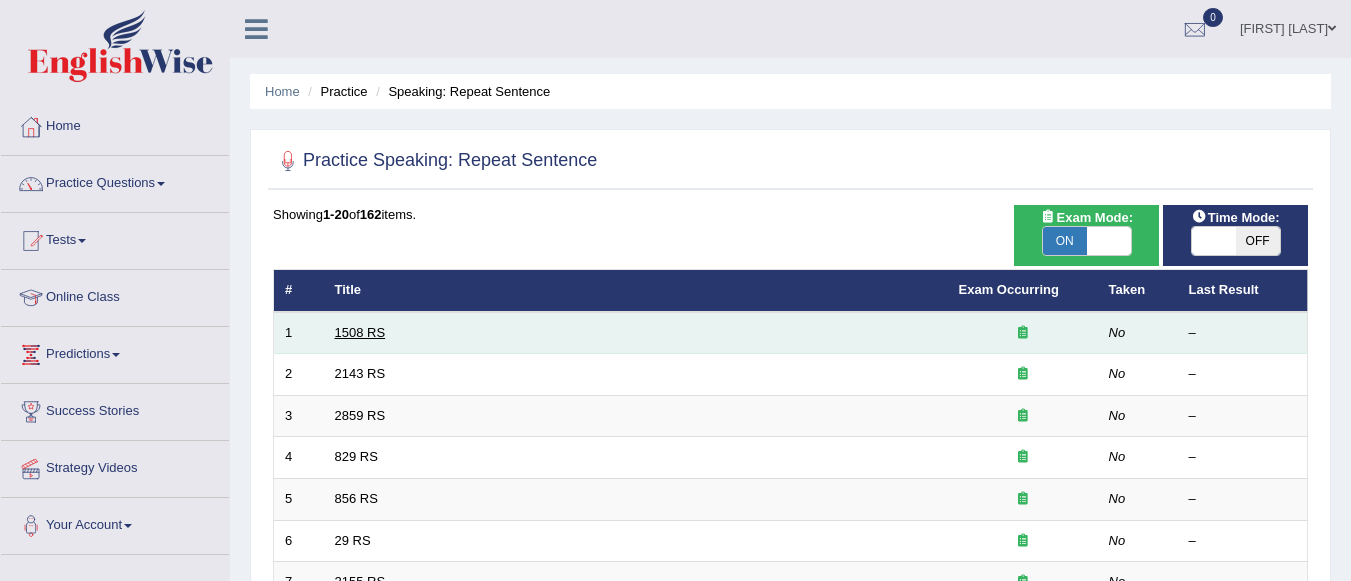 click on "1508 RS" at bounding box center (360, 332) 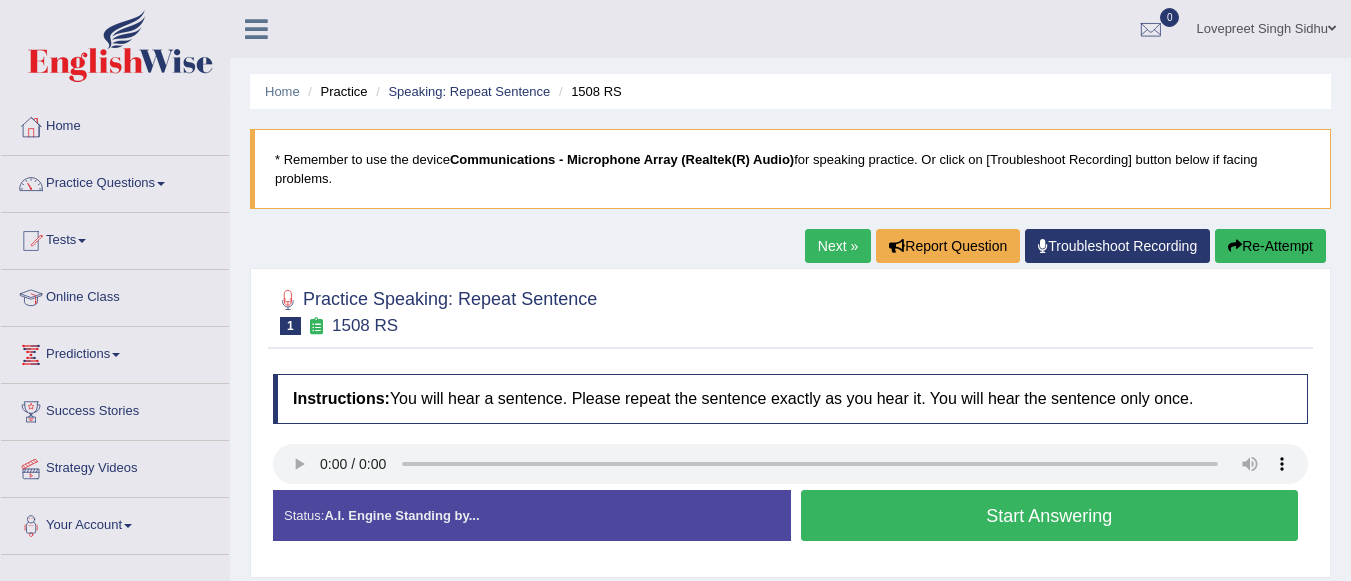 scroll, scrollTop: 0, scrollLeft: 0, axis: both 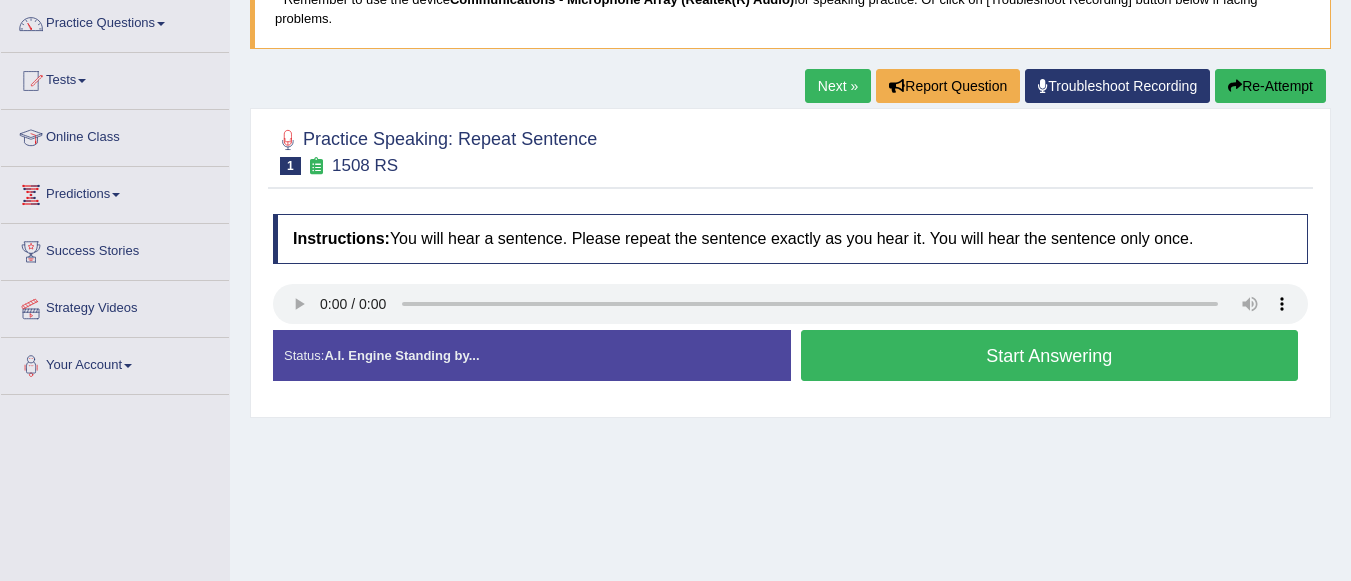 click on "Start Answering" at bounding box center (1050, 355) 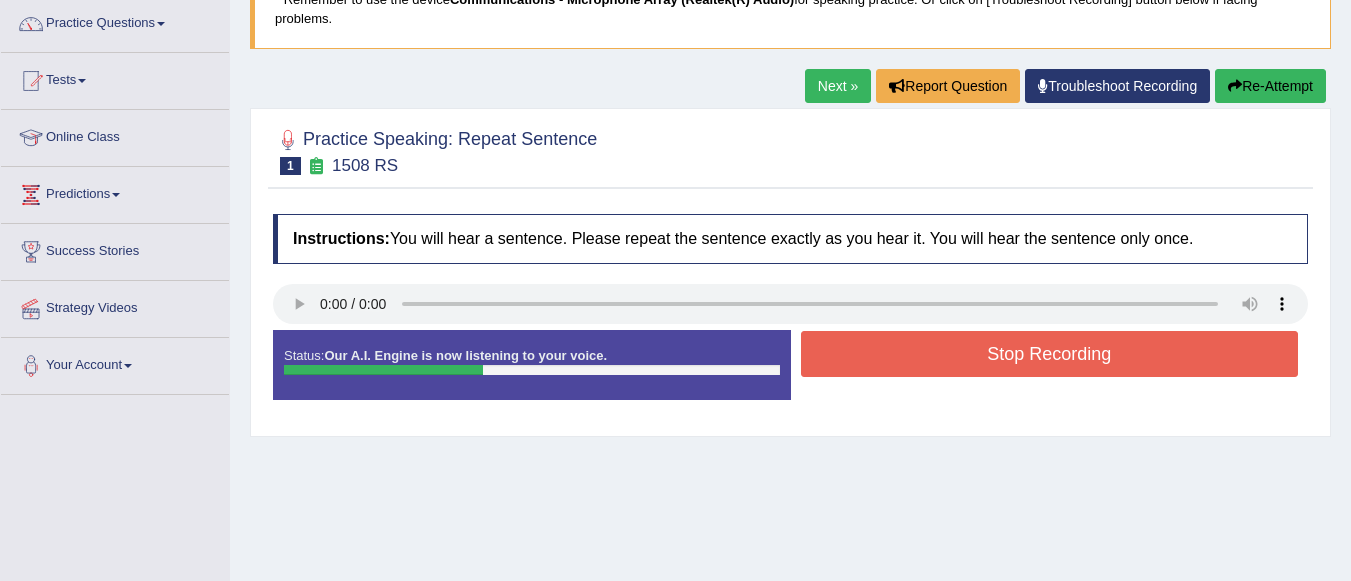 click on "Stop Recording" at bounding box center [1050, 354] 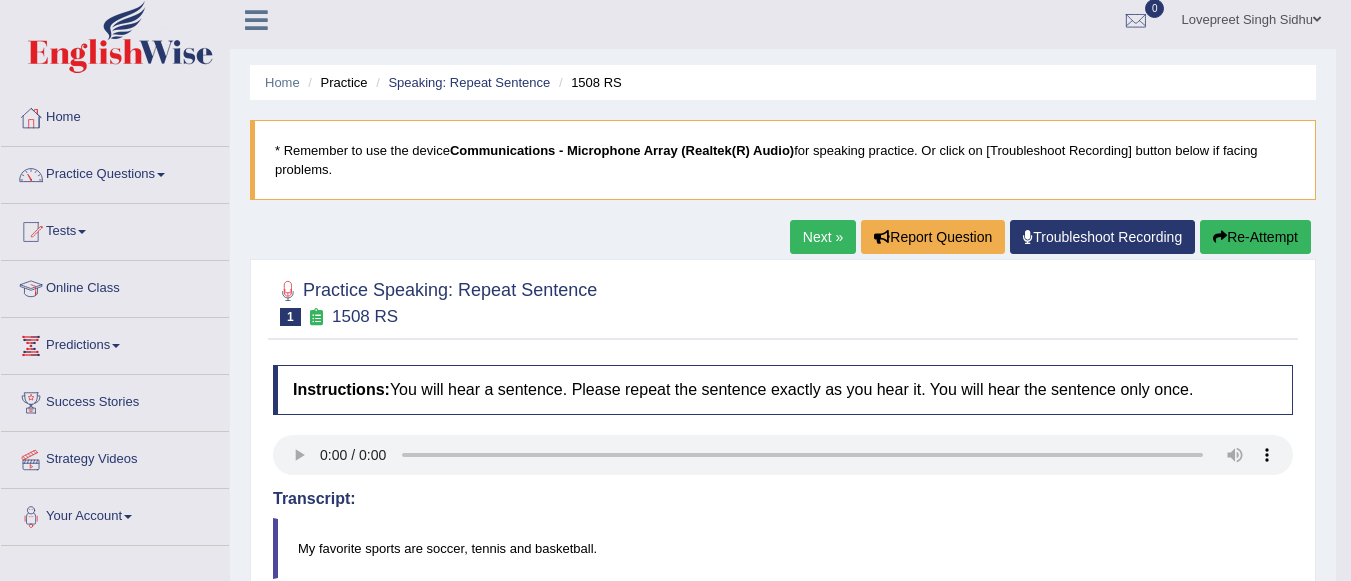 scroll, scrollTop: 4, scrollLeft: 0, axis: vertical 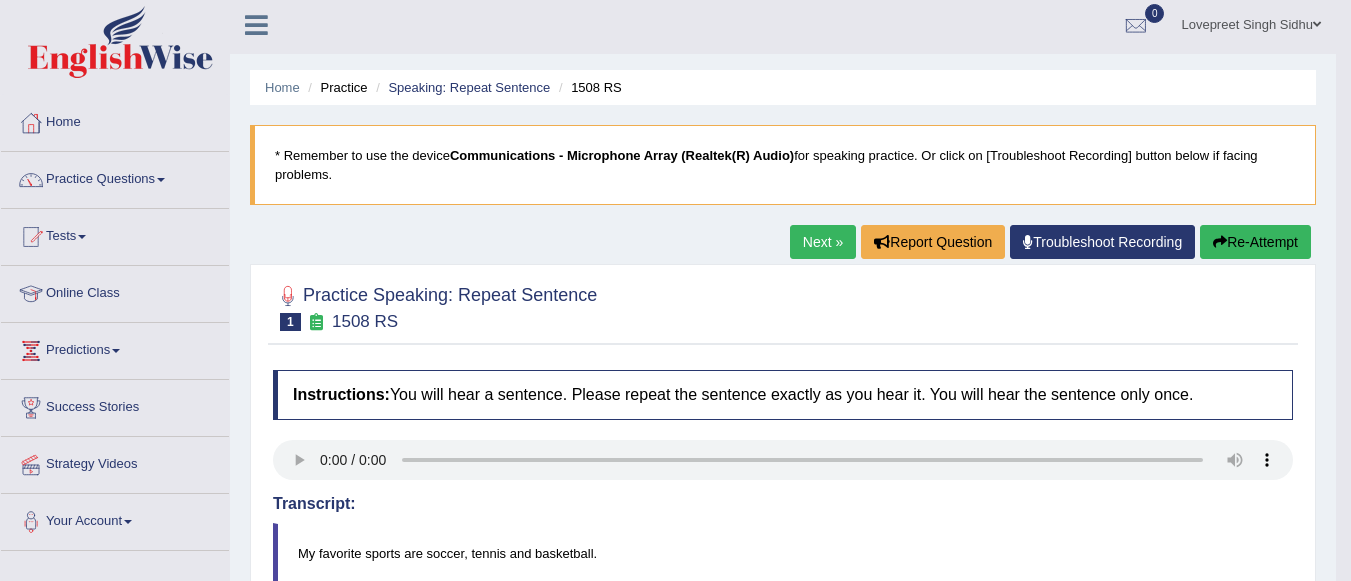 click on "Re-Attempt" at bounding box center [1255, 242] 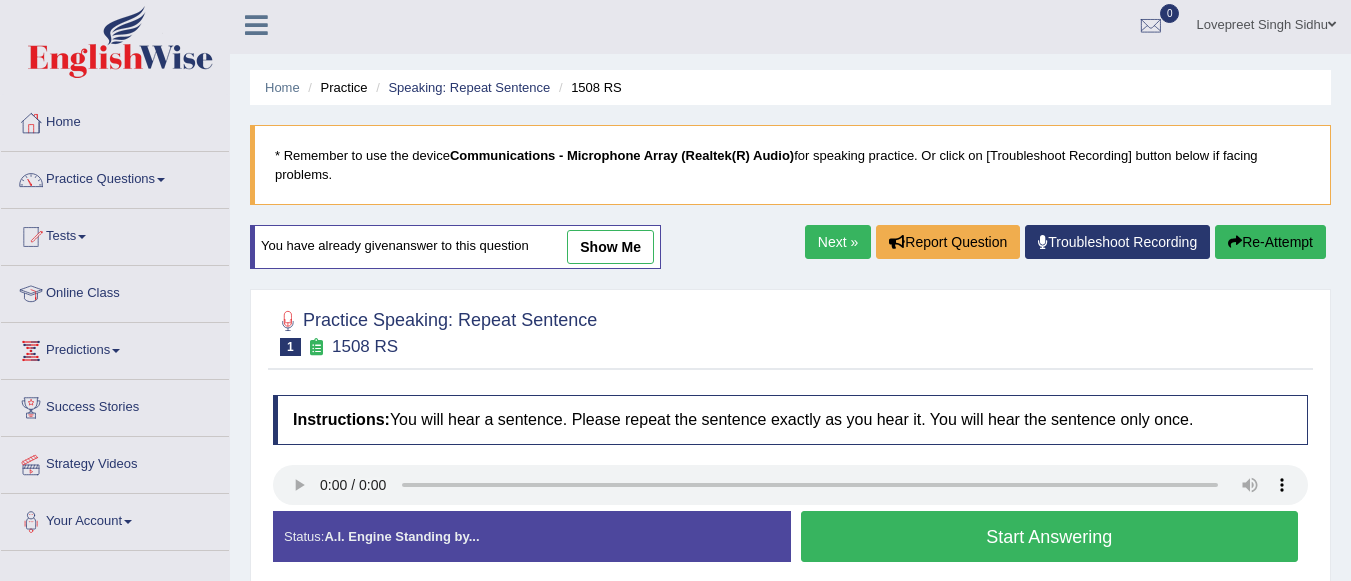 scroll, scrollTop: 0, scrollLeft: 0, axis: both 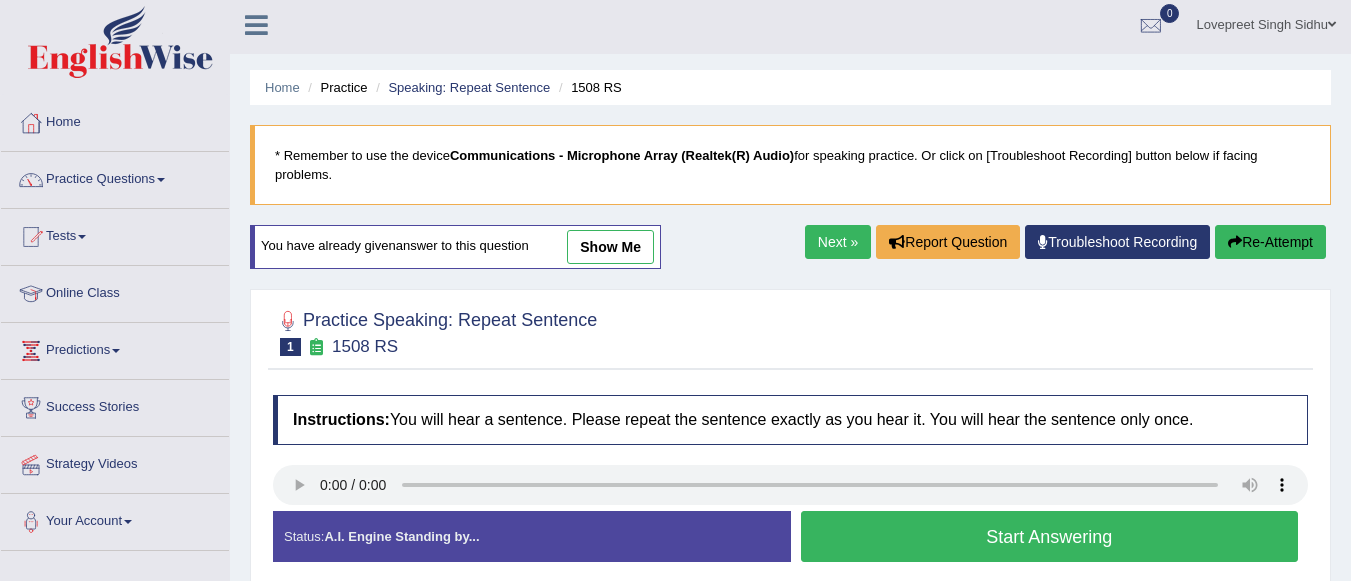 click on "Start Answering" at bounding box center [1050, 536] 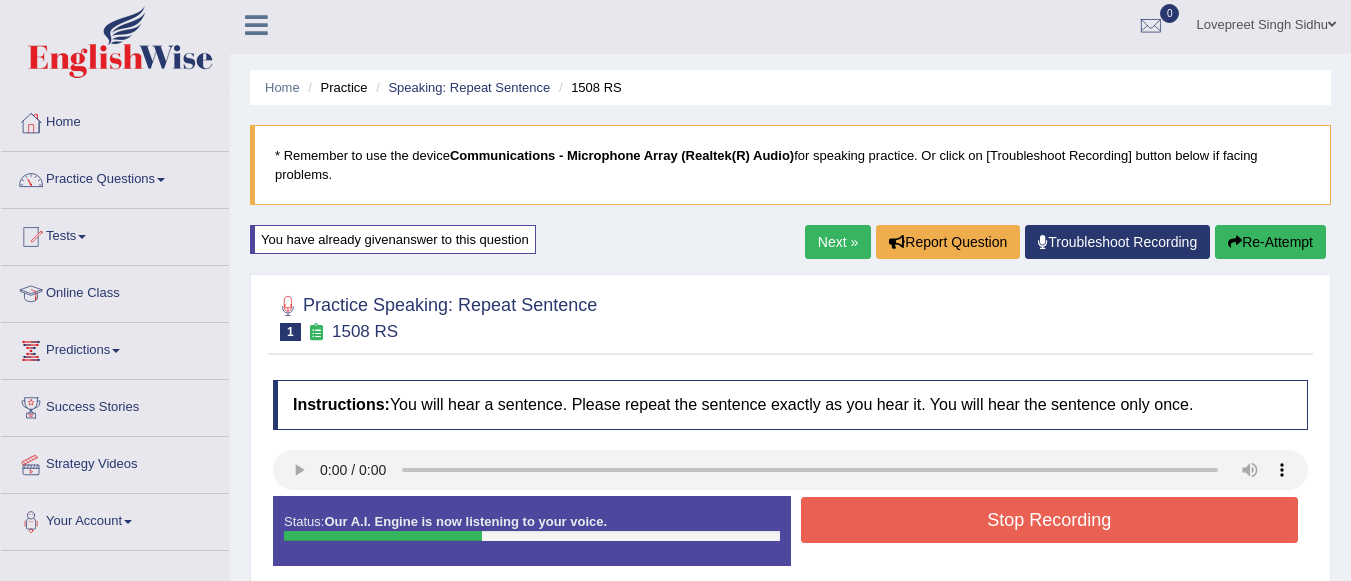 click on "Stop Recording" at bounding box center [1050, 520] 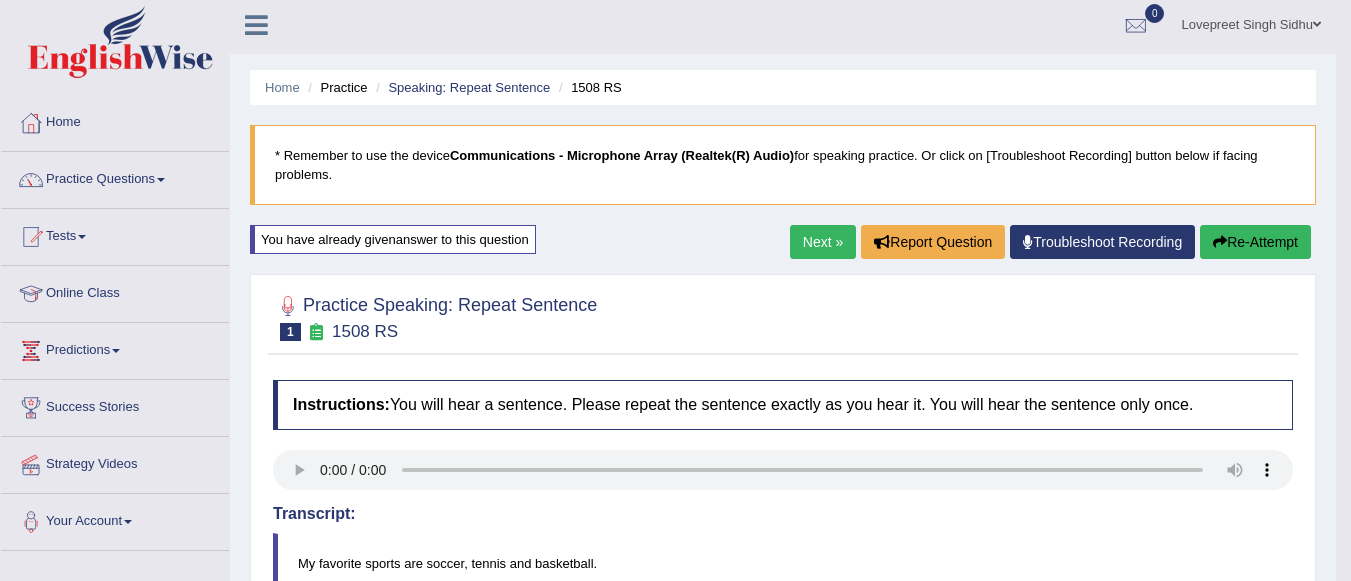 drag, startPoint x: 1361, startPoint y: 233, endPoint x: 1358, endPoint y: 222, distance: 11.401754 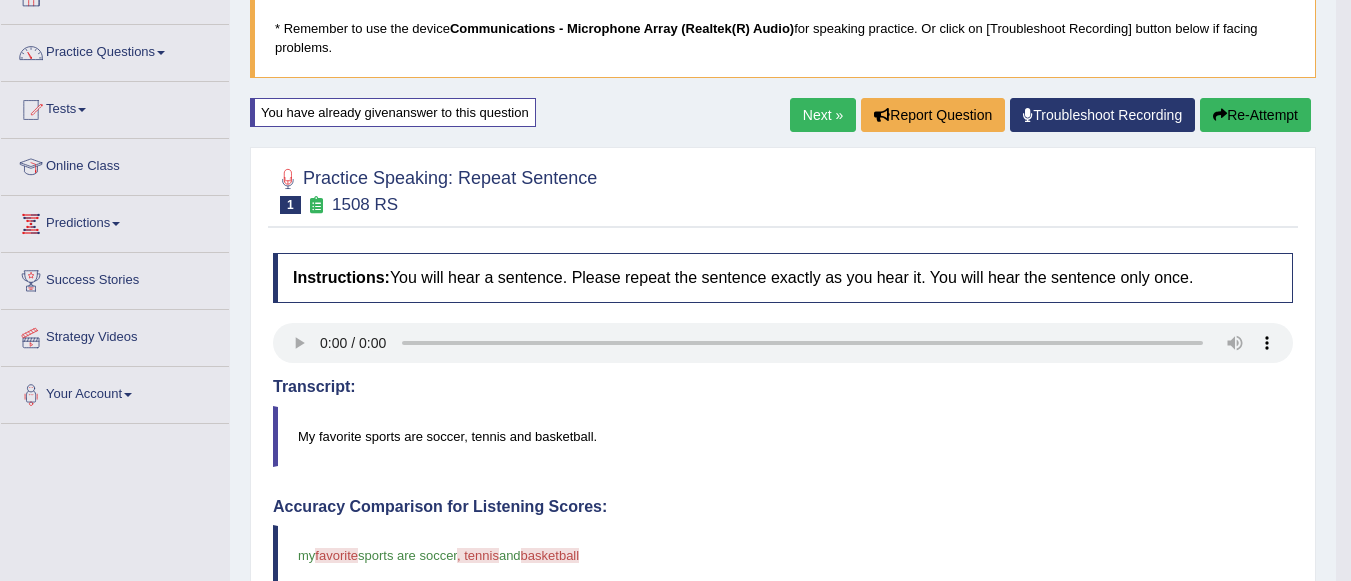 scroll, scrollTop: 0, scrollLeft: 0, axis: both 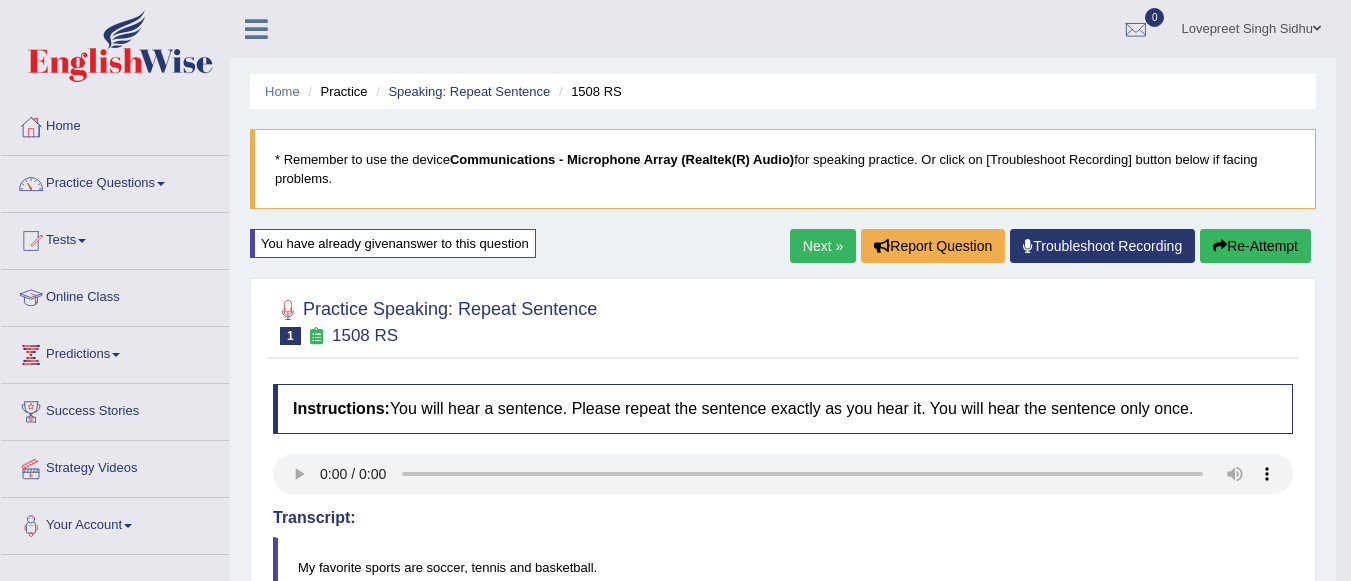 click on "Next »" at bounding box center [823, 246] 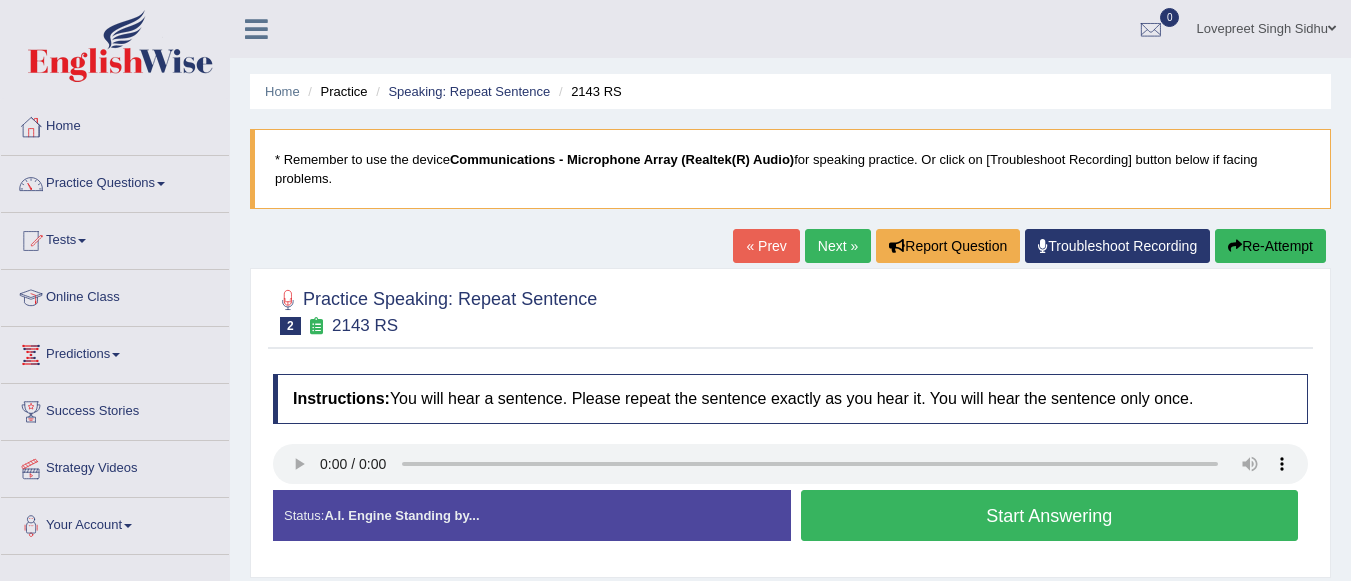 scroll, scrollTop: 0, scrollLeft: 0, axis: both 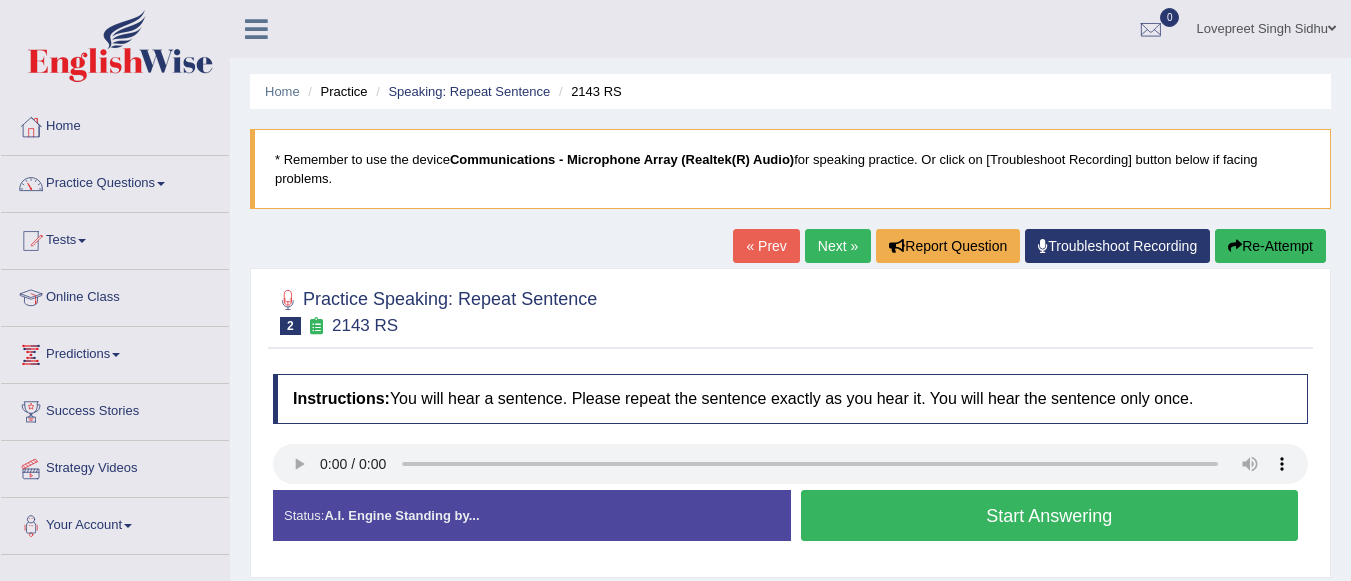 click on "Start Answering" at bounding box center [1050, 515] 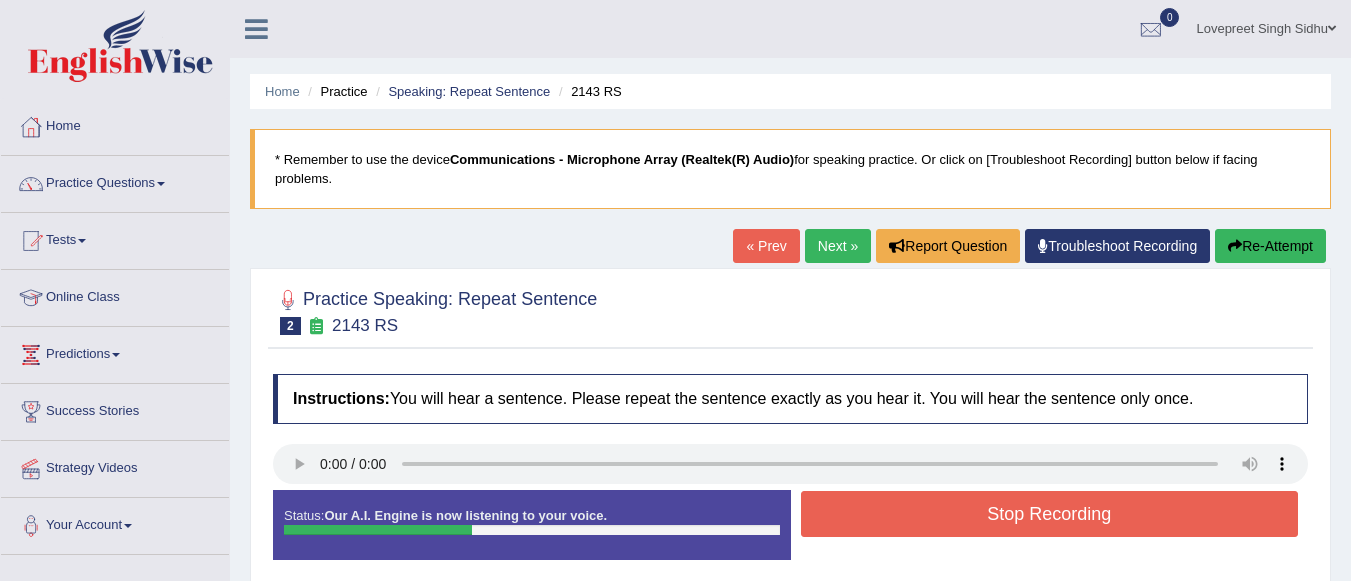 click on "Stop Recording" at bounding box center (1050, 514) 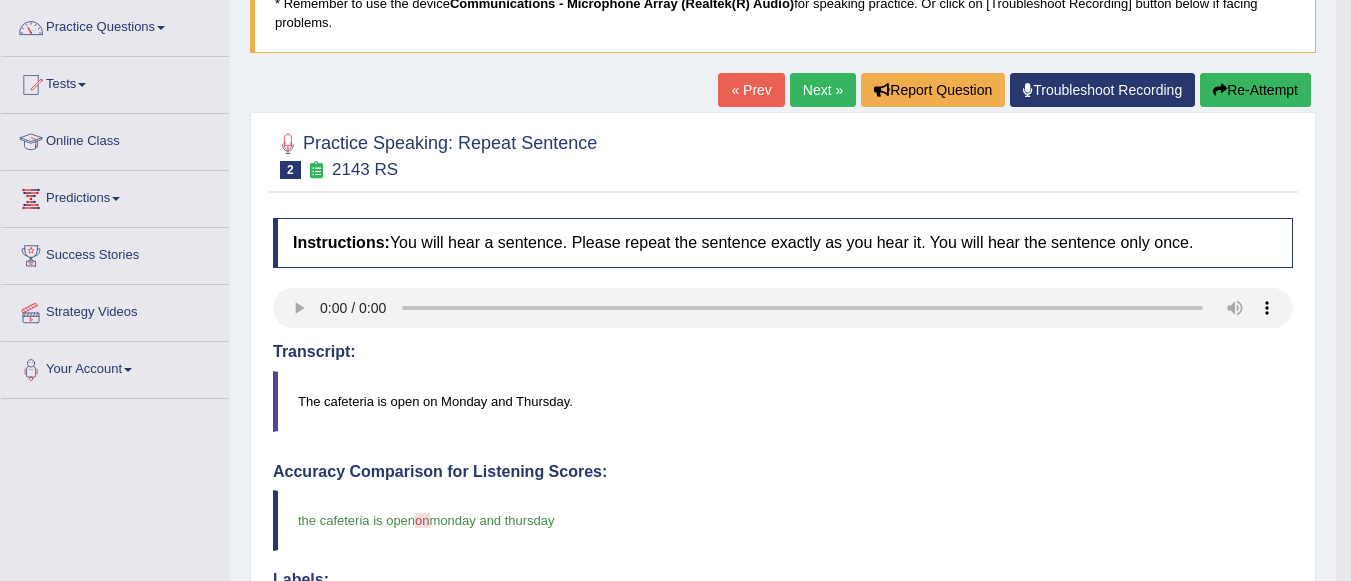 scroll, scrollTop: 153, scrollLeft: 0, axis: vertical 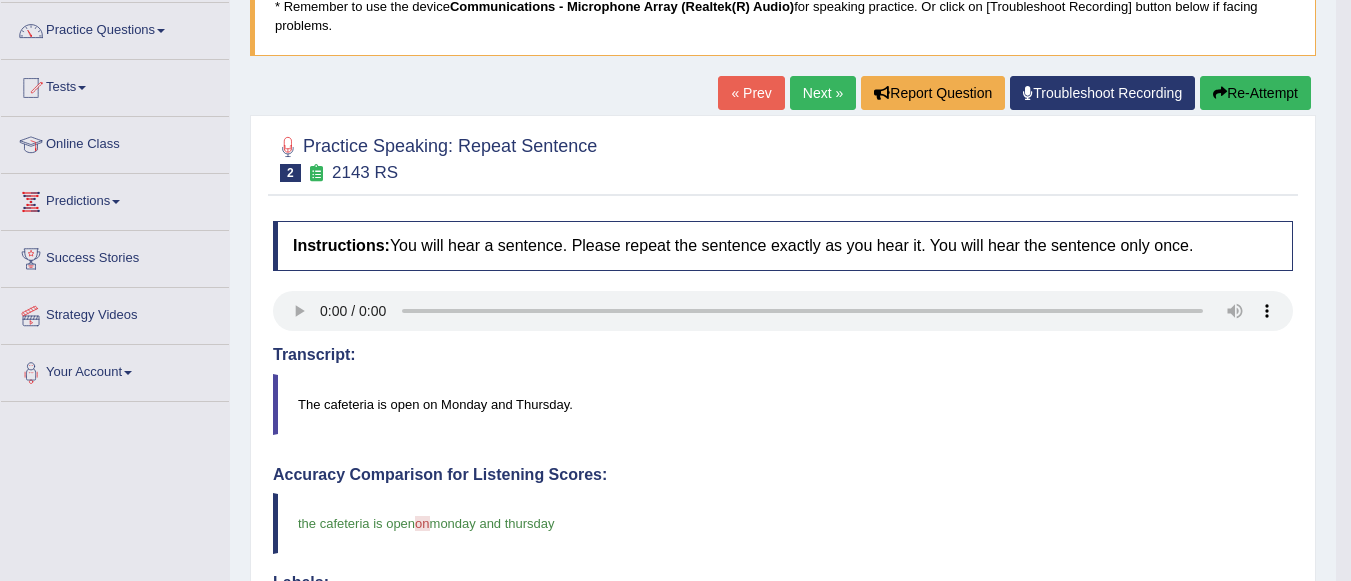 click at bounding box center (1220, 93) 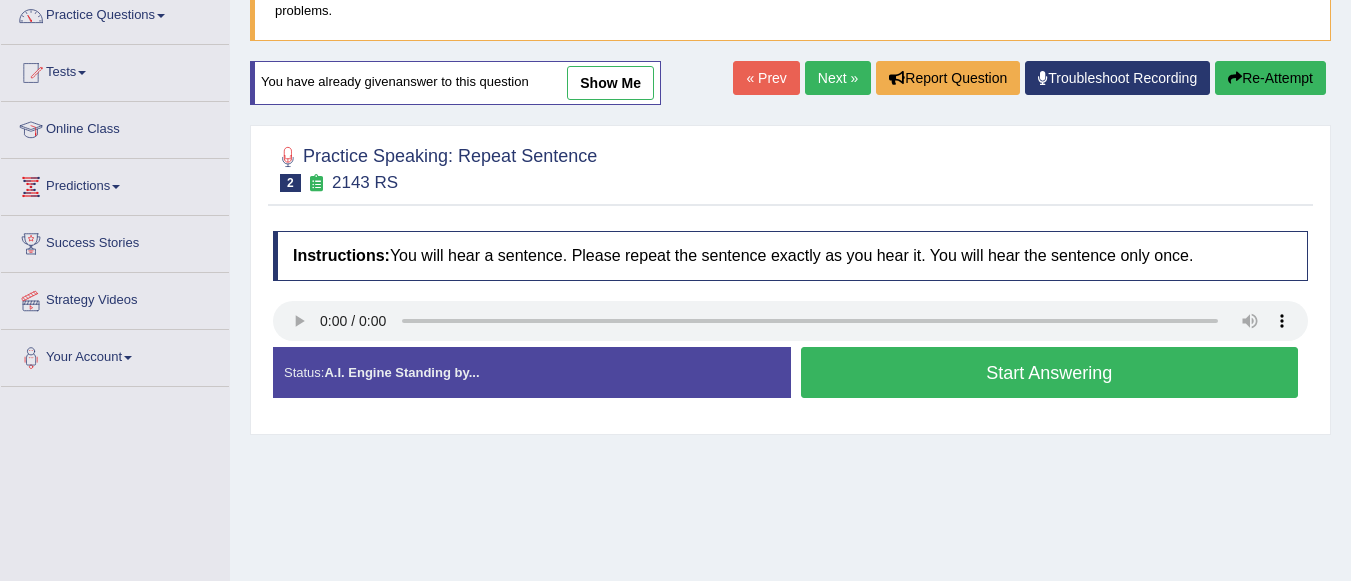 scroll, scrollTop: 0, scrollLeft: 0, axis: both 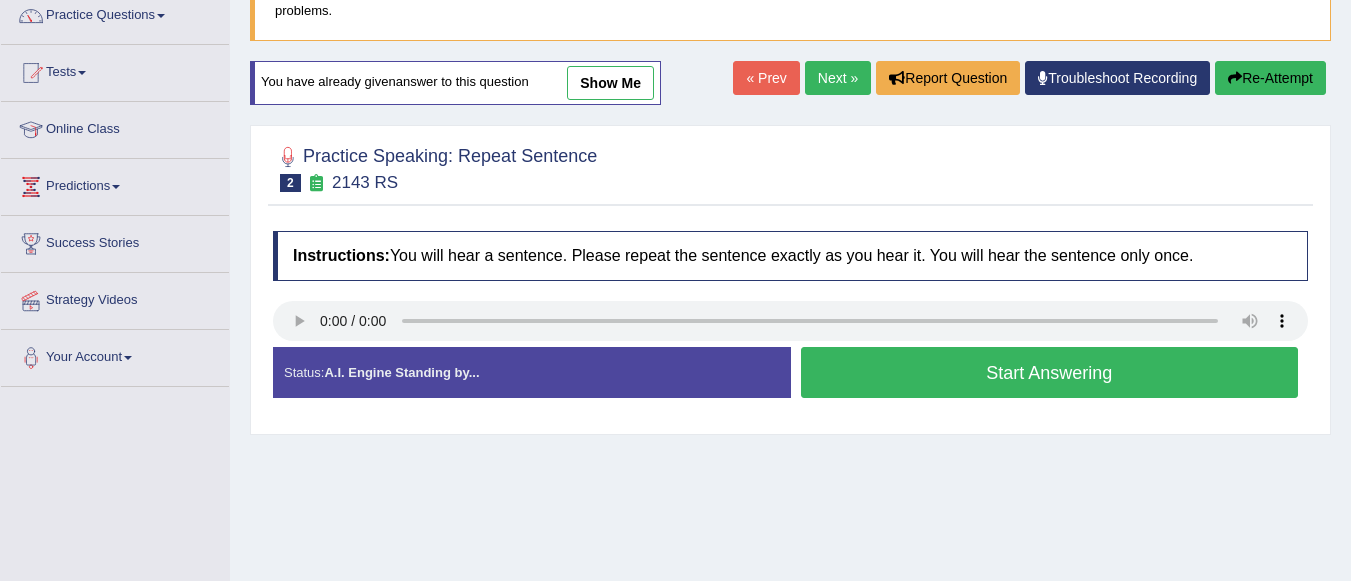 click on "Start Answering" at bounding box center [1050, 372] 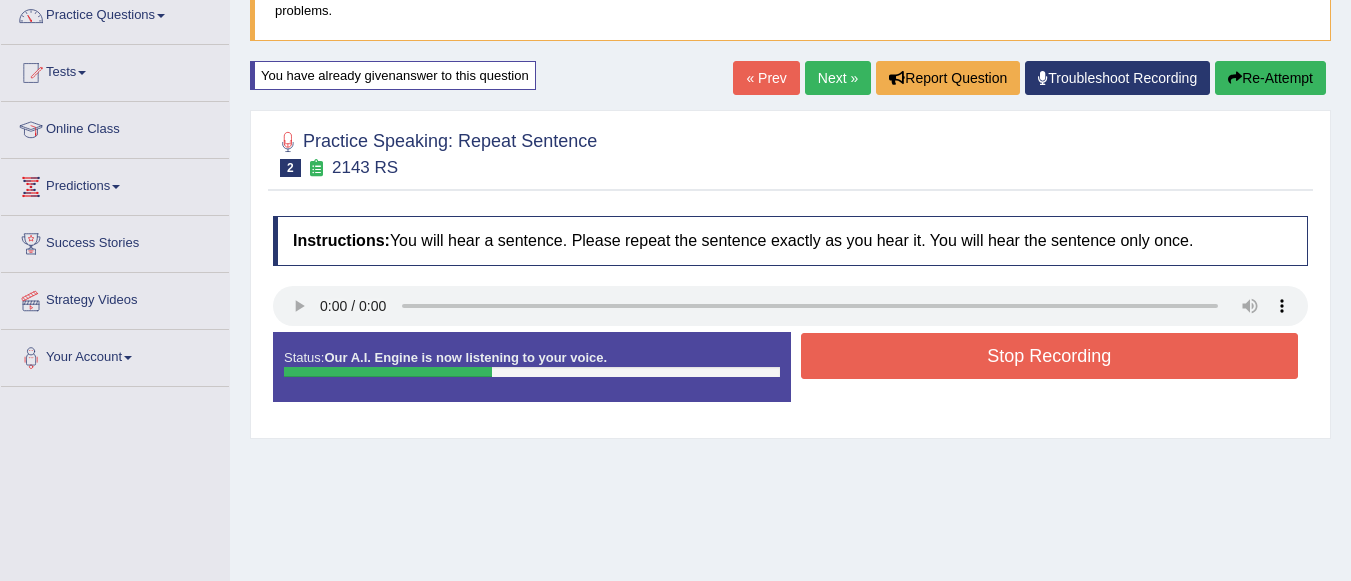 click on "Stop Recording" at bounding box center [1050, 356] 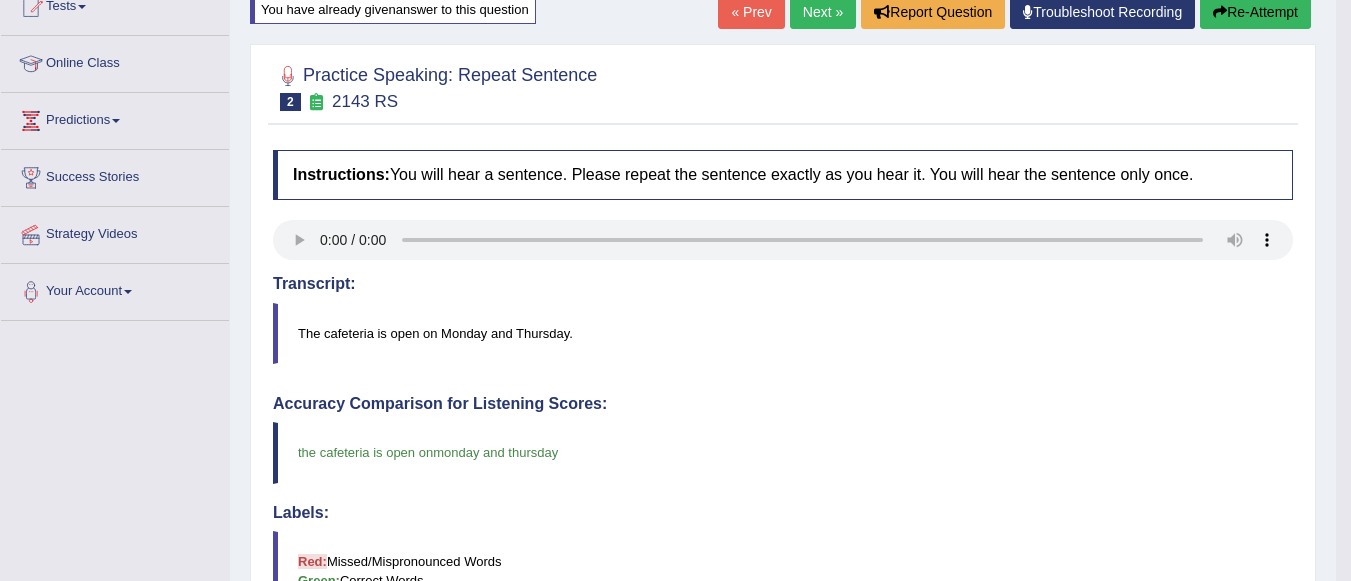 scroll, scrollTop: 800, scrollLeft: 0, axis: vertical 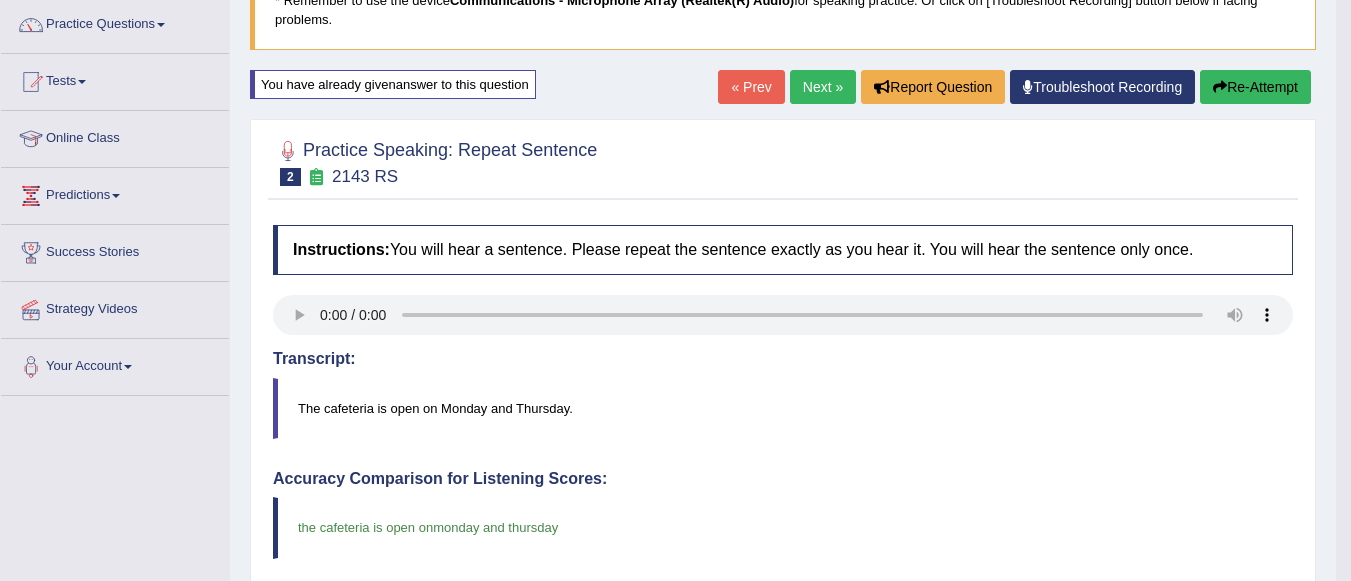 click on "Next »" at bounding box center (823, 87) 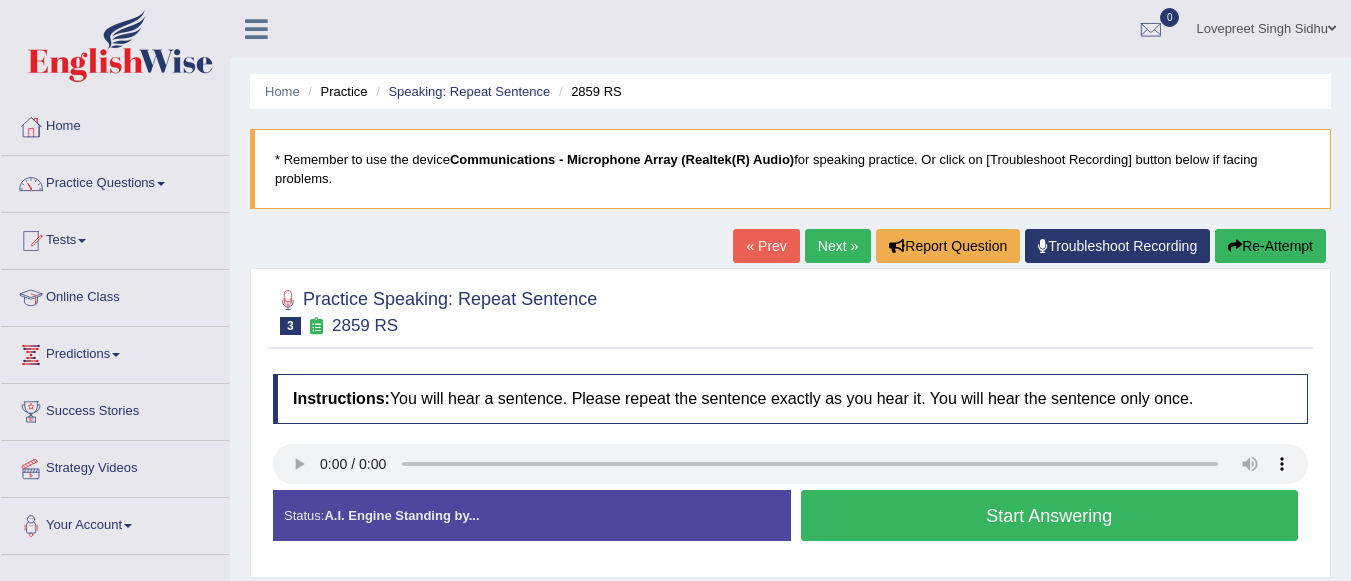 scroll, scrollTop: 0, scrollLeft: 0, axis: both 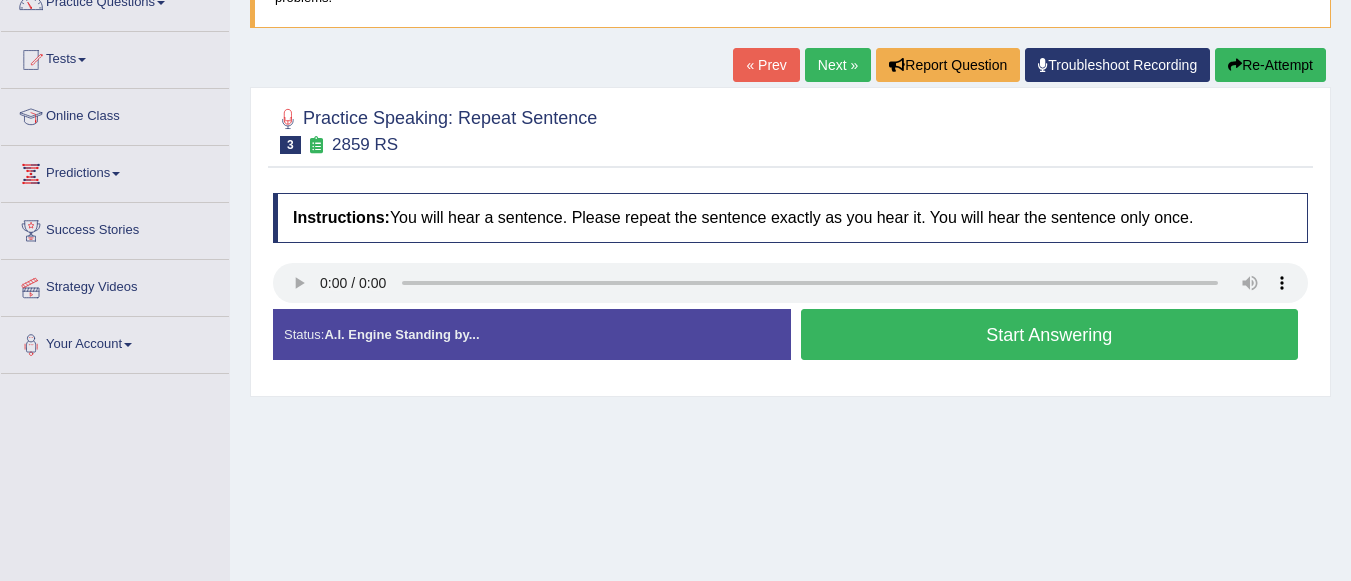 click on "Start Answering" at bounding box center [1050, 334] 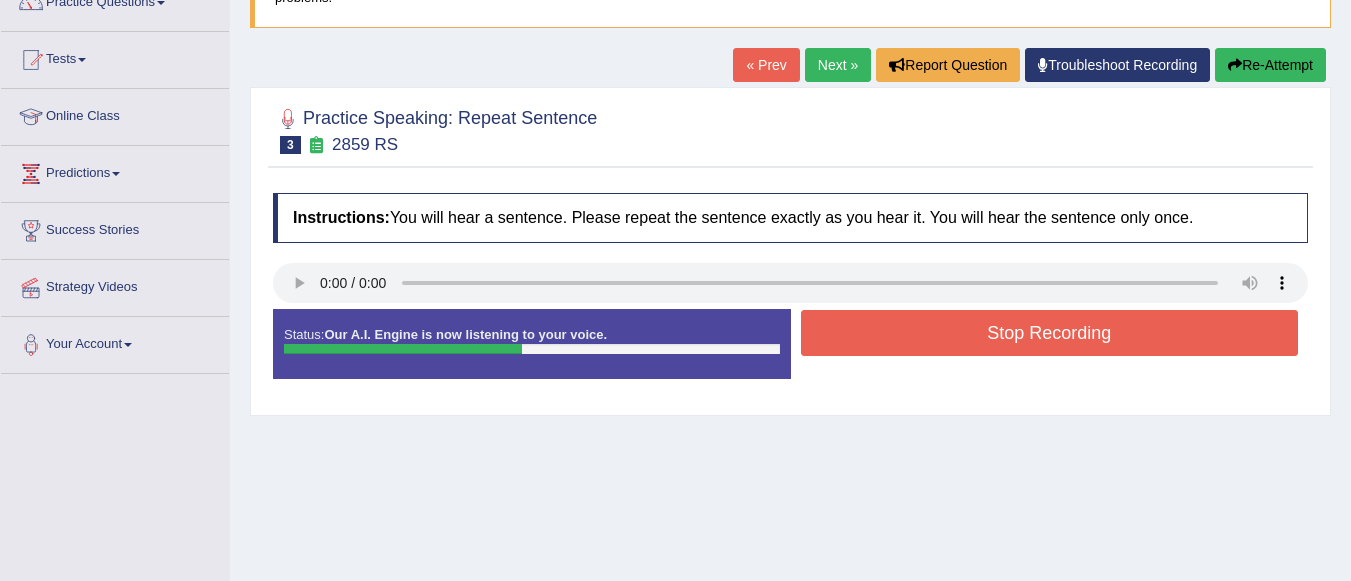click on "Stop Recording" at bounding box center (1050, 333) 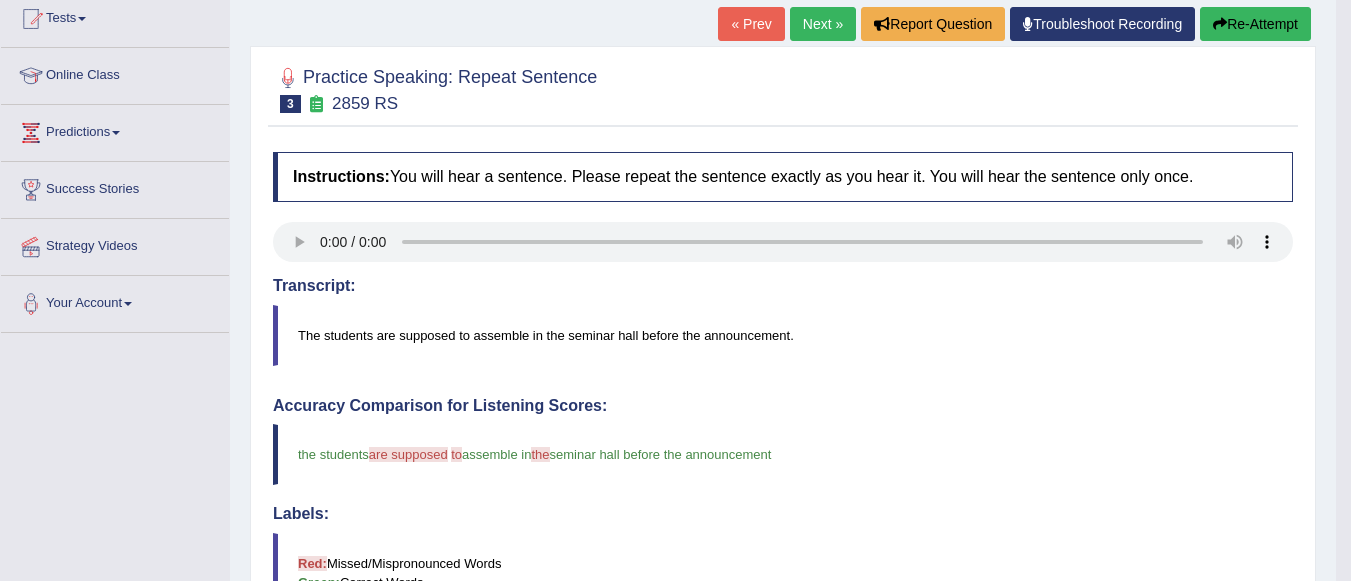 scroll, scrollTop: 0, scrollLeft: 0, axis: both 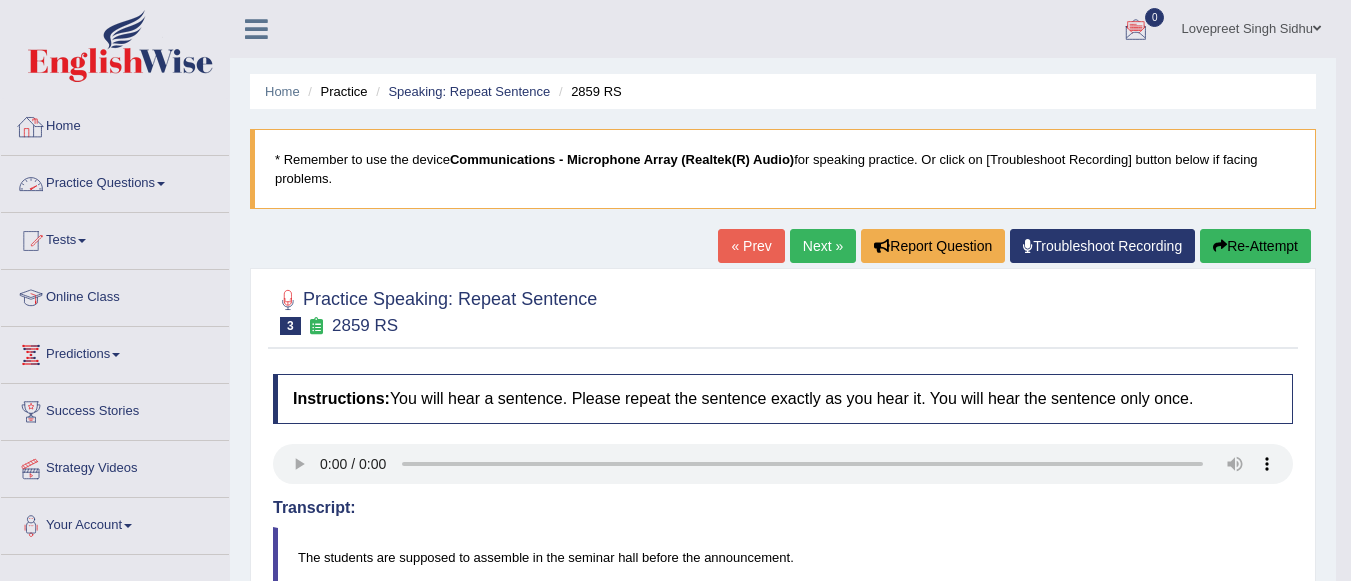 click on "Practice Questions" at bounding box center (115, 181) 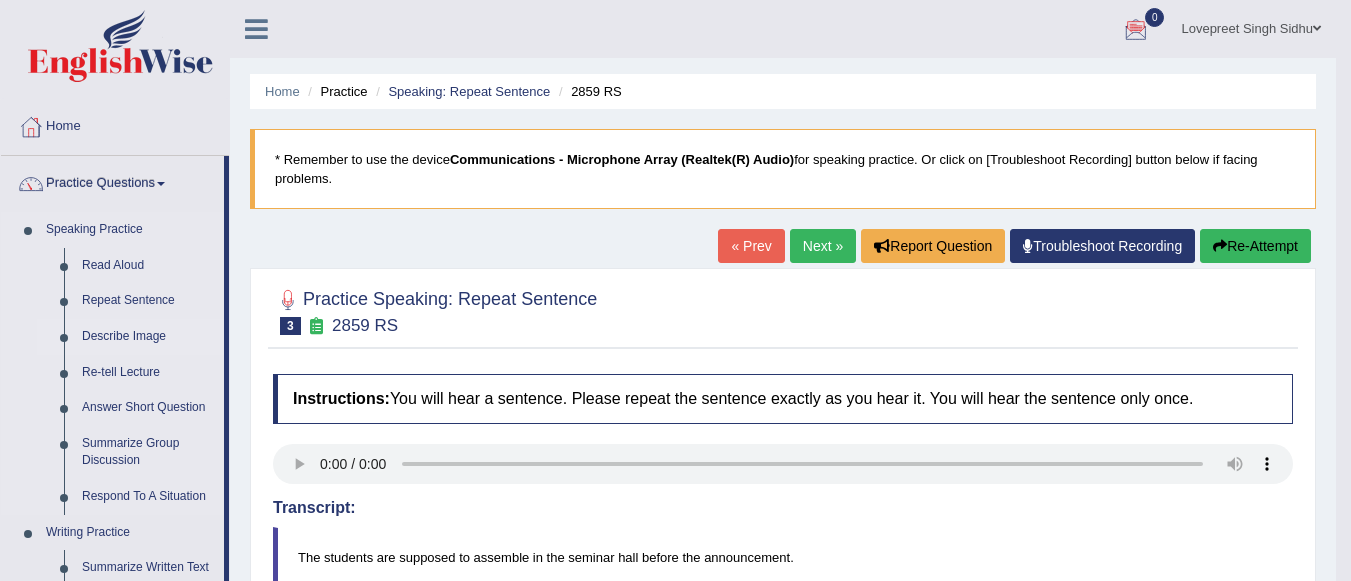 click on "Describe Image" at bounding box center (148, 337) 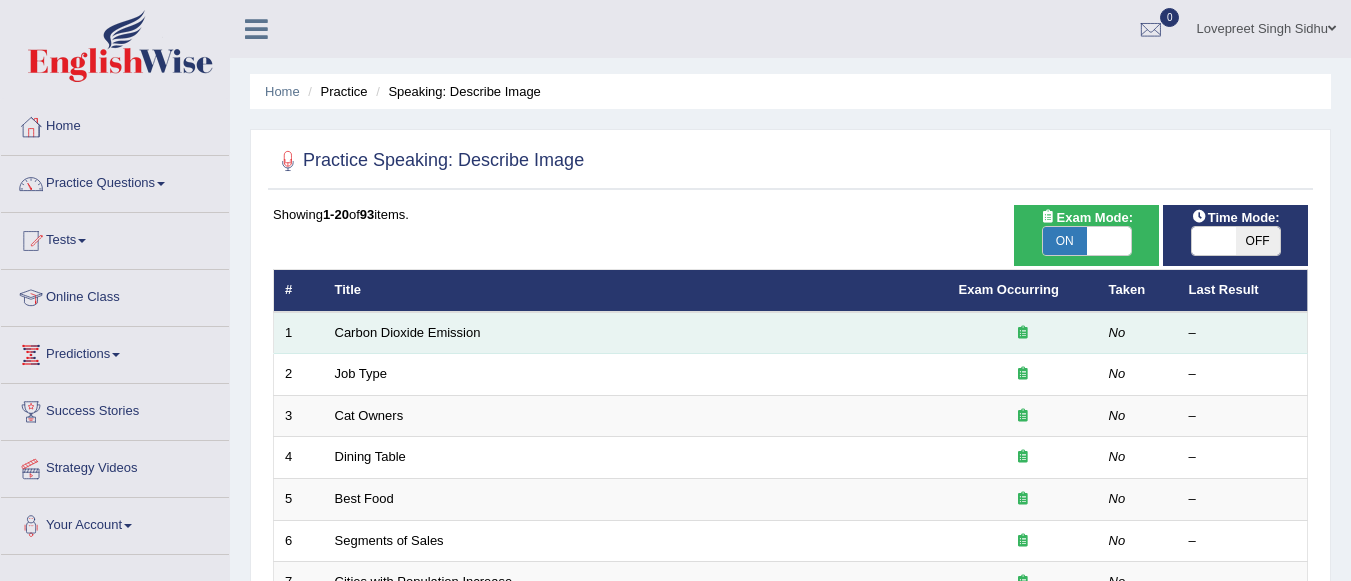 scroll, scrollTop: 0, scrollLeft: 0, axis: both 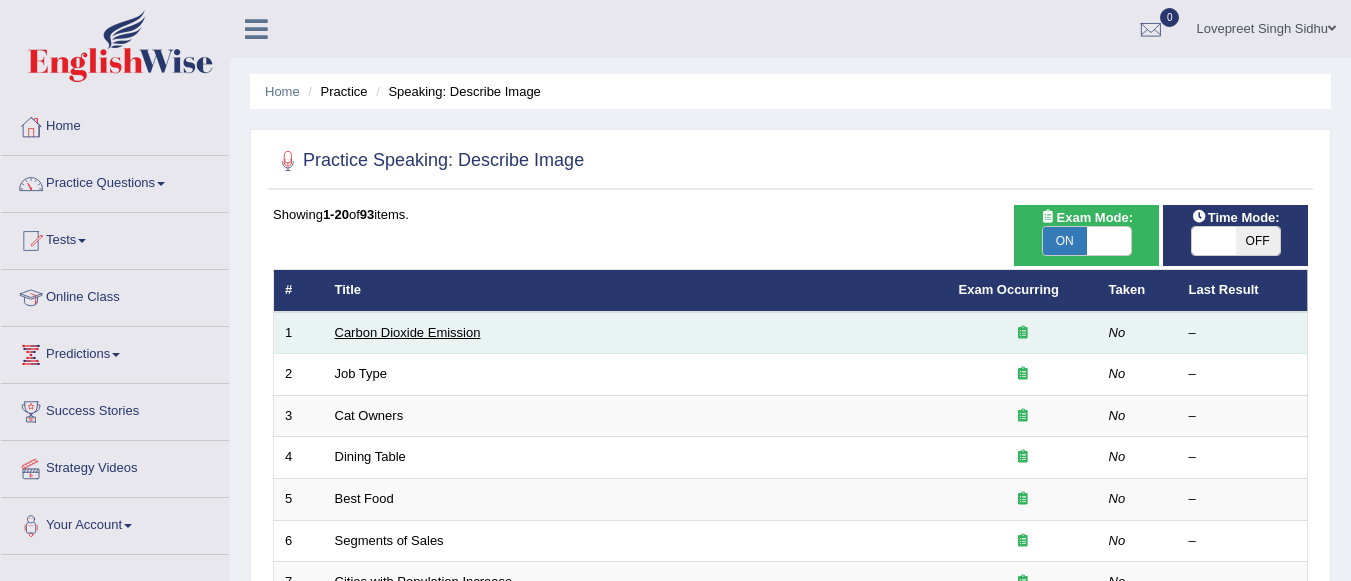 click on "Carbon Dioxide Emission" at bounding box center (408, 332) 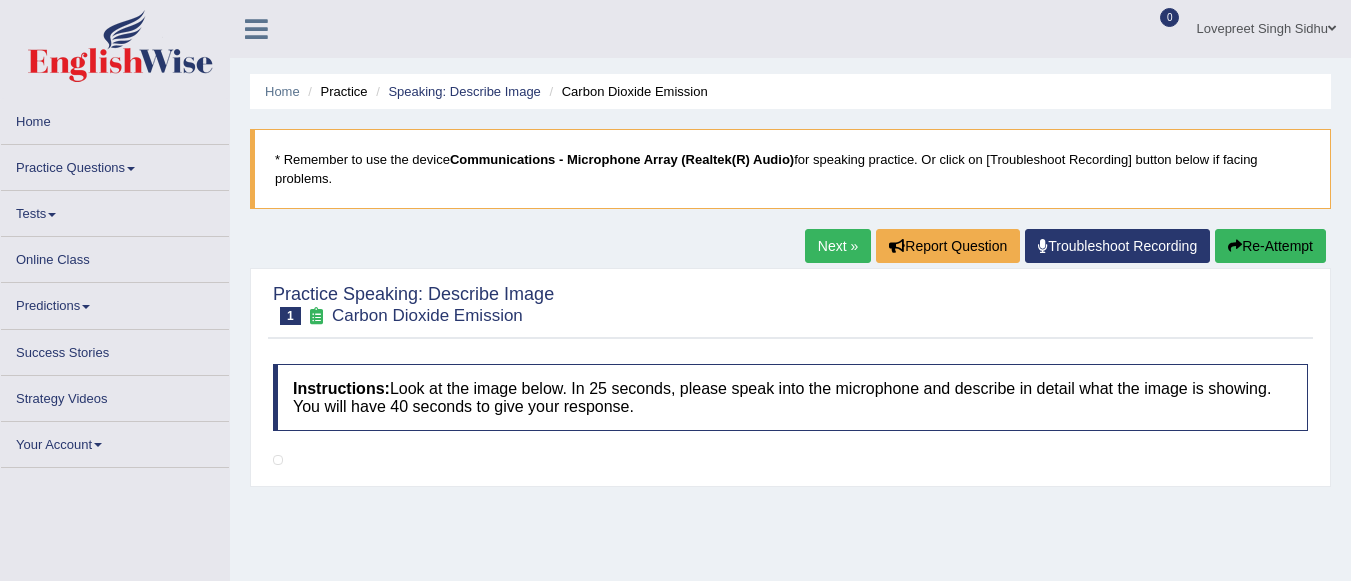 scroll, scrollTop: 0, scrollLeft: 0, axis: both 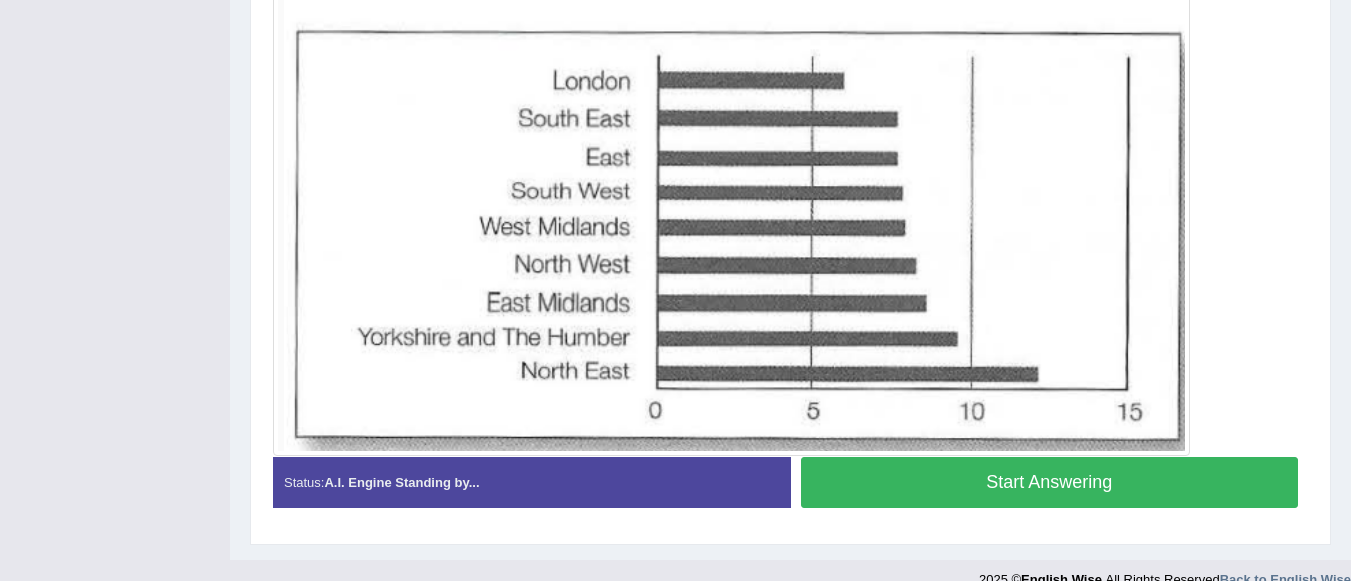 drag, startPoint x: 1235, startPoint y: 463, endPoint x: 1212, endPoint y: 477, distance: 26.925823 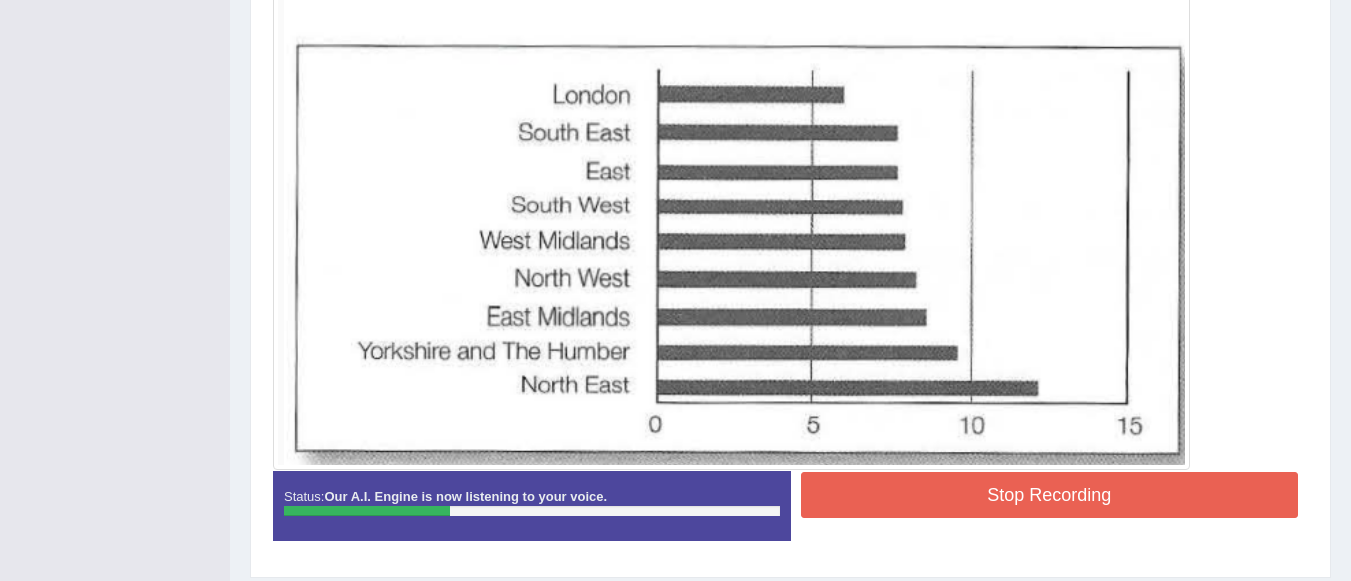 scroll, scrollTop: 607, scrollLeft: 0, axis: vertical 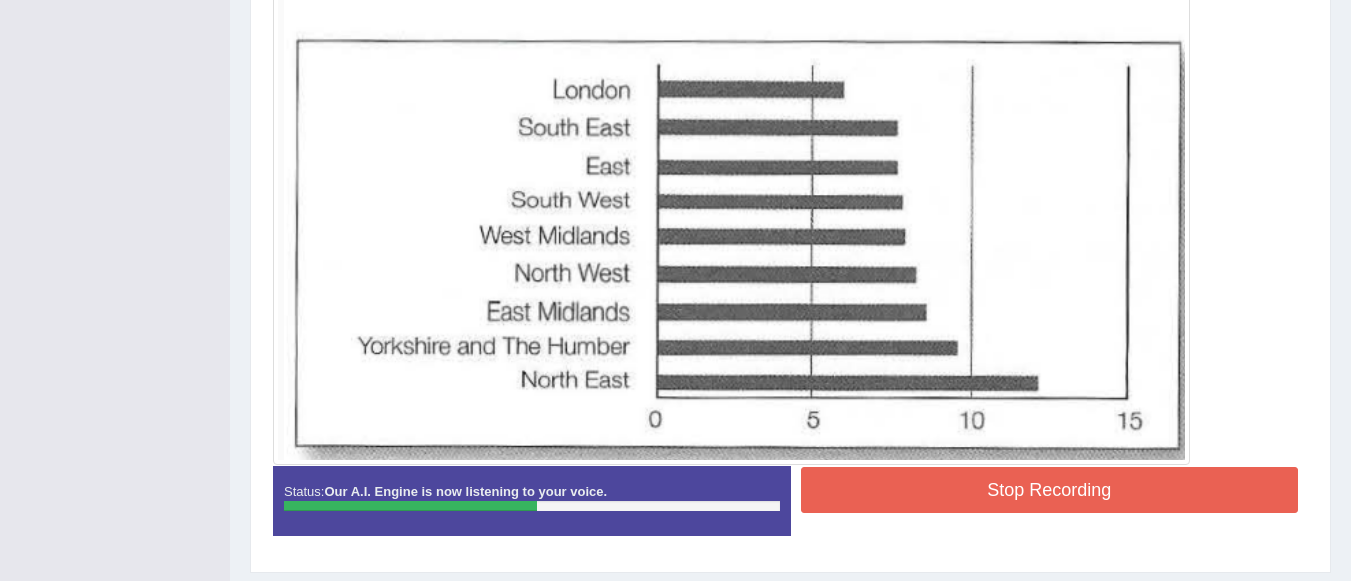 click on "Stop Recording" at bounding box center [1050, 490] 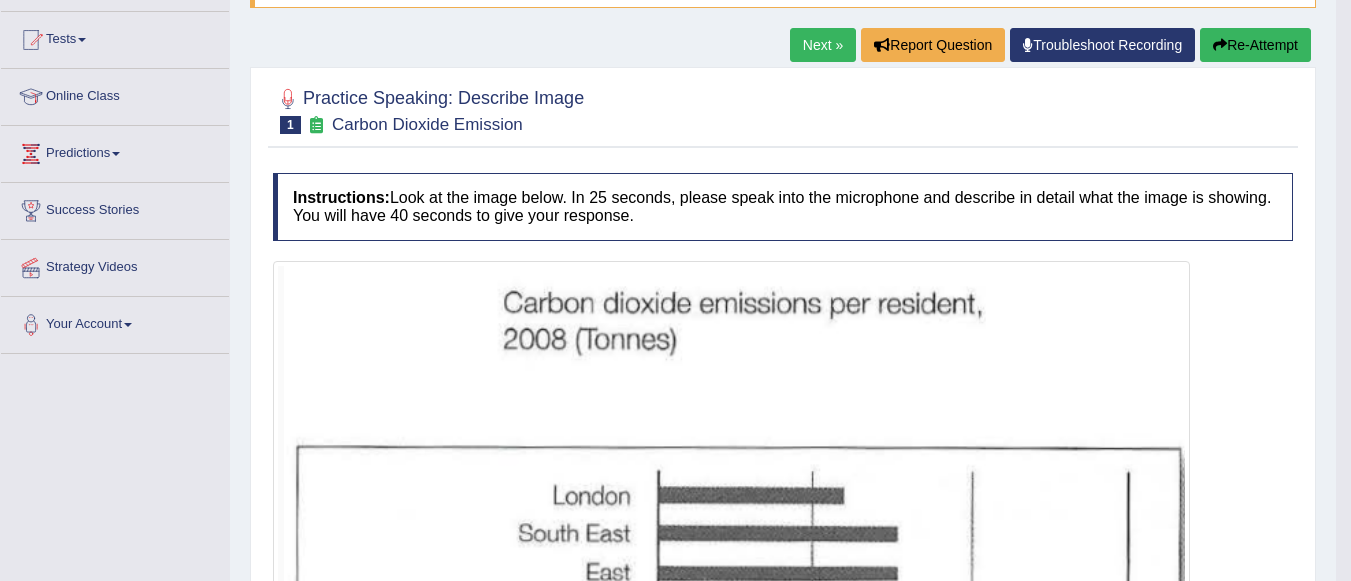 scroll, scrollTop: 186, scrollLeft: 0, axis: vertical 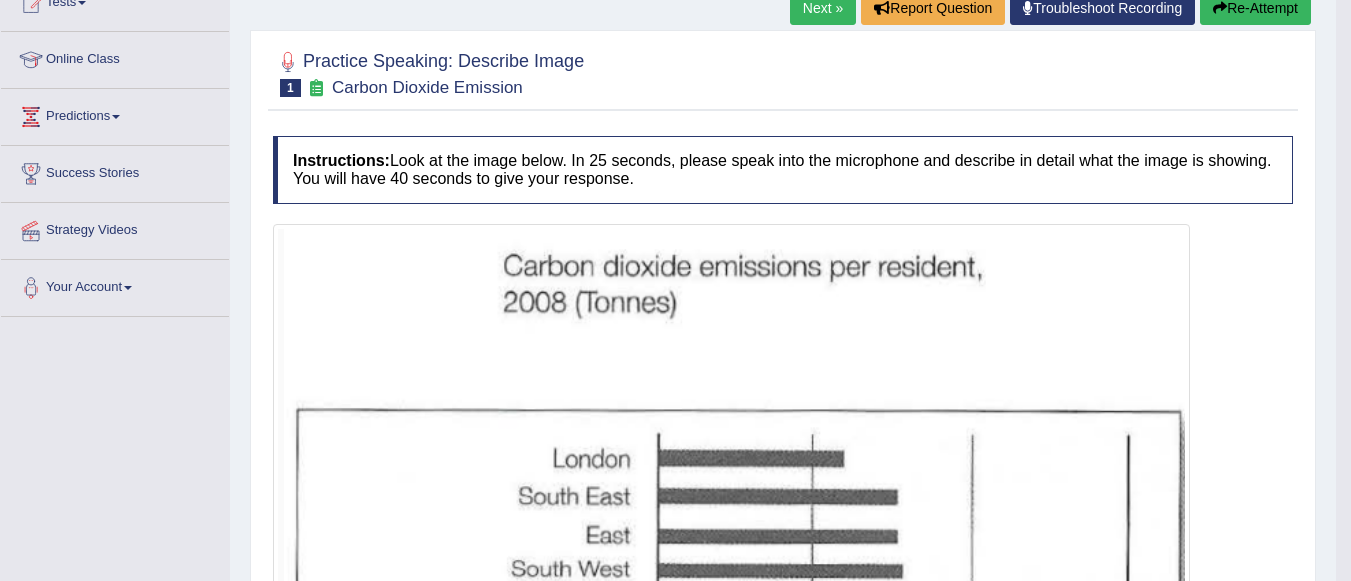 click on "Re-Attempt" at bounding box center (1255, 8) 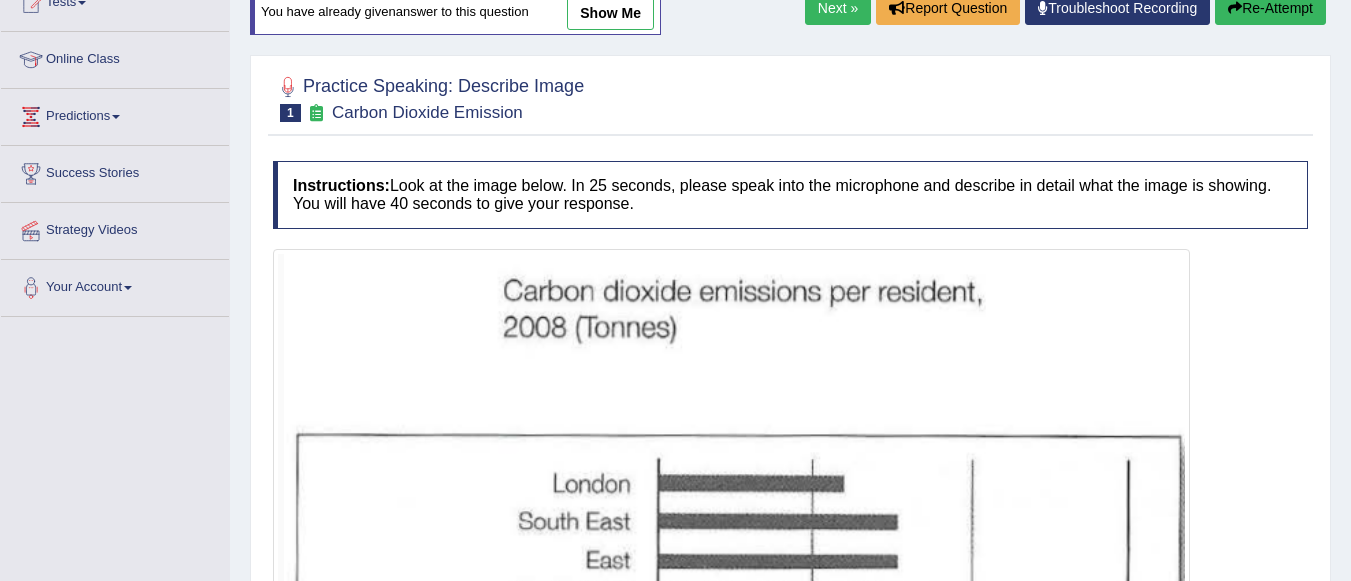 scroll, scrollTop: 238, scrollLeft: 0, axis: vertical 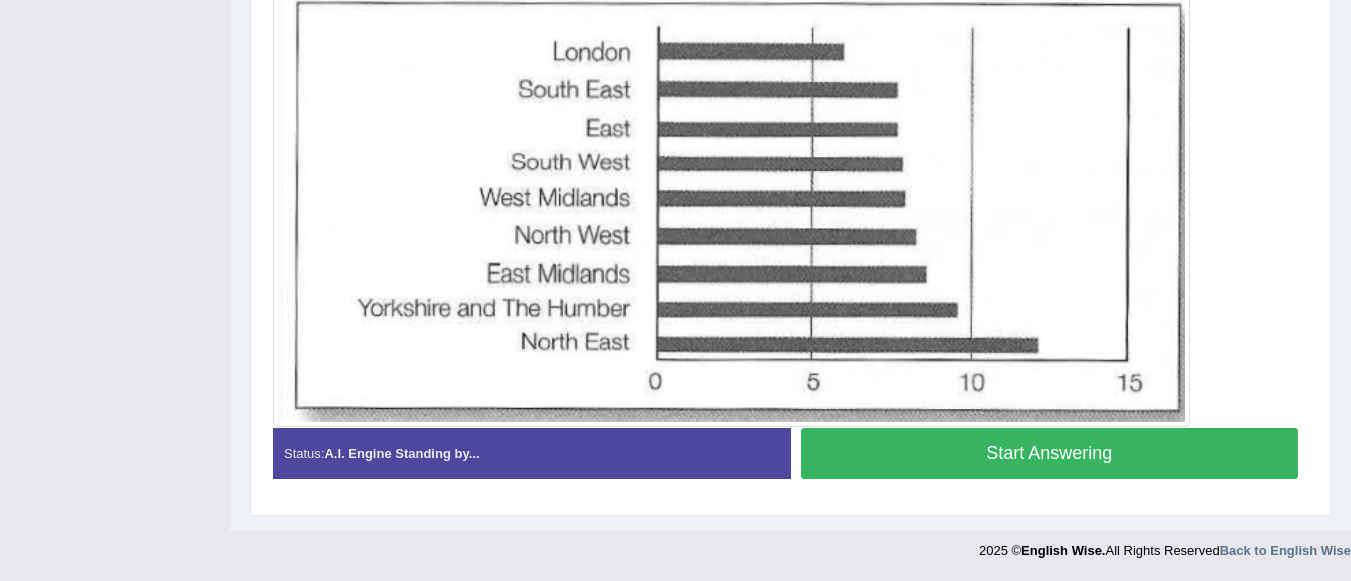 click on "Start Answering" at bounding box center (1050, 453) 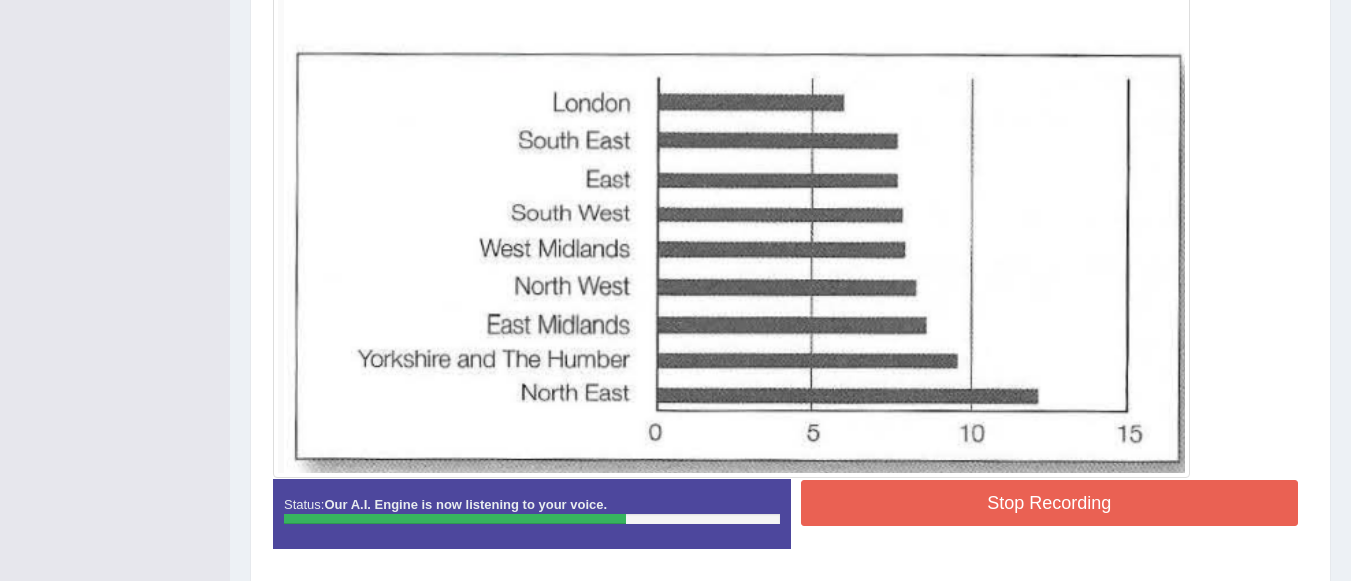 scroll, scrollTop: 600, scrollLeft: 0, axis: vertical 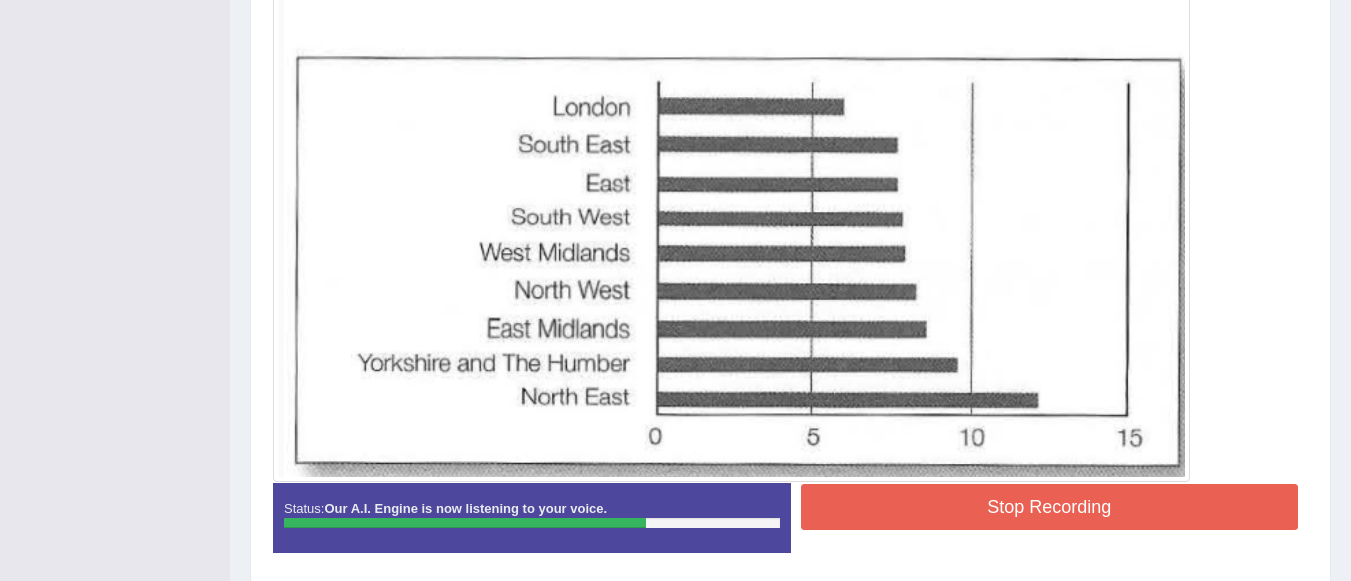 click on "Stop Recording" at bounding box center (1050, 507) 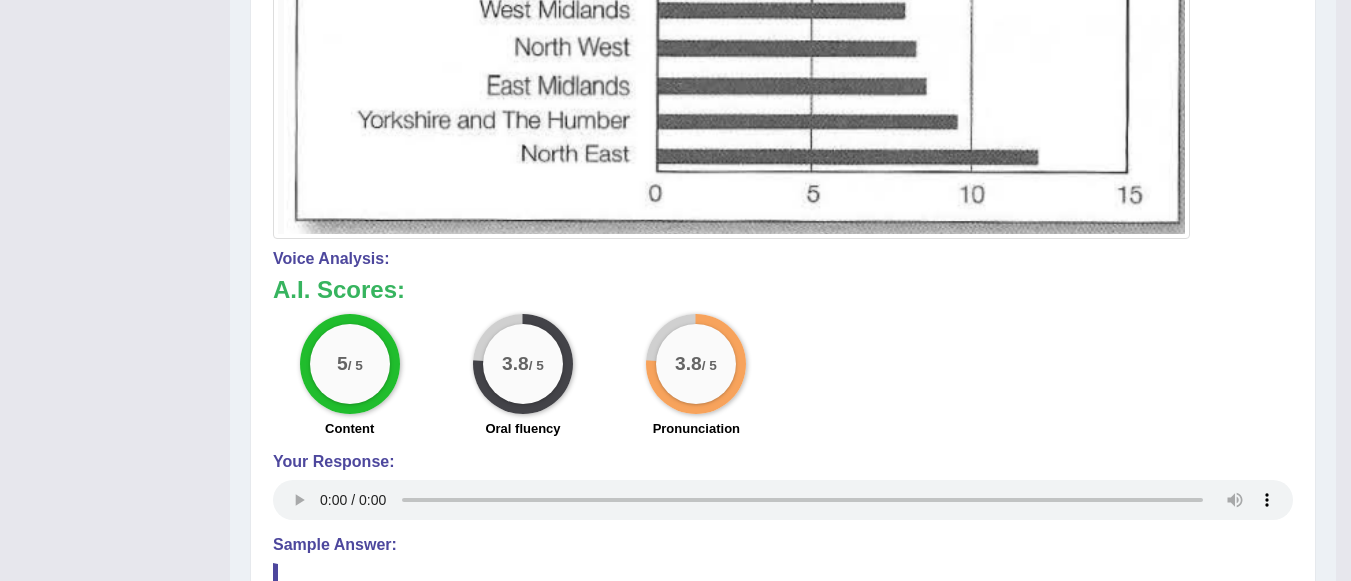 scroll, scrollTop: 862, scrollLeft: 0, axis: vertical 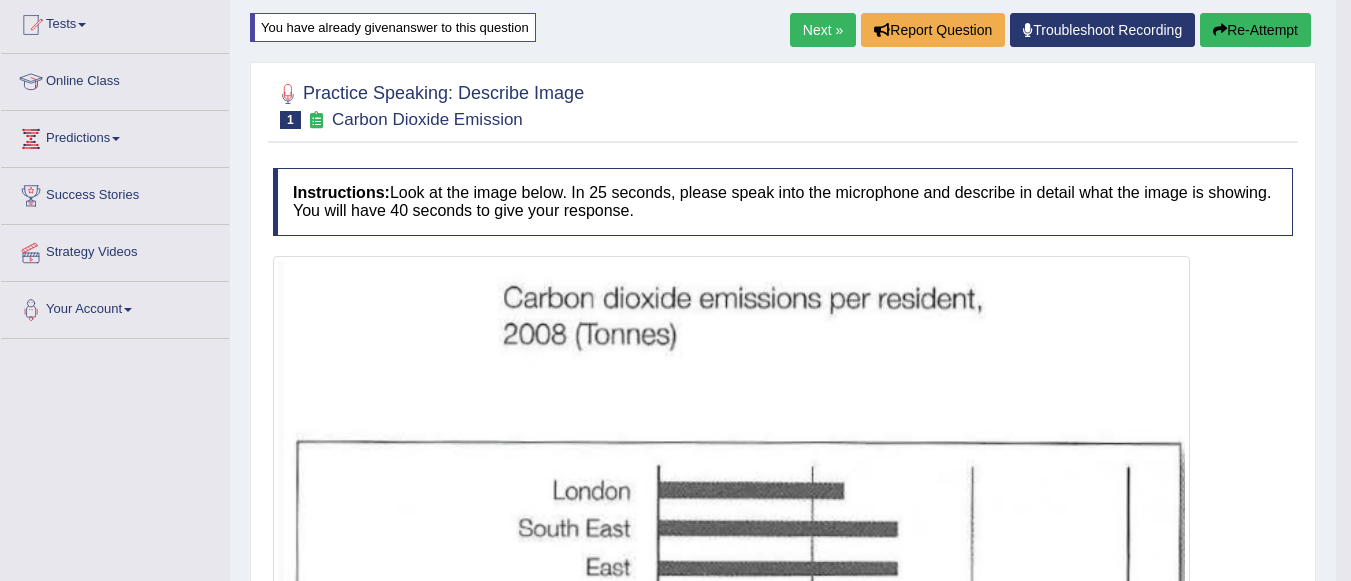 click on "Next »" at bounding box center [823, 30] 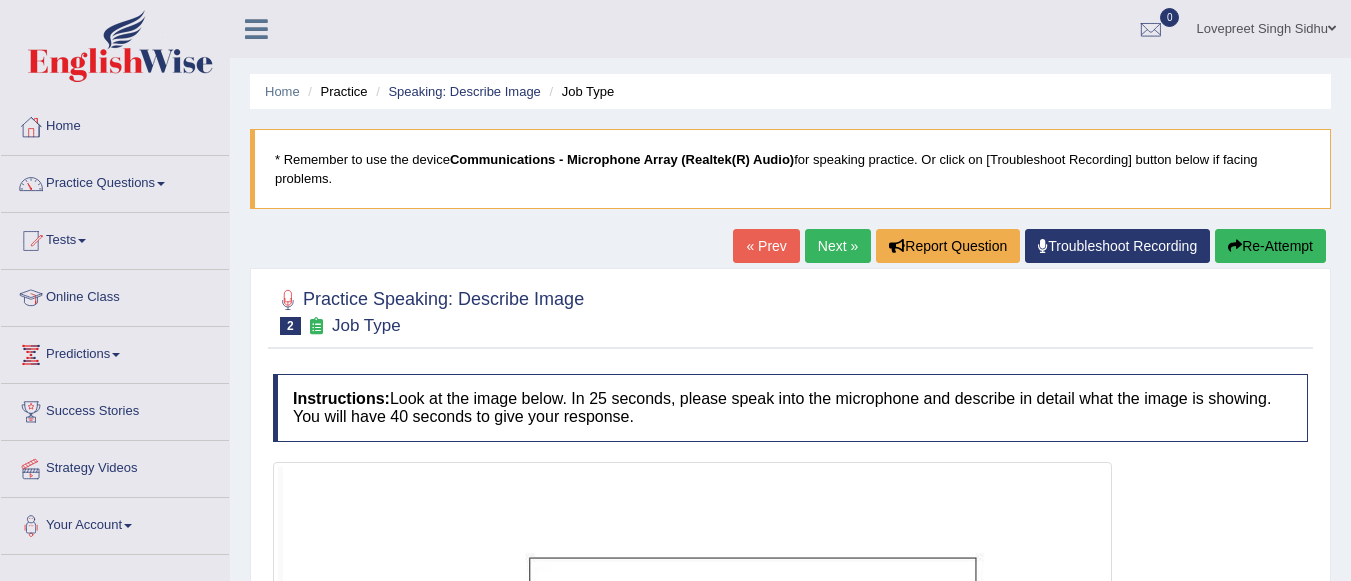 scroll, scrollTop: 0, scrollLeft: 0, axis: both 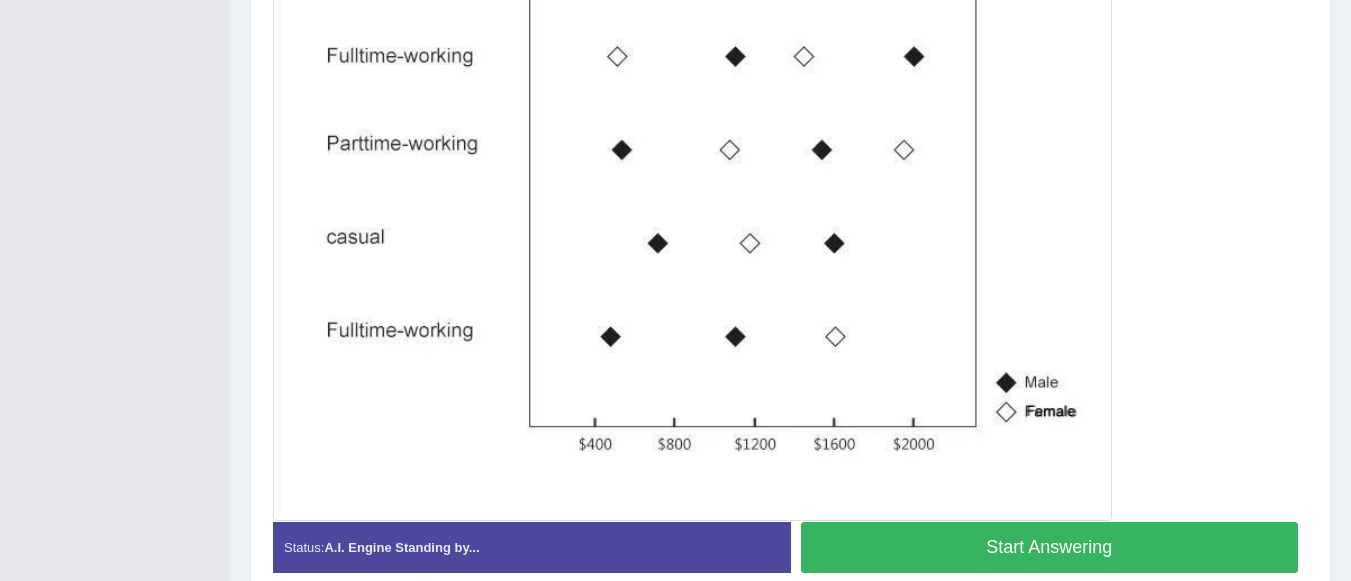 click on "Start Answering" at bounding box center [1050, 547] 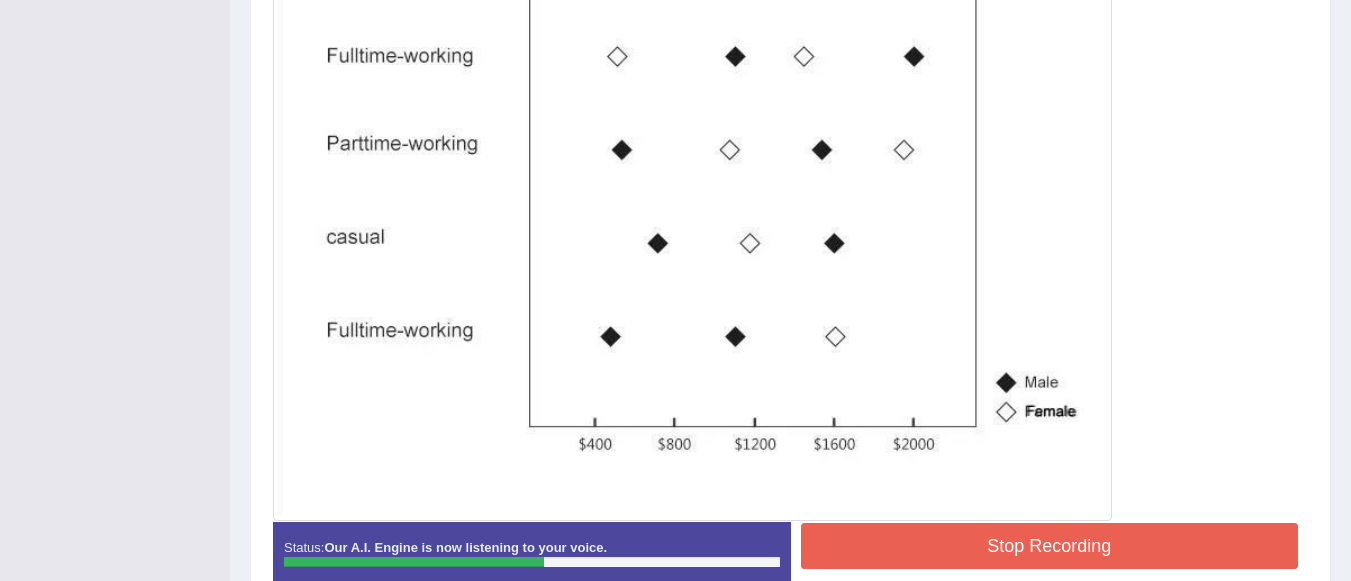 click on "Stop Recording" at bounding box center (1050, 546) 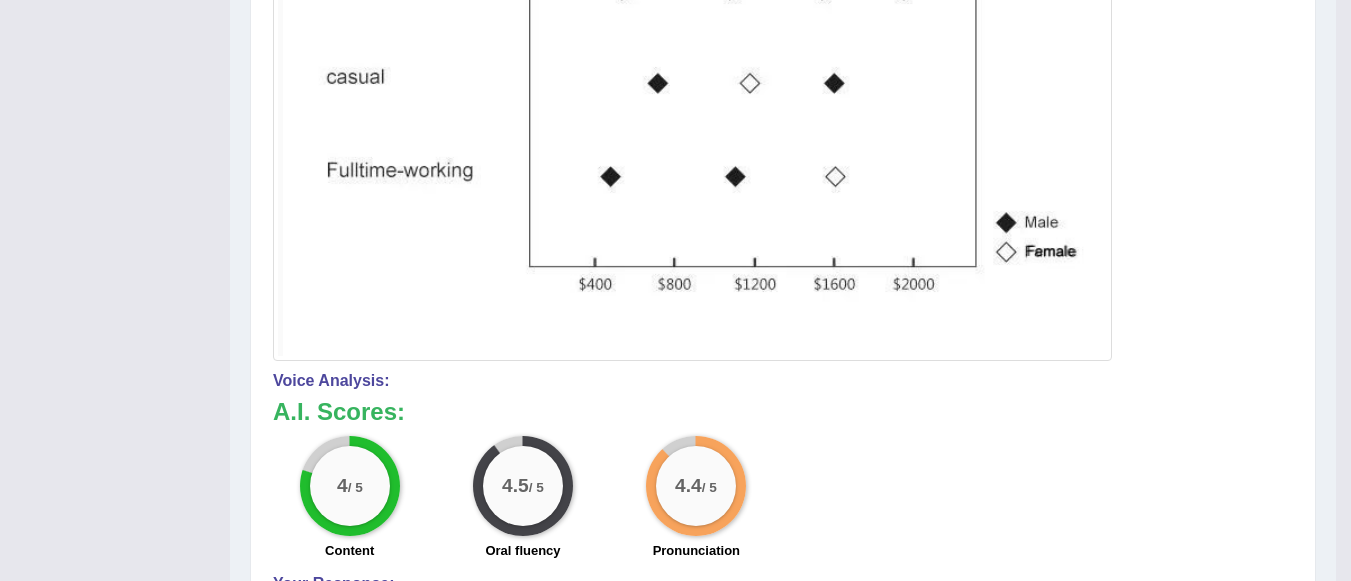 scroll, scrollTop: 0, scrollLeft: 0, axis: both 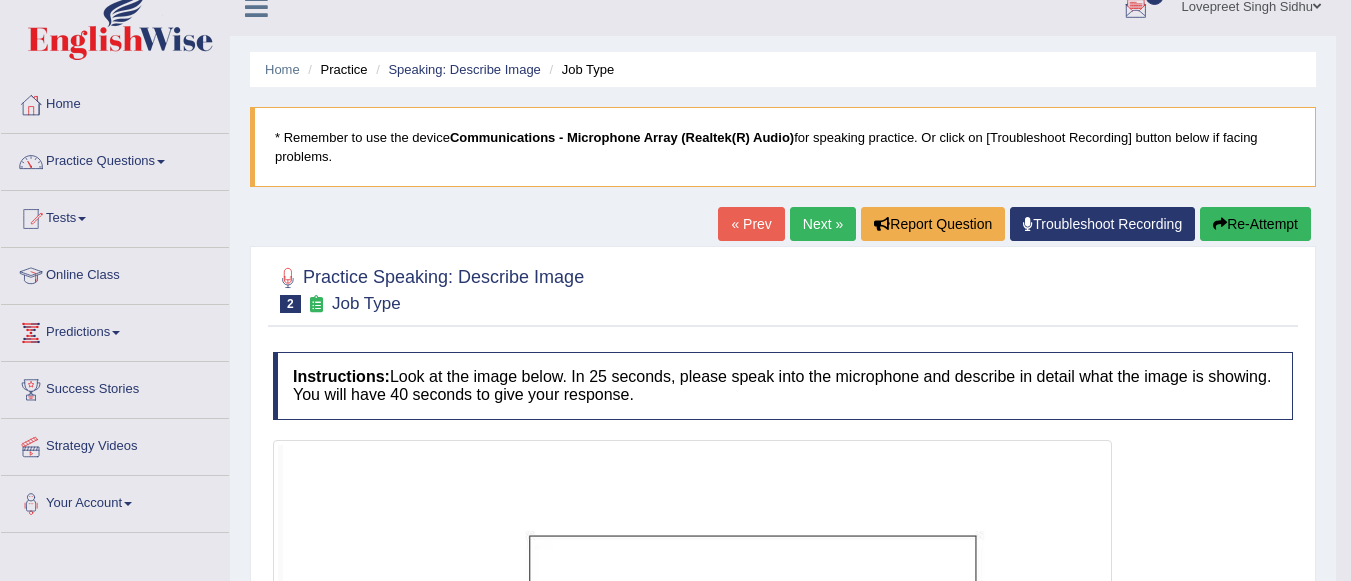 drag, startPoint x: 1360, startPoint y: 268, endPoint x: 1341, endPoint y: 67, distance: 201.89601 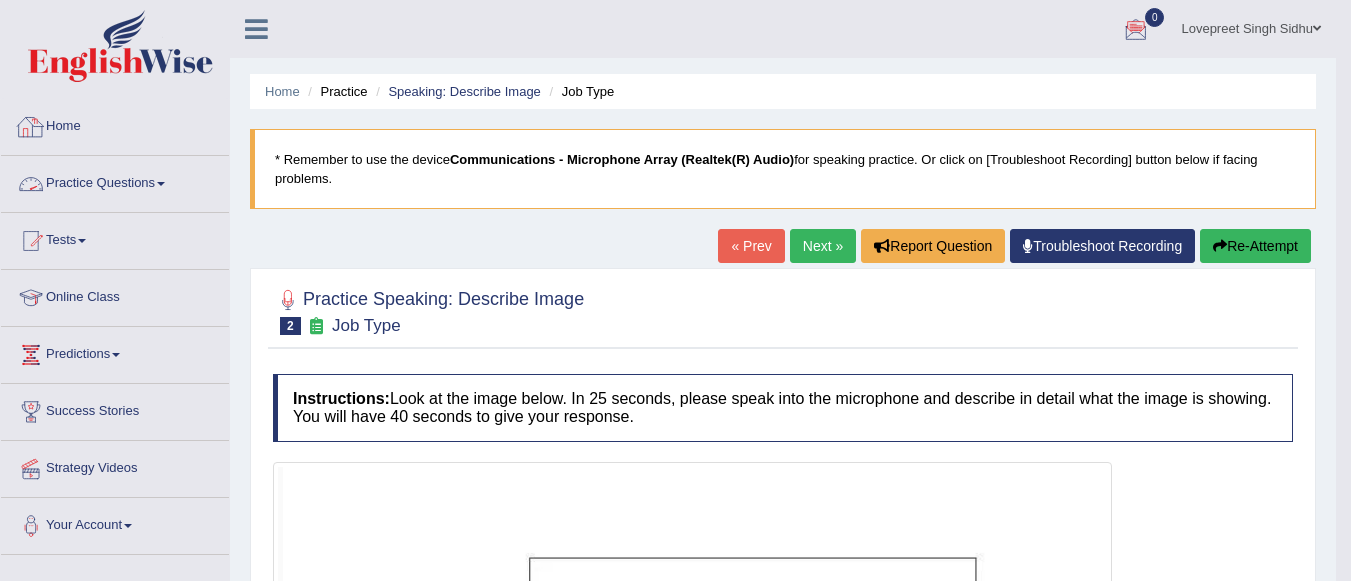 click on "Practice Questions" at bounding box center (115, 181) 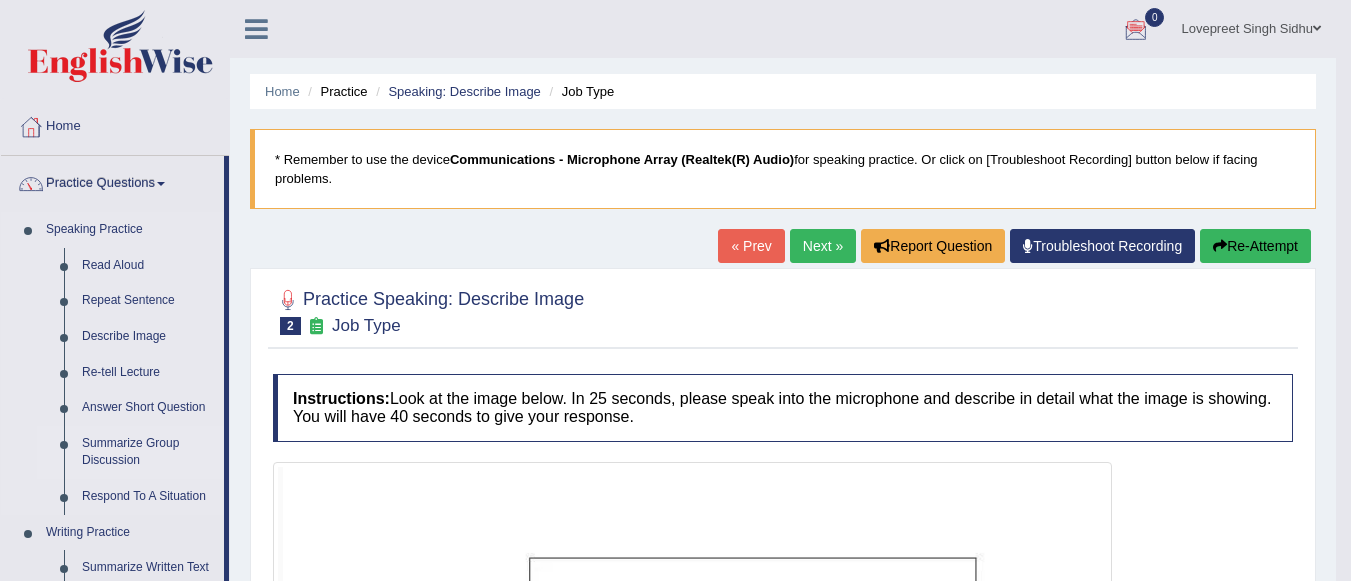 click on "Summarize Group Discussion" at bounding box center [148, 452] 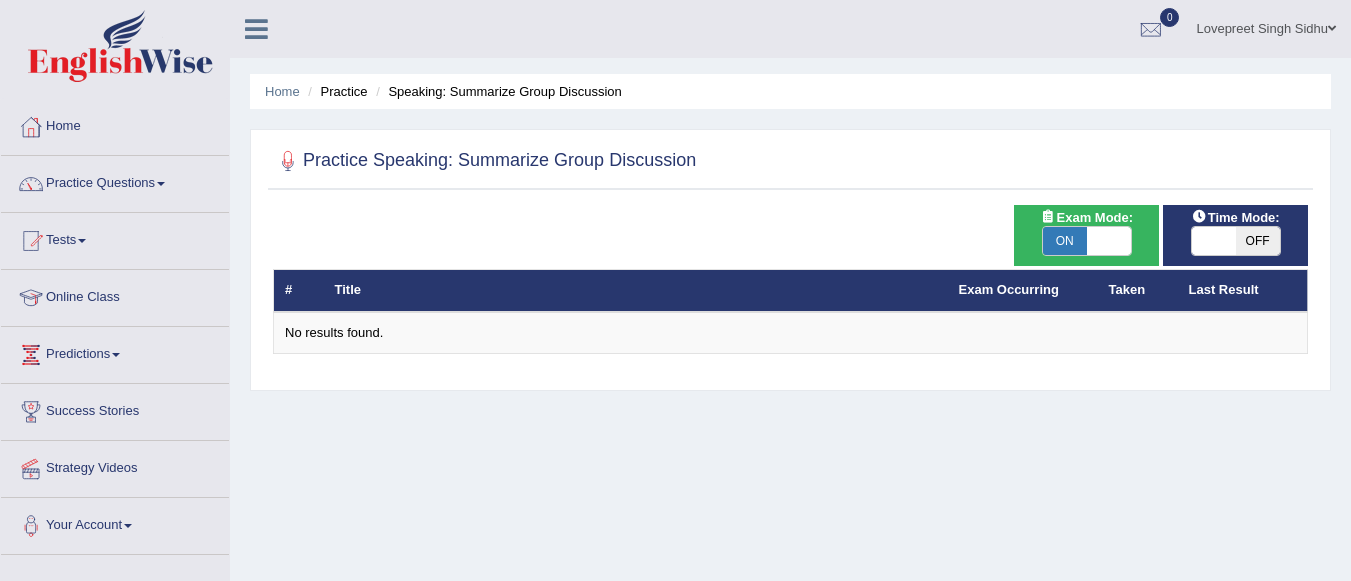 scroll, scrollTop: 0, scrollLeft: 0, axis: both 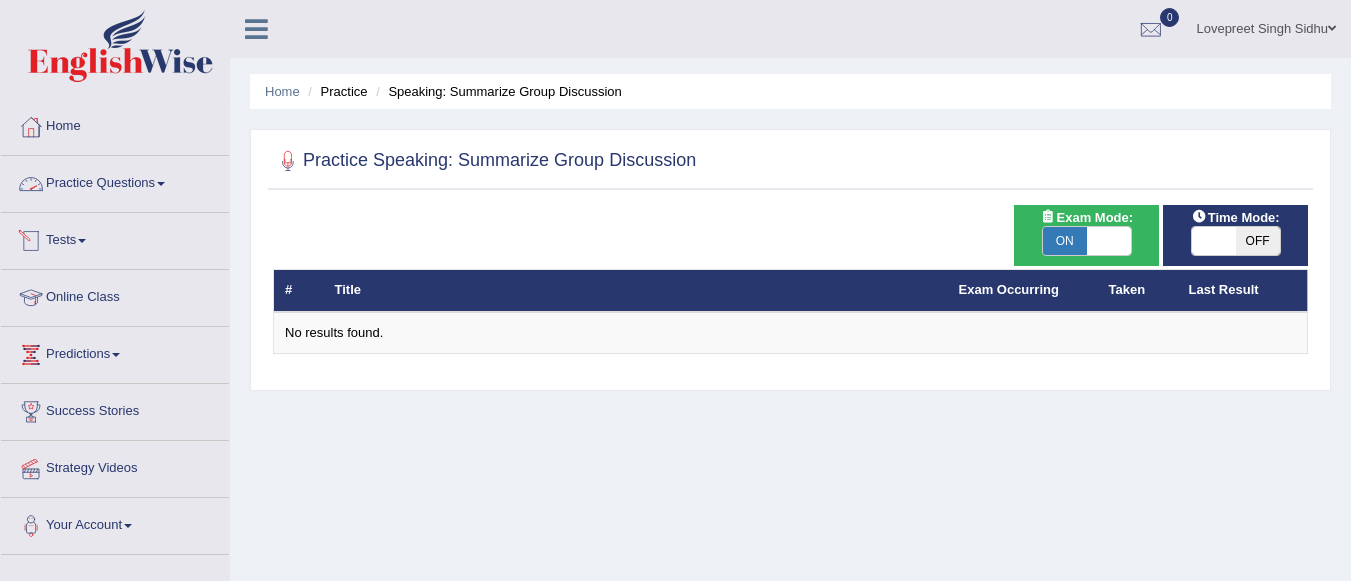 click on "Practice Questions" at bounding box center [115, 181] 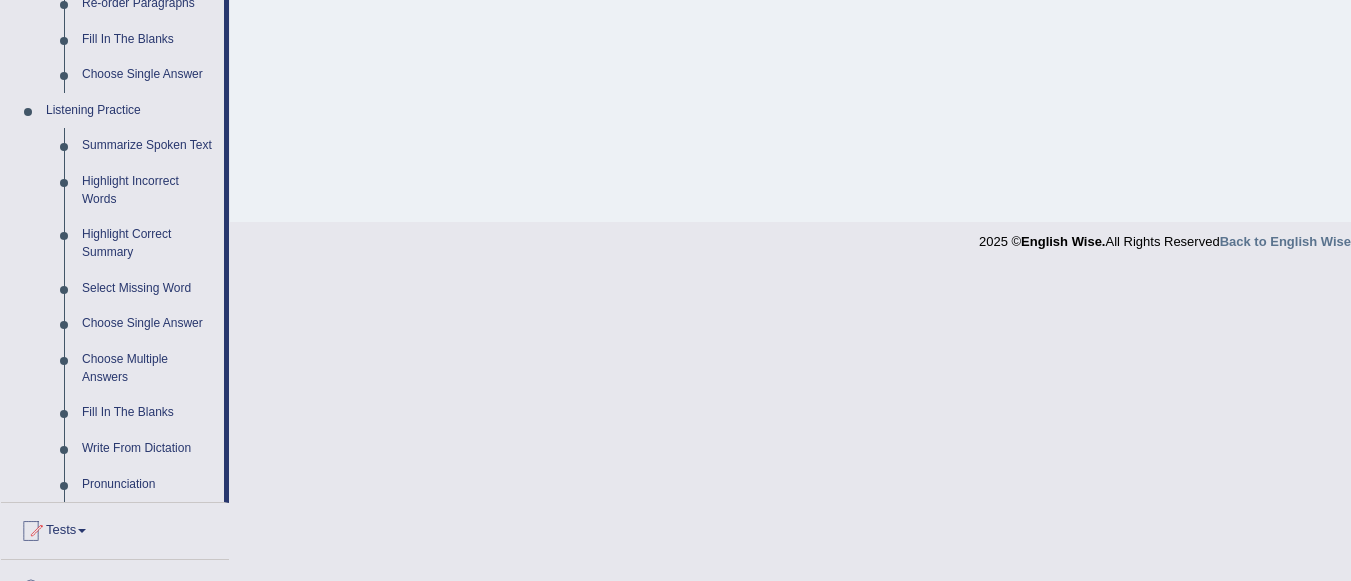 scroll, scrollTop: 751, scrollLeft: 0, axis: vertical 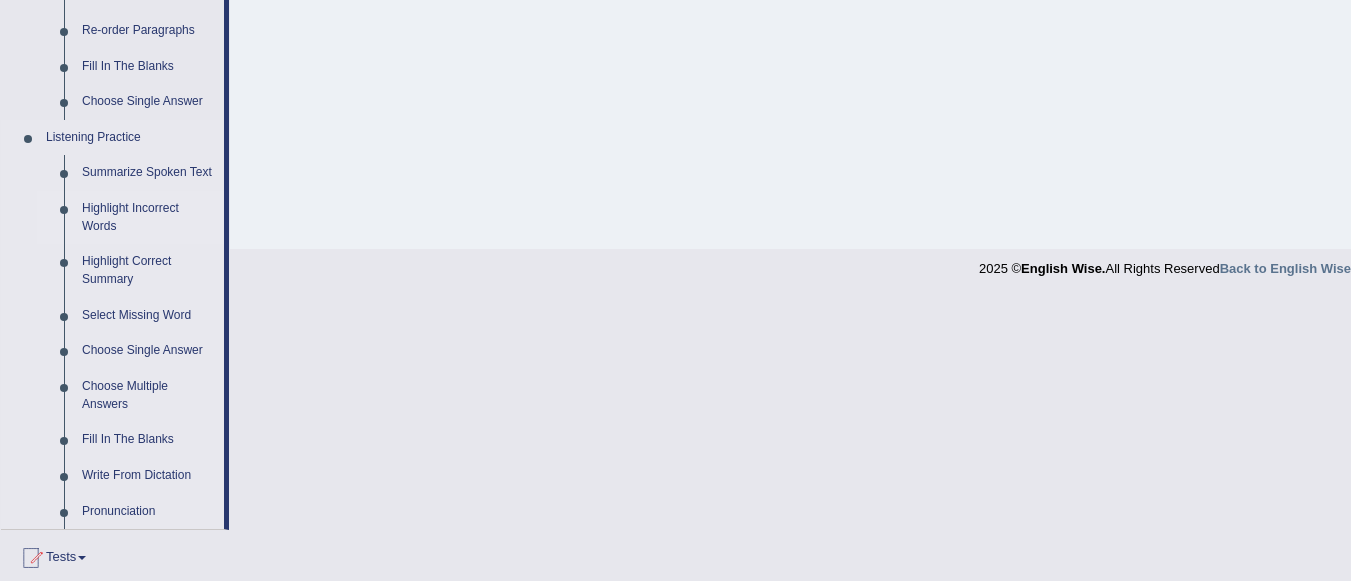 click on "Highlight Incorrect Words" at bounding box center [148, 217] 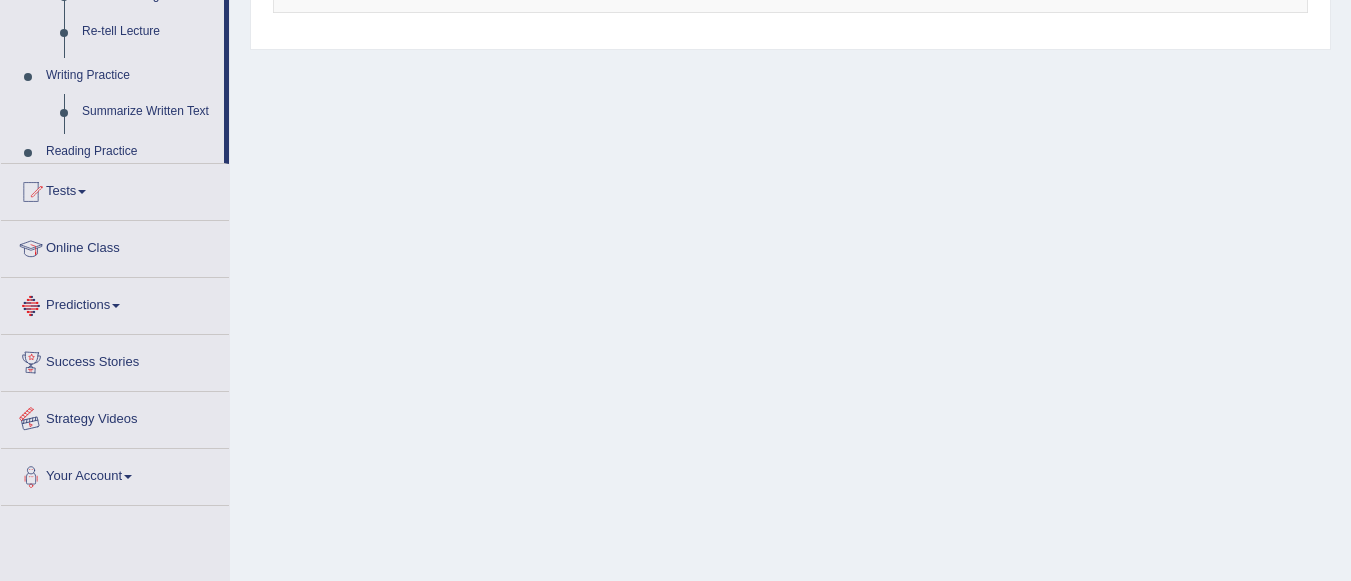 scroll, scrollTop: 469, scrollLeft: 0, axis: vertical 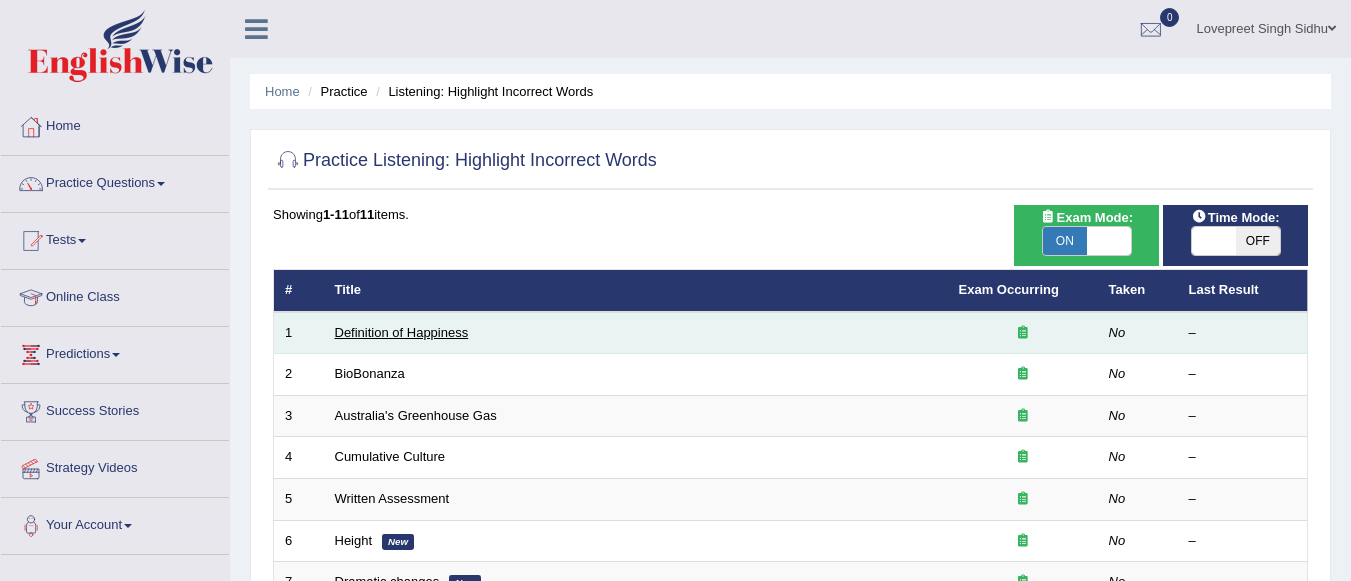 click on "Definition of Happiness" at bounding box center [402, 332] 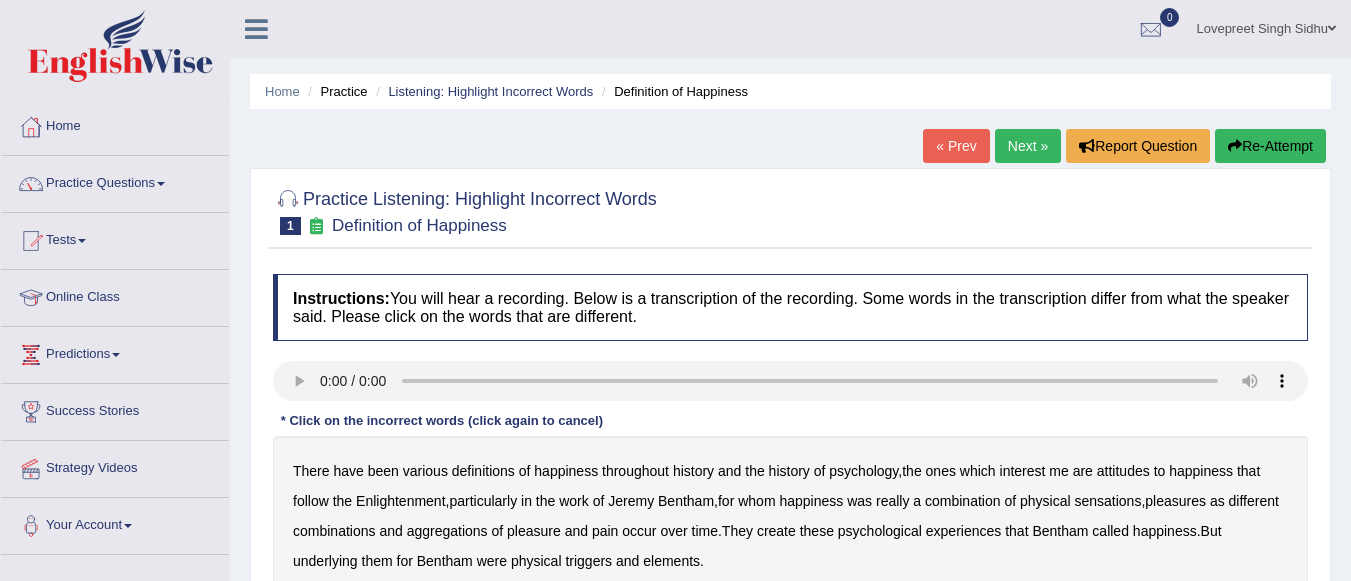 scroll, scrollTop: 0, scrollLeft: 0, axis: both 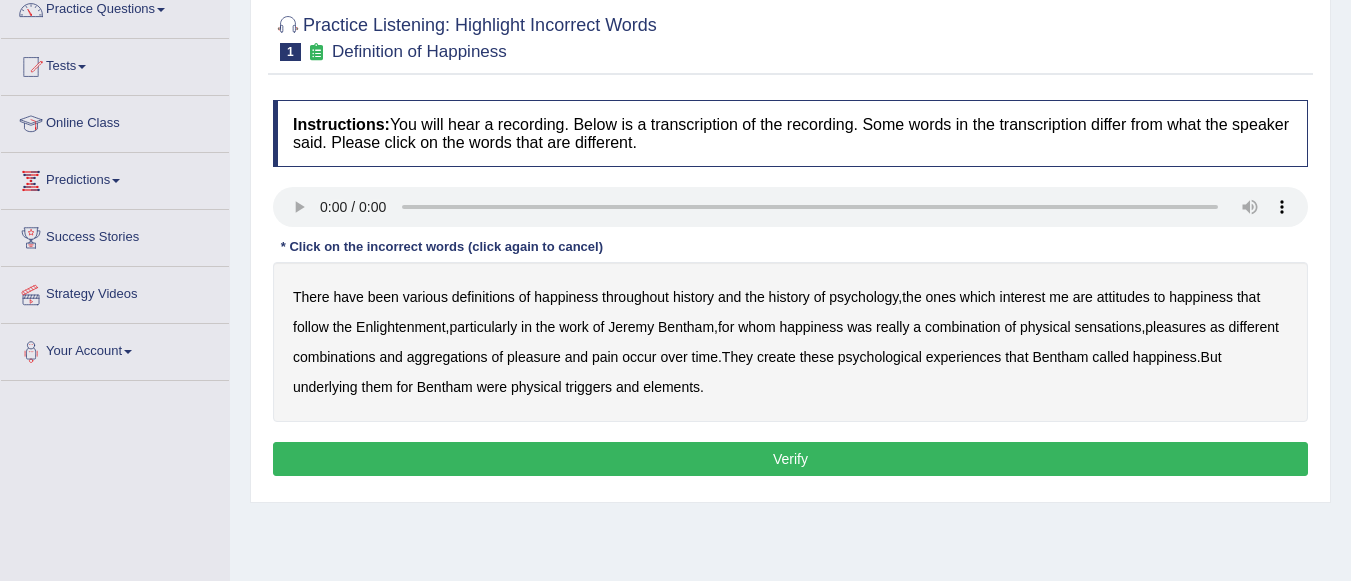 click on "psychology" at bounding box center [863, 297] 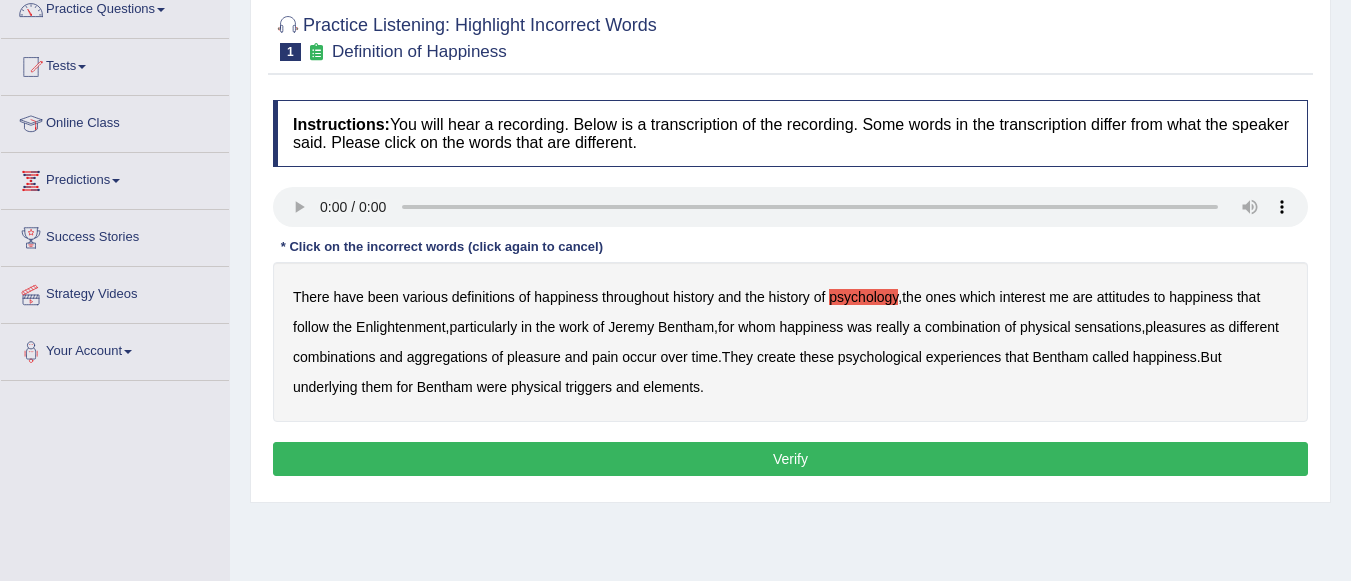 click on "sensations" at bounding box center [1107, 327] 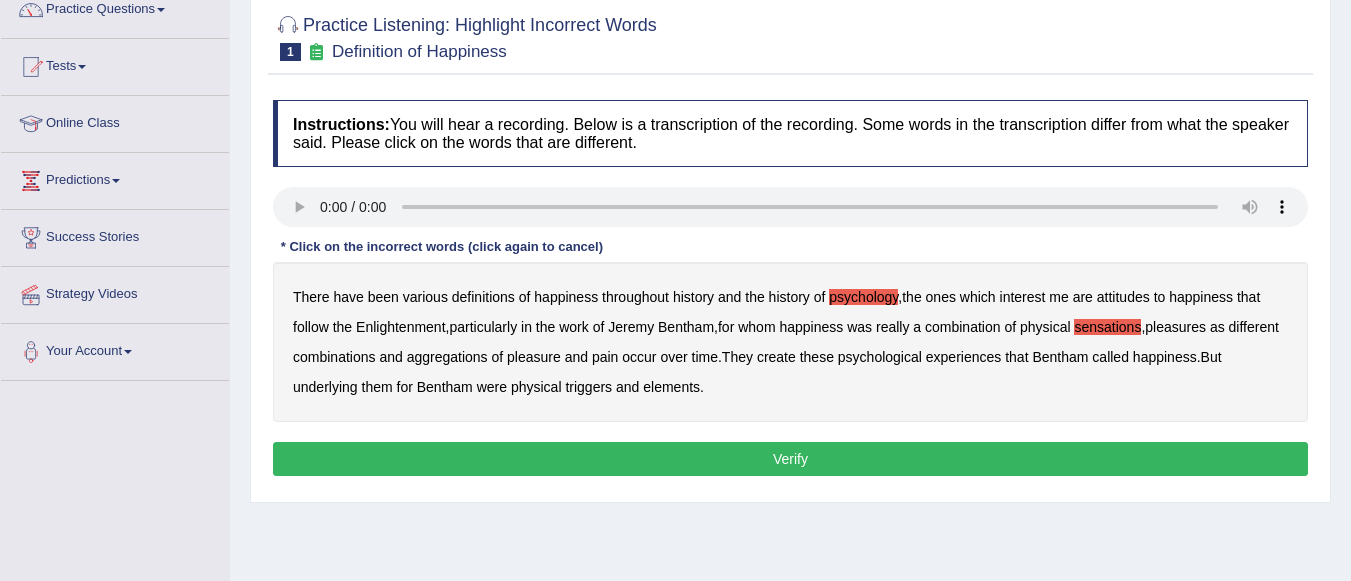 click on "create" at bounding box center [776, 357] 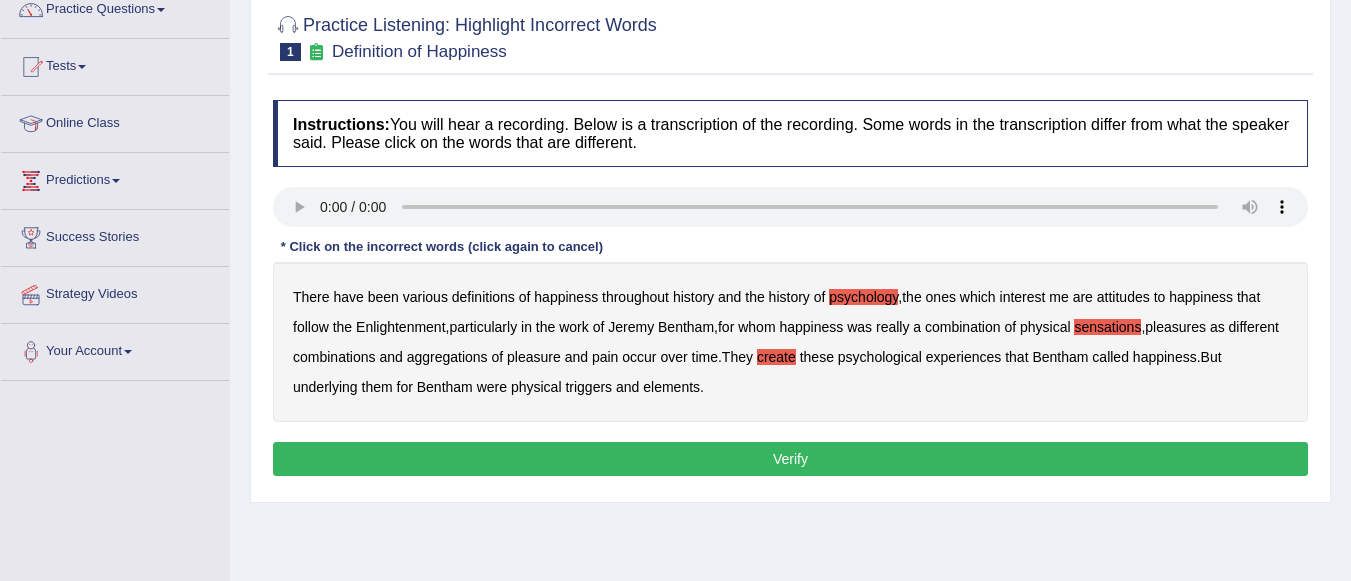 click on "are" at bounding box center [1083, 297] 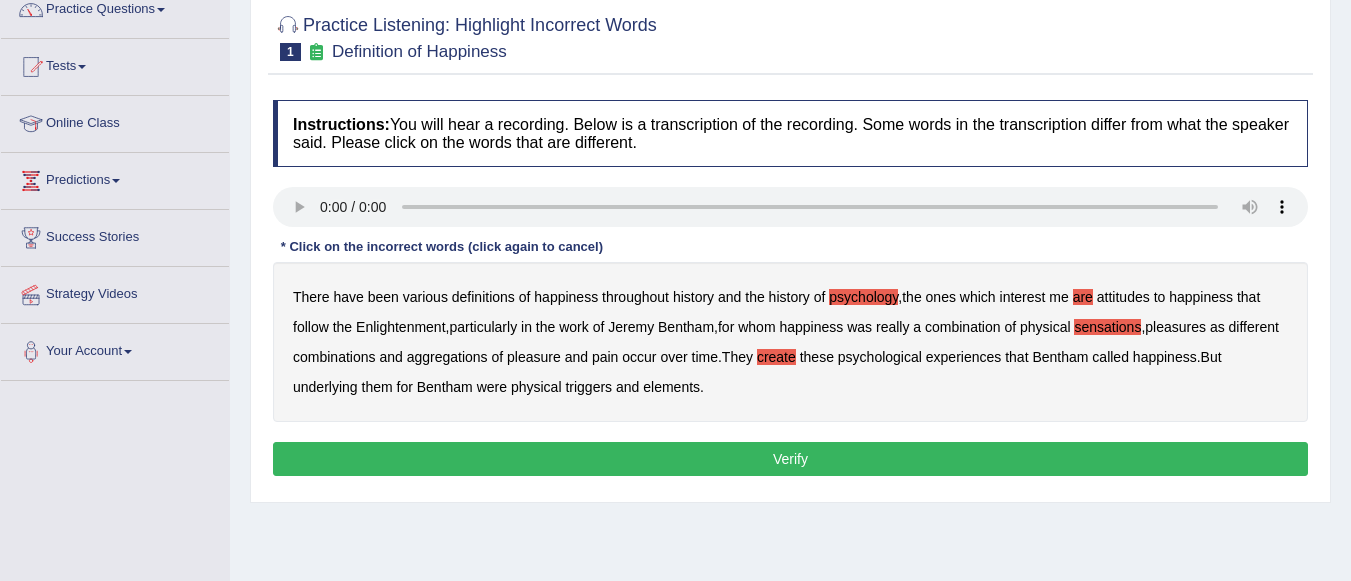 click on "attitudes" at bounding box center (1123, 297) 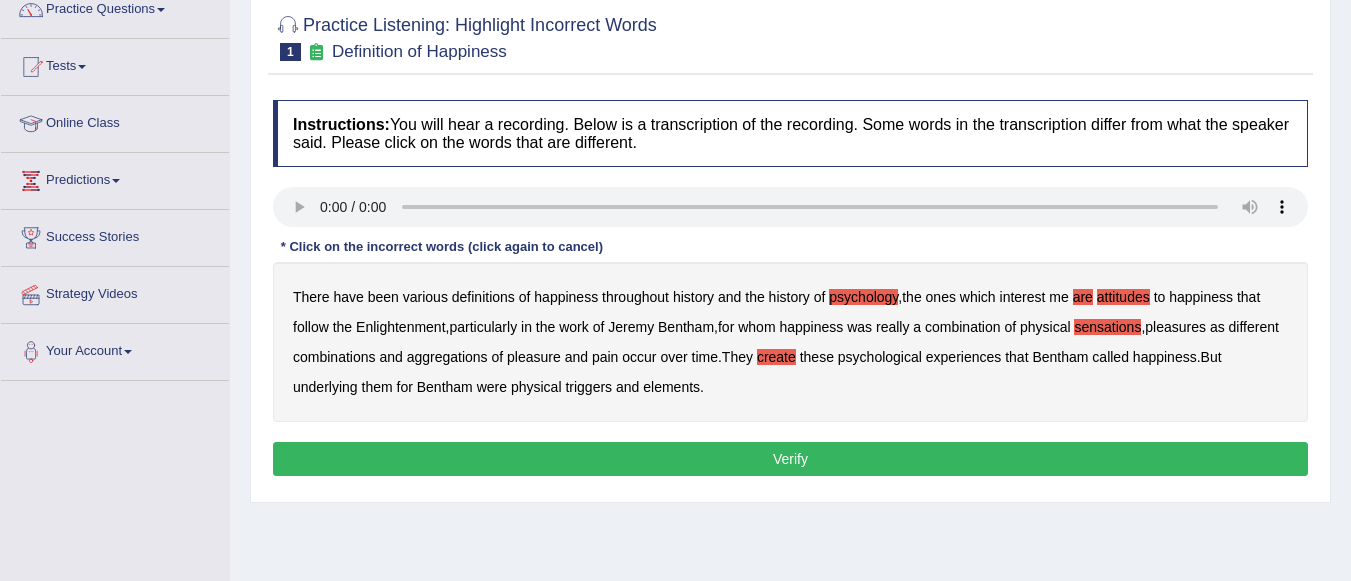 click on "Verify" at bounding box center [790, 459] 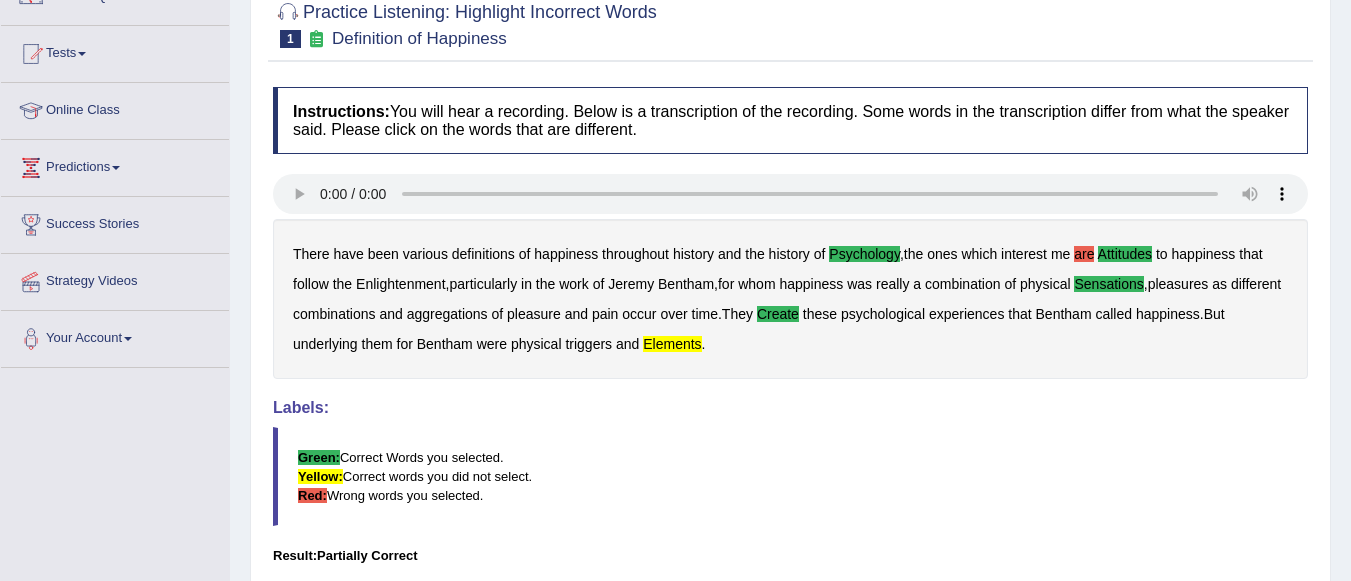 scroll, scrollTop: 168, scrollLeft: 0, axis: vertical 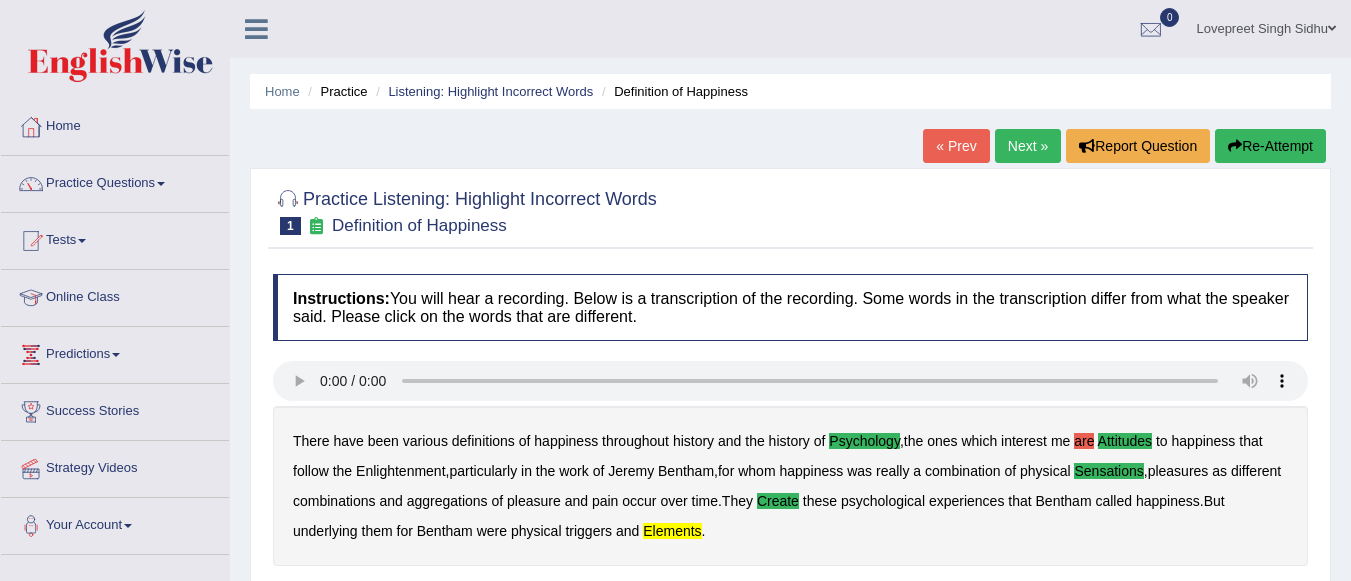 click on "Next »" at bounding box center [1028, 146] 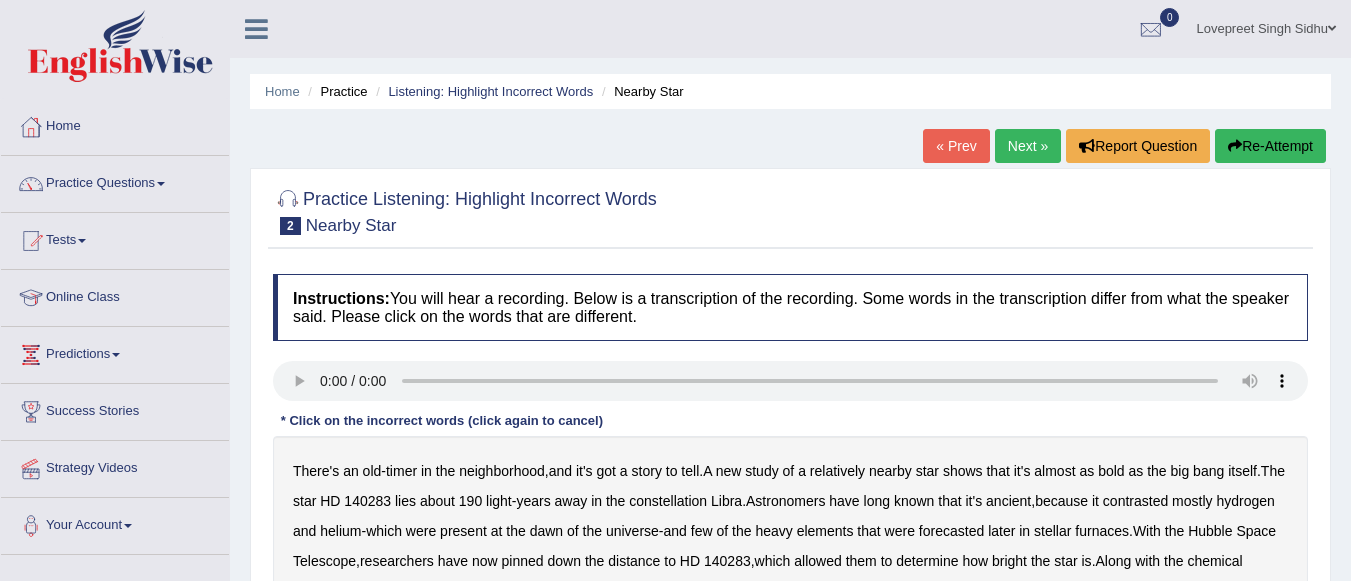 scroll, scrollTop: 0, scrollLeft: 0, axis: both 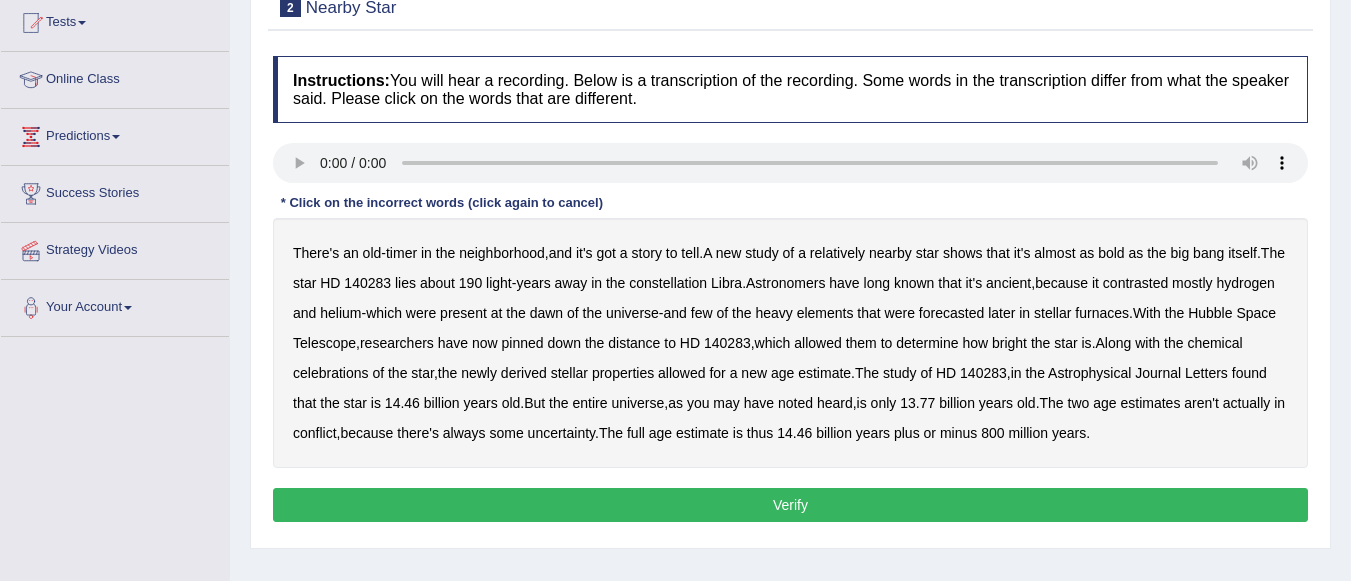 click on "bold" at bounding box center (1111, 253) 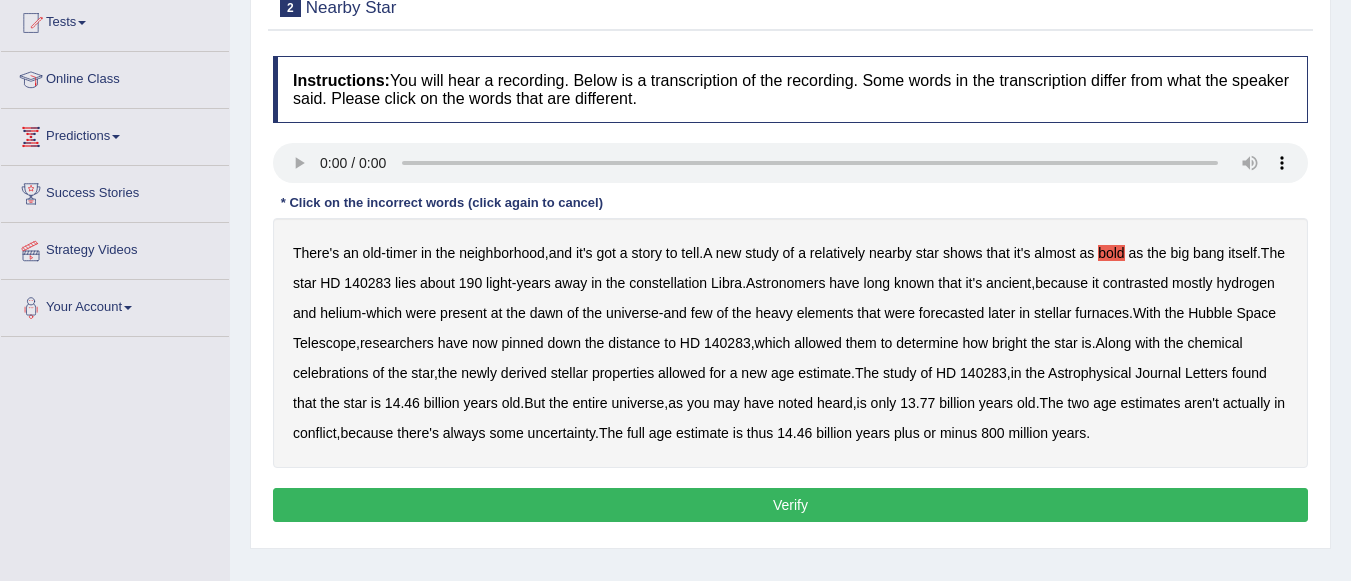 click on "forecasted" at bounding box center [951, 313] 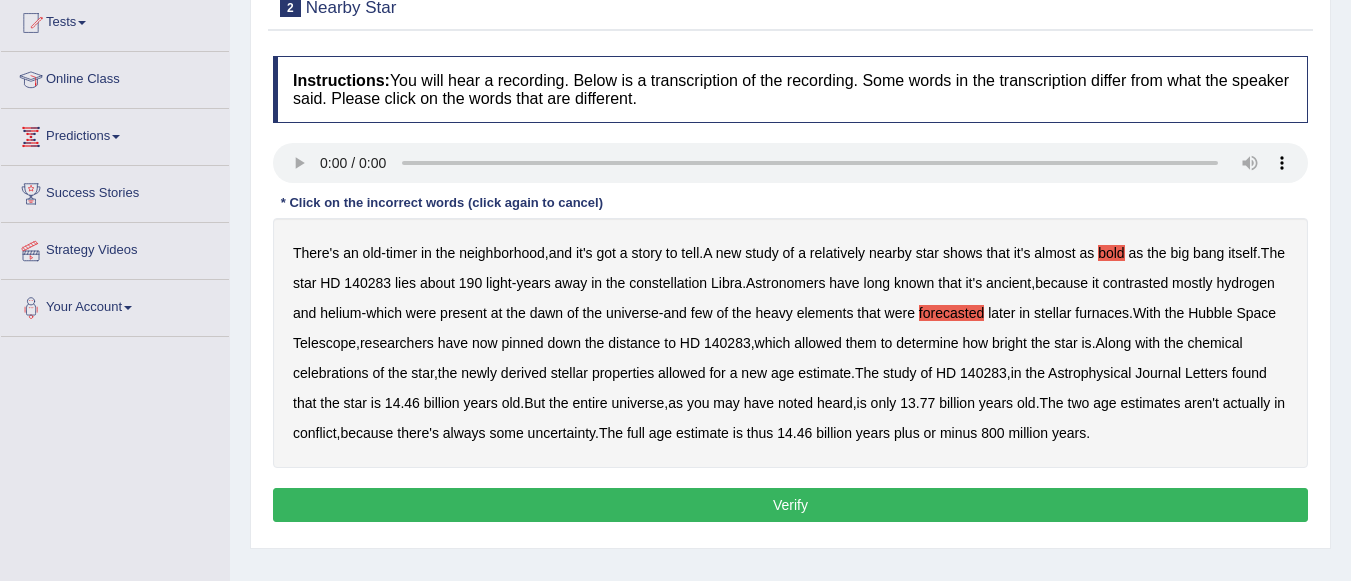 click on "celebrations" at bounding box center [331, 373] 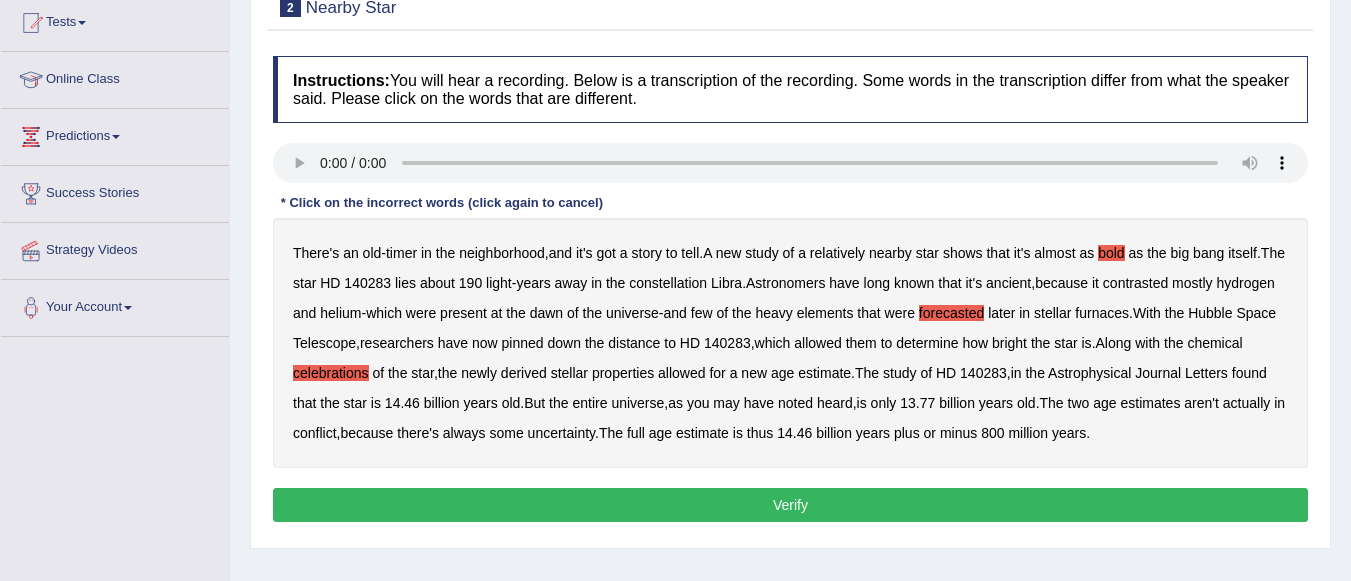 click on "Verify" at bounding box center (790, 505) 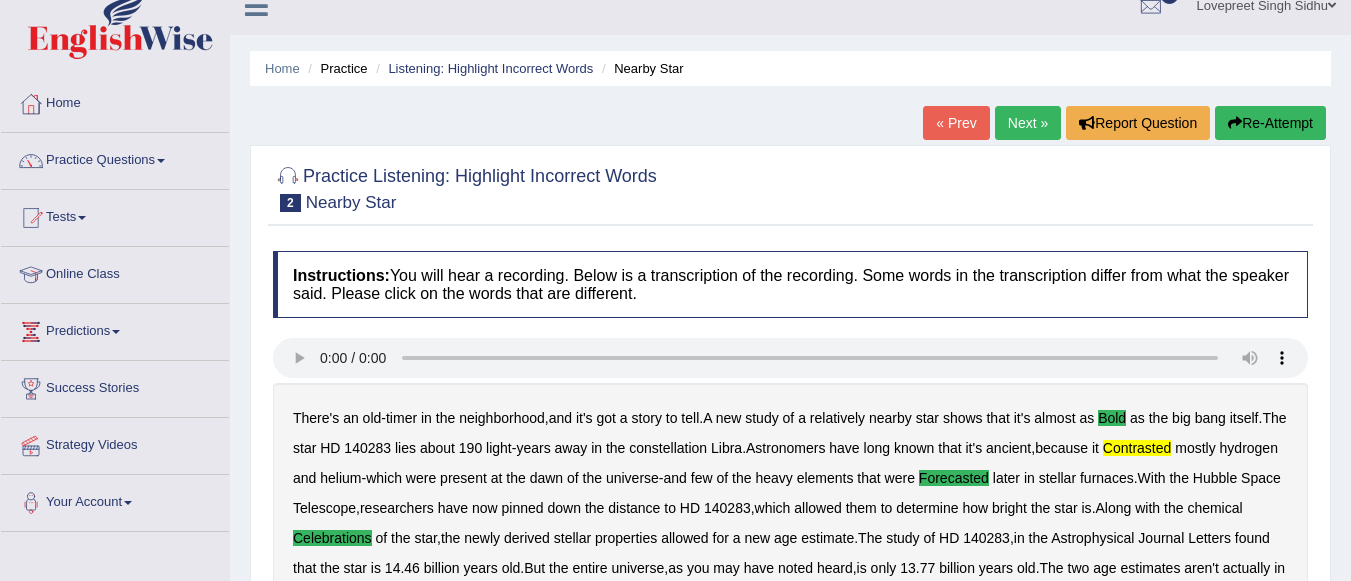 scroll, scrollTop: 6, scrollLeft: 0, axis: vertical 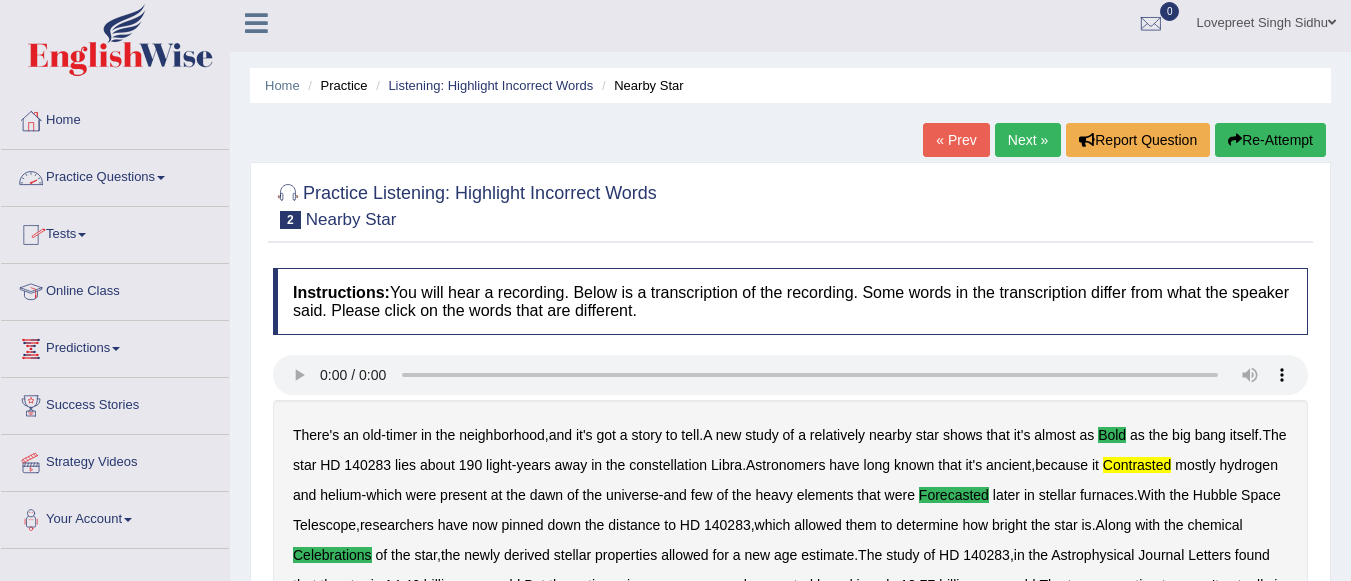 click at bounding box center (161, 178) 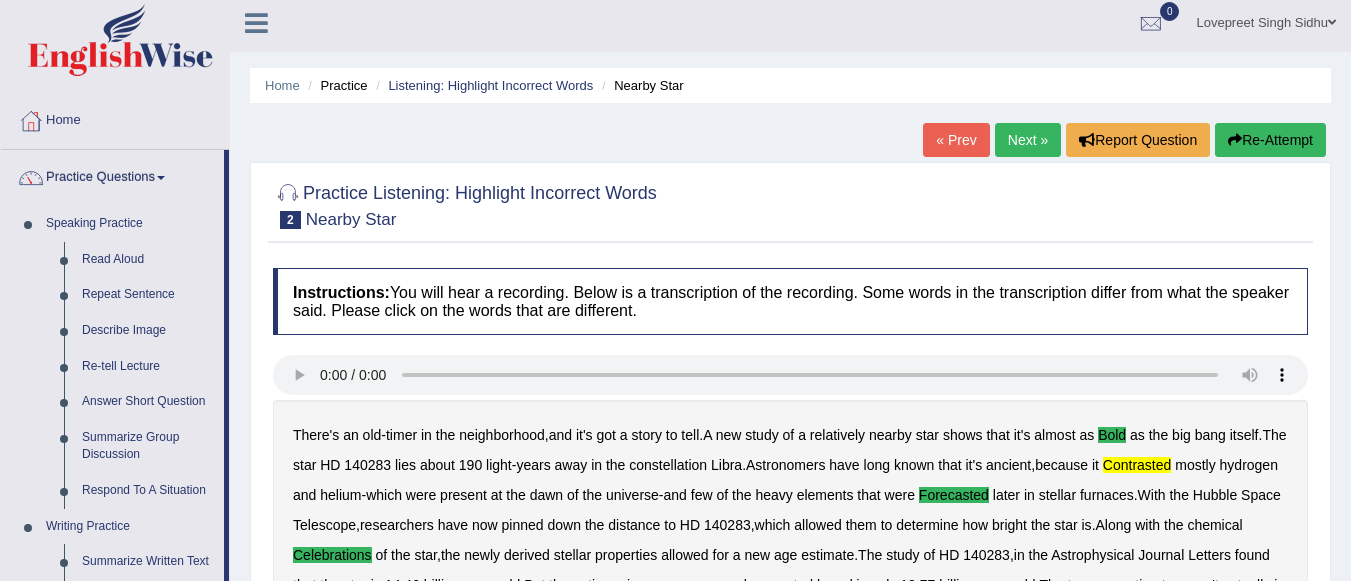 drag, startPoint x: 228, startPoint y: 269, endPoint x: 578, endPoint y: 253, distance: 350.3655 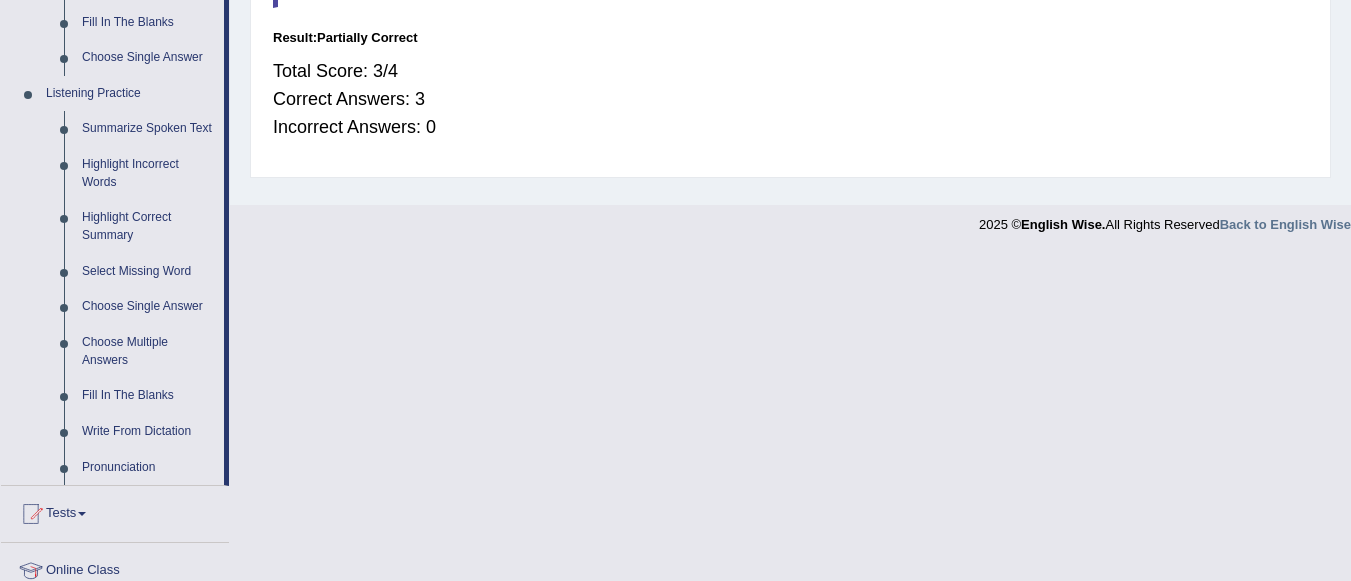 scroll, scrollTop: 787, scrollLeft: 0, axis: vertical 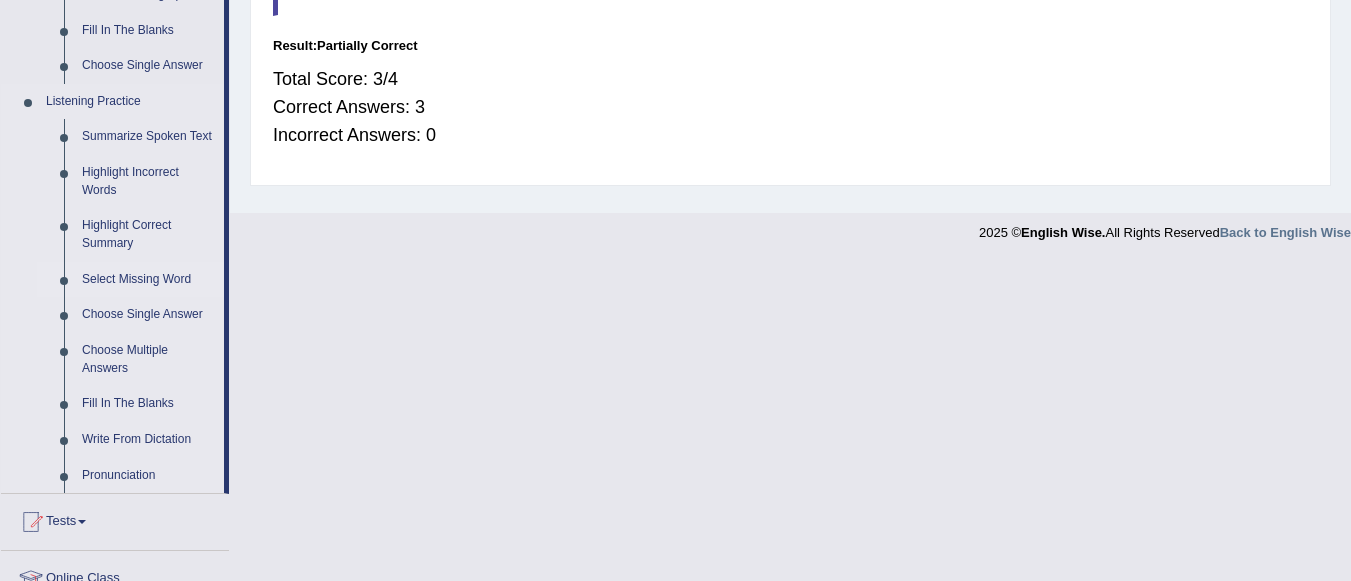 click on "Select Missing Word" at bounding box center [148, 280] 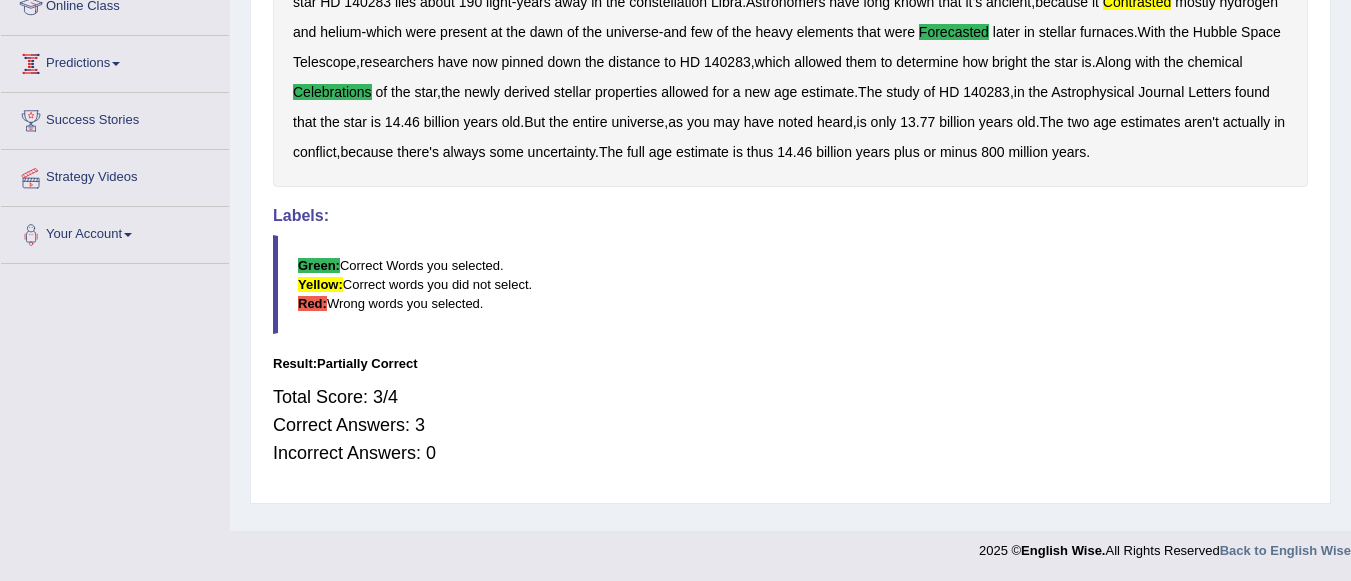scroll, scrollTop: 376, scrollLeft: 0, axis: vertical 